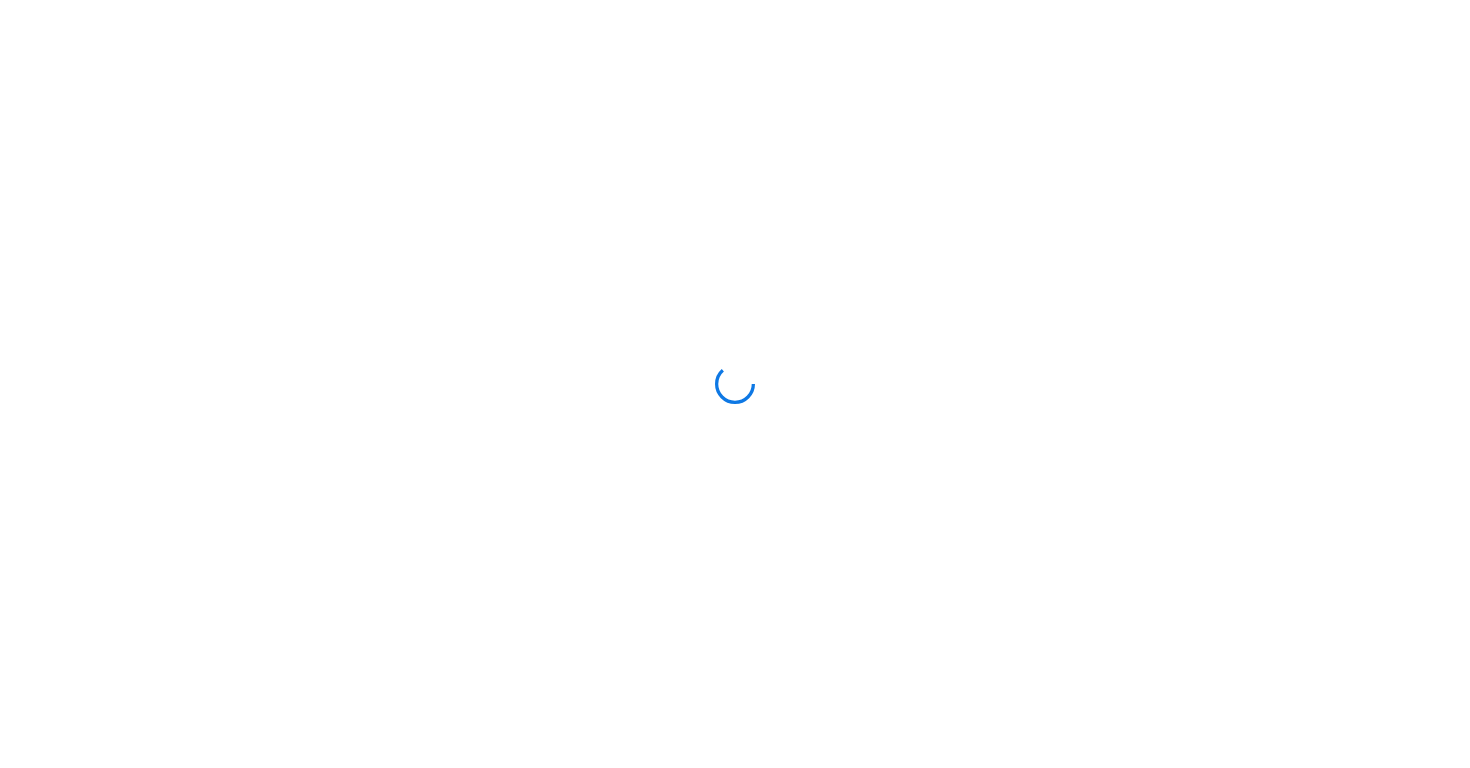 scroll, scrollTop: 0, scrollLeft: 0, axis: both 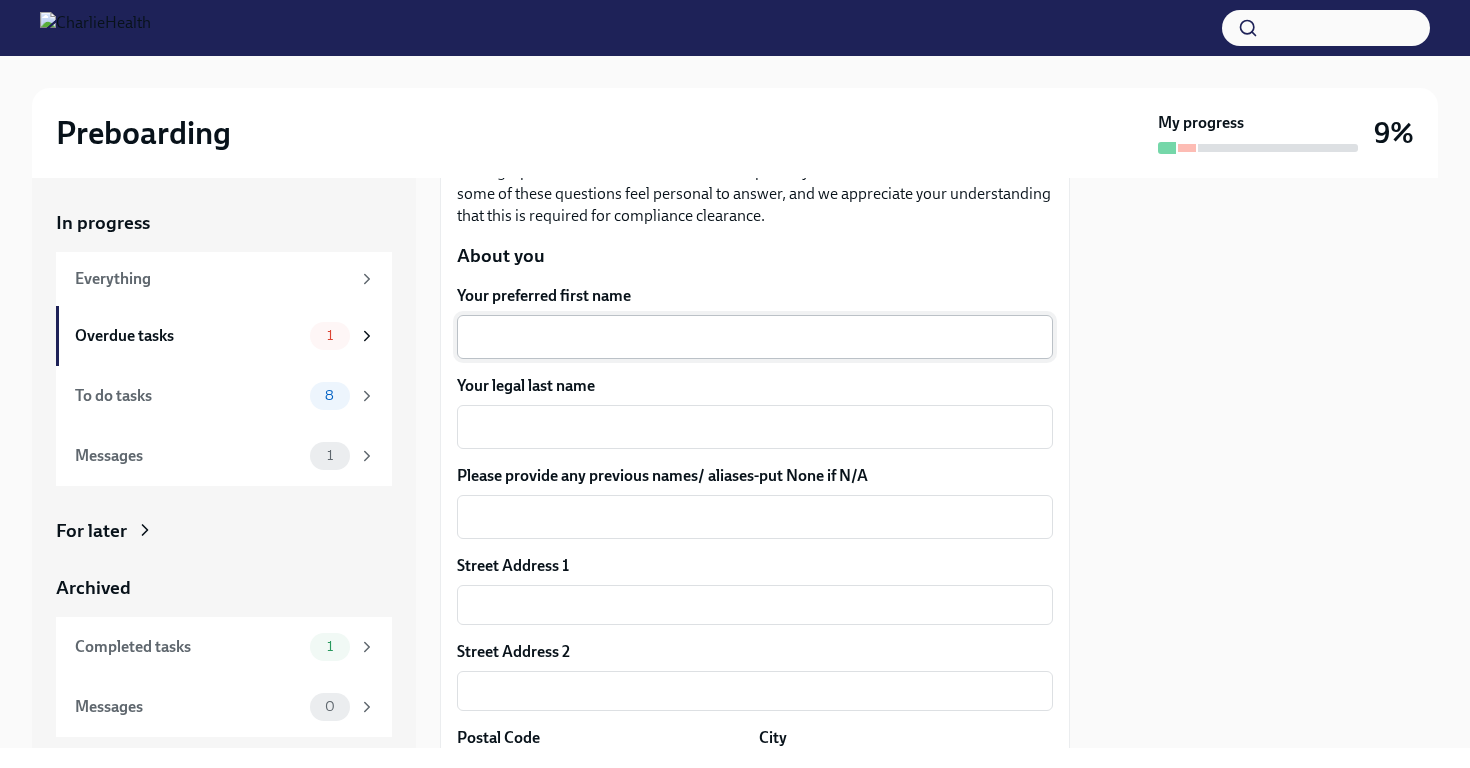 click on "Your preferred first name" at bounding box center (755, 337) 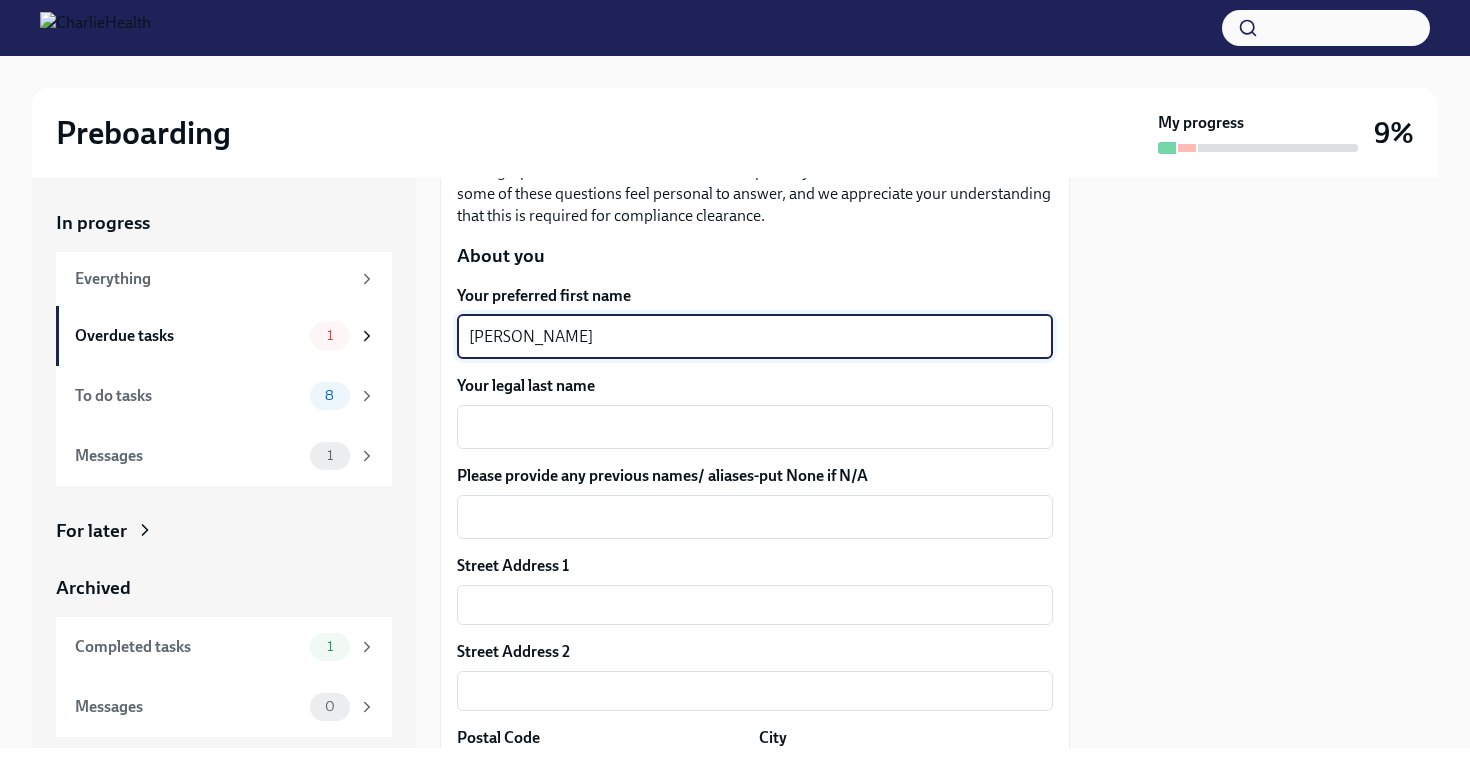 type on "[PERSON_NAME]" 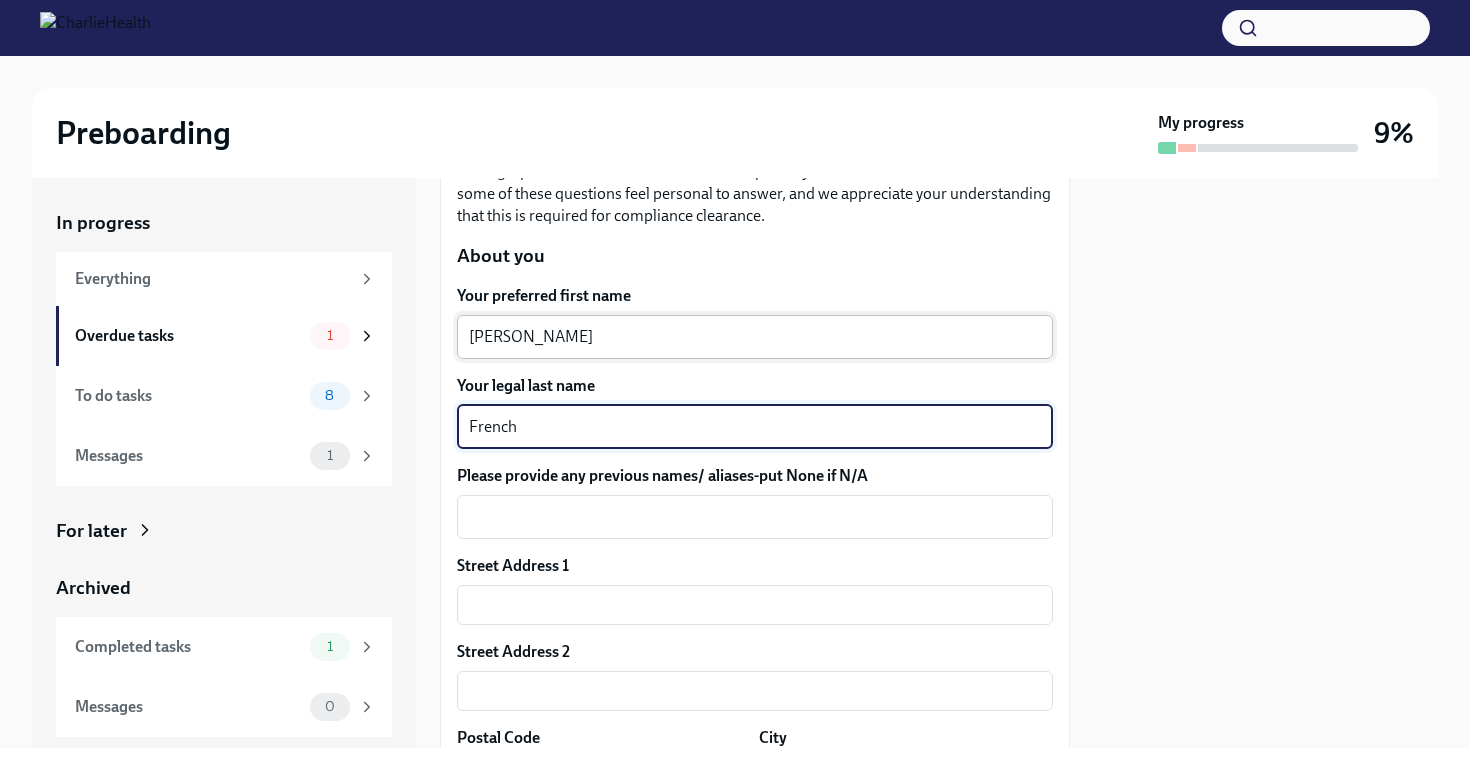 type on "French" 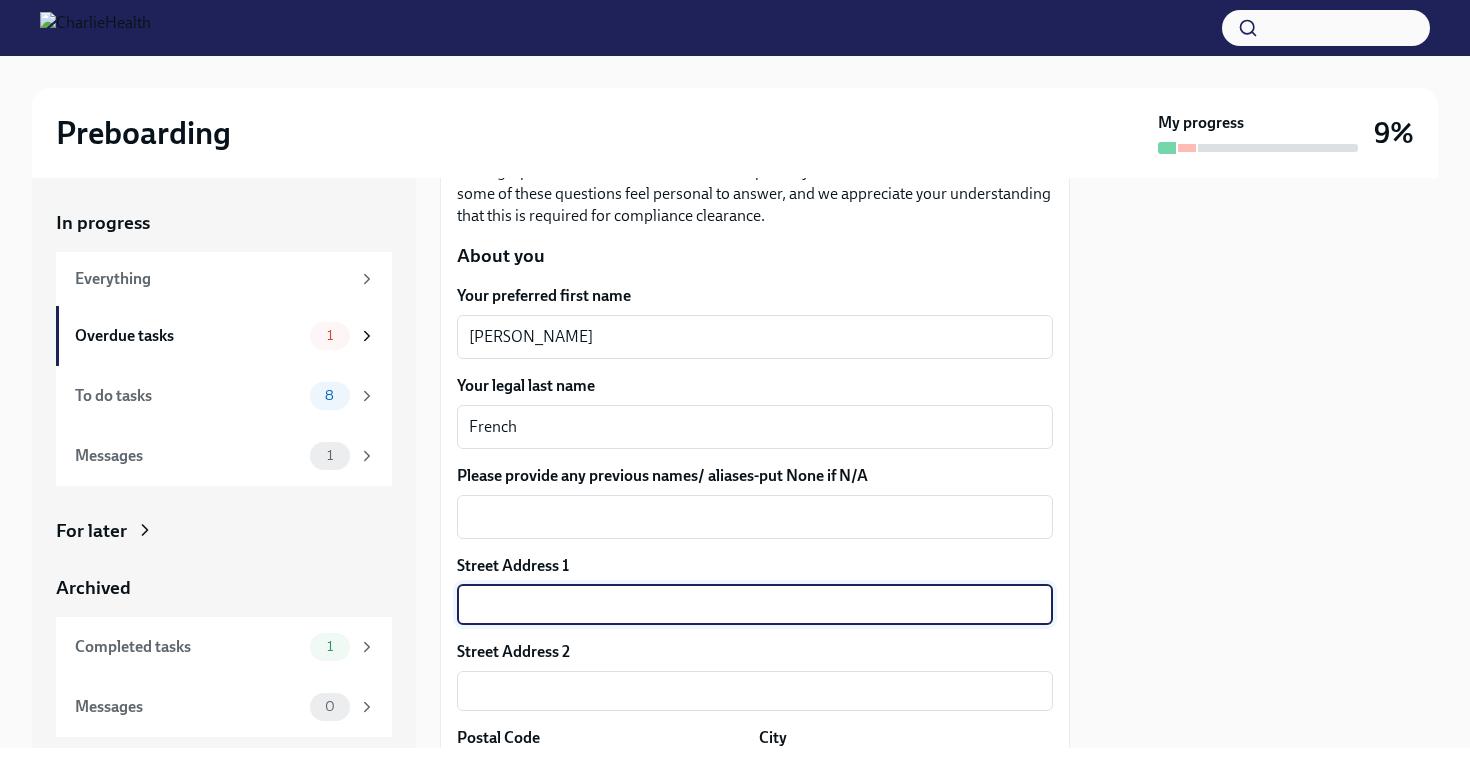 click at bounding box center (755, 605) 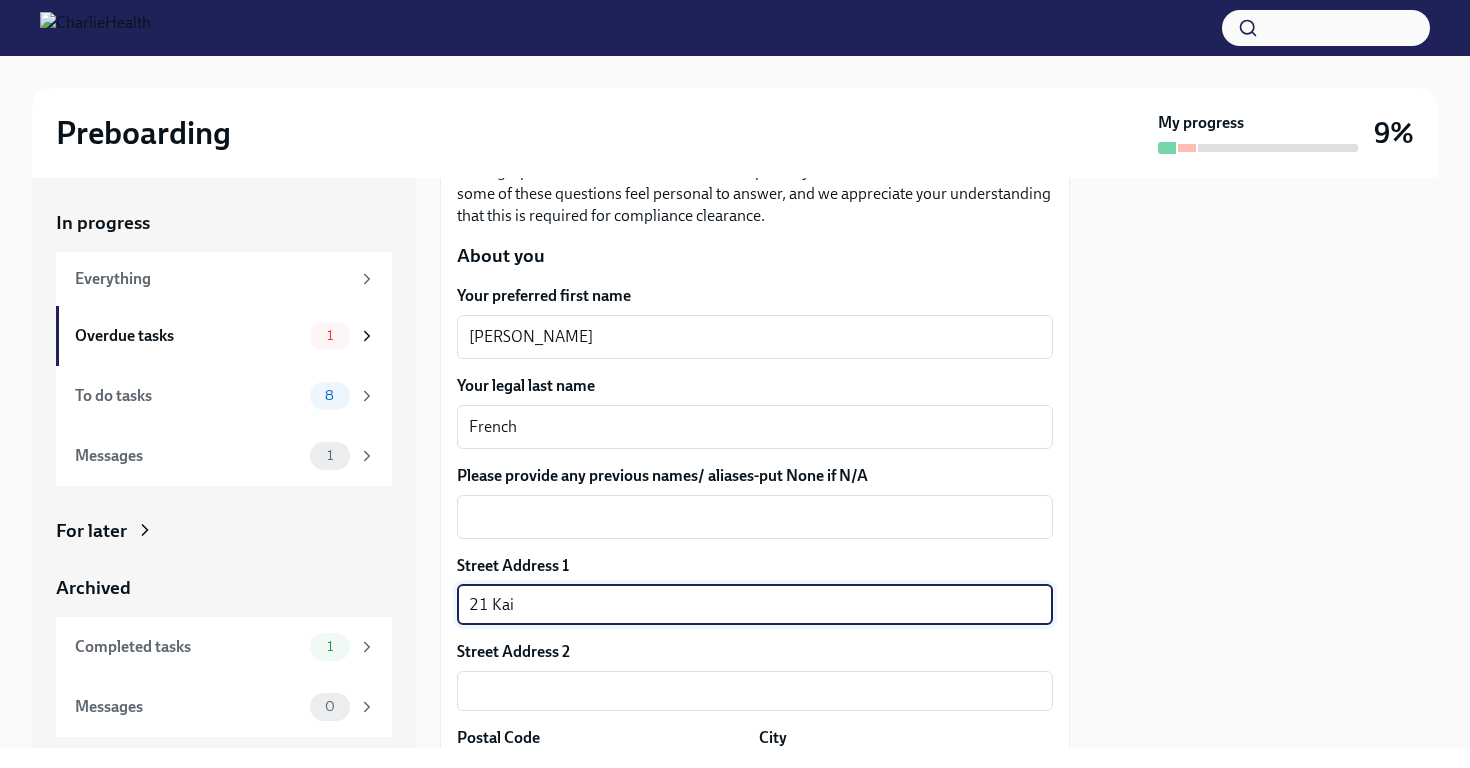type on "[STREET_ADDRESS]" 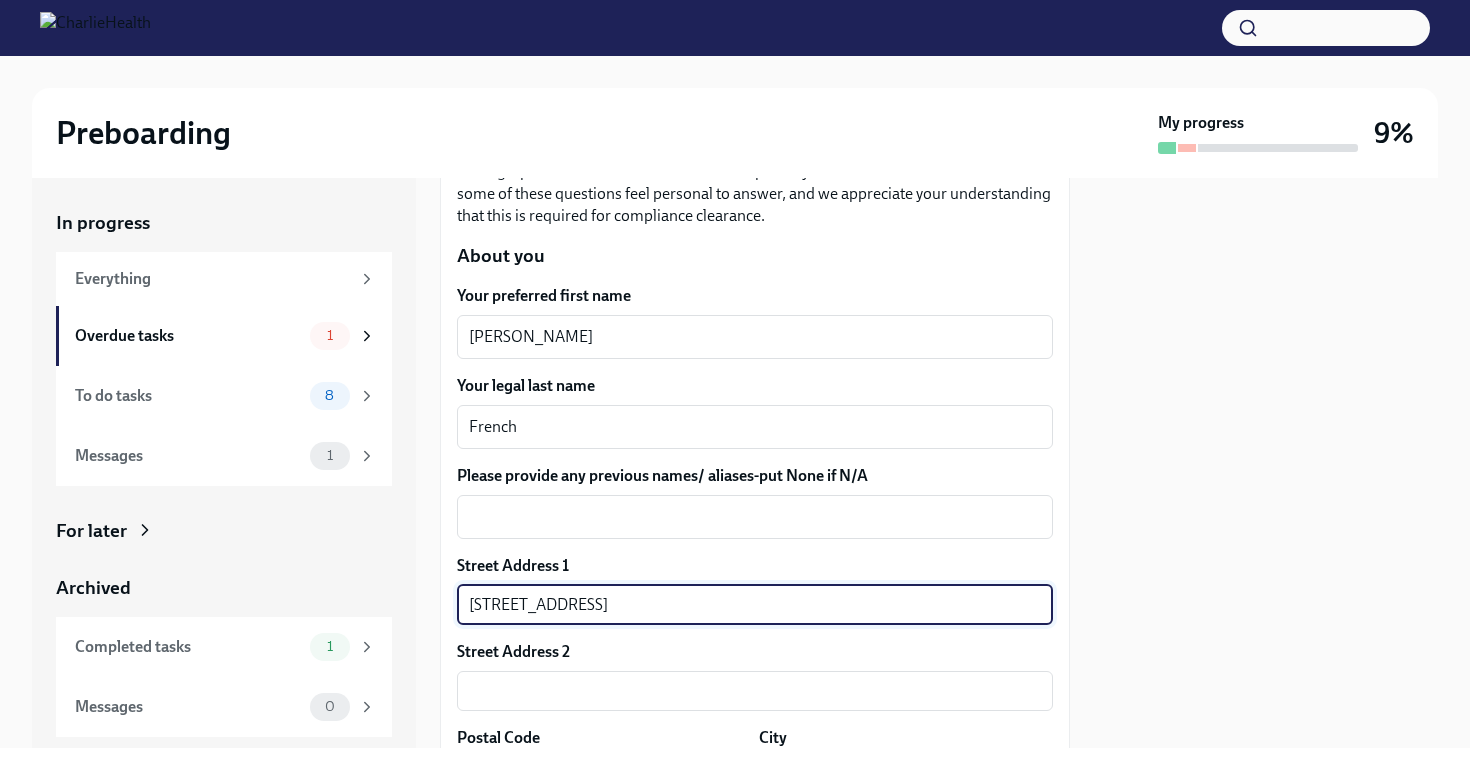 type on "01450" 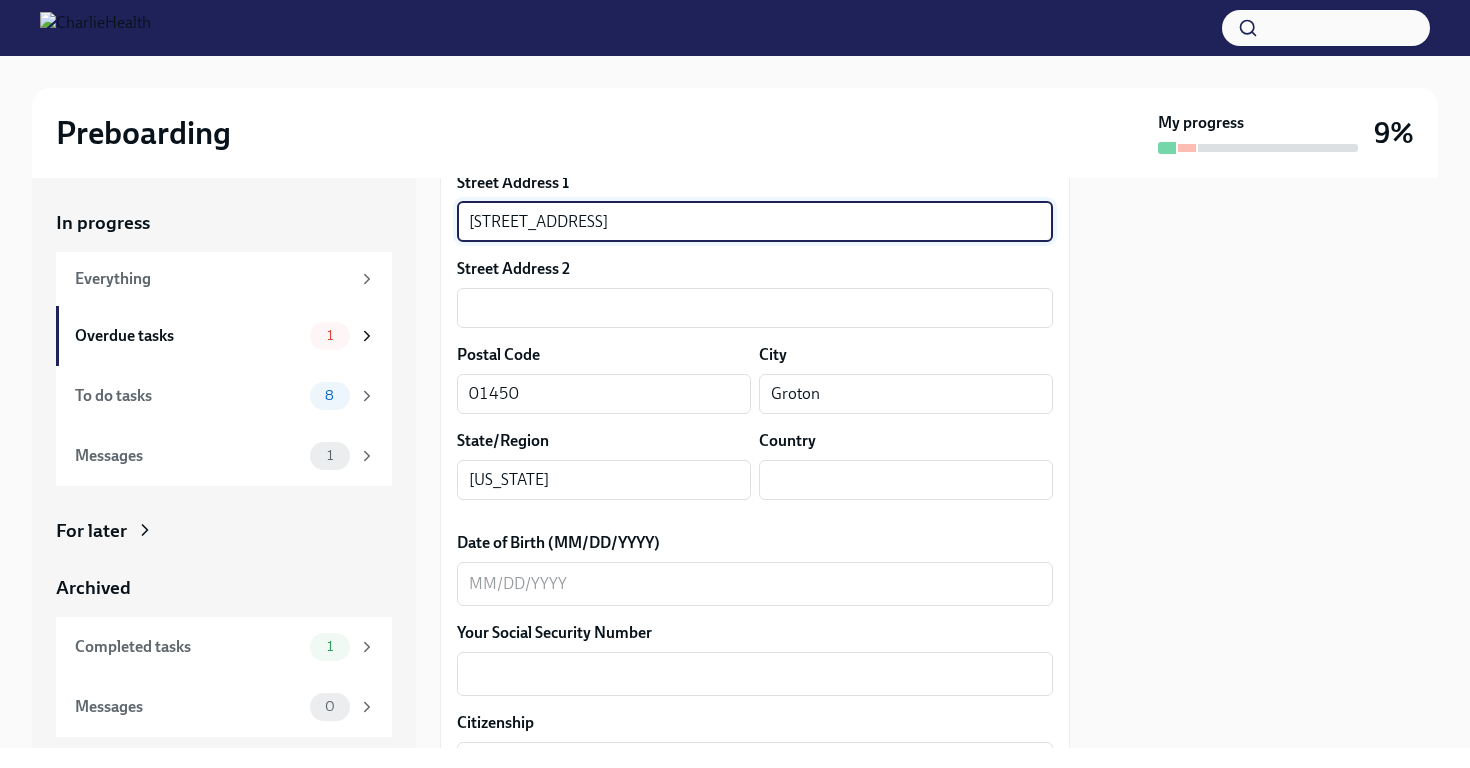 scroll, scrollTop: 655, scrollLeft: 0, axis: vertical 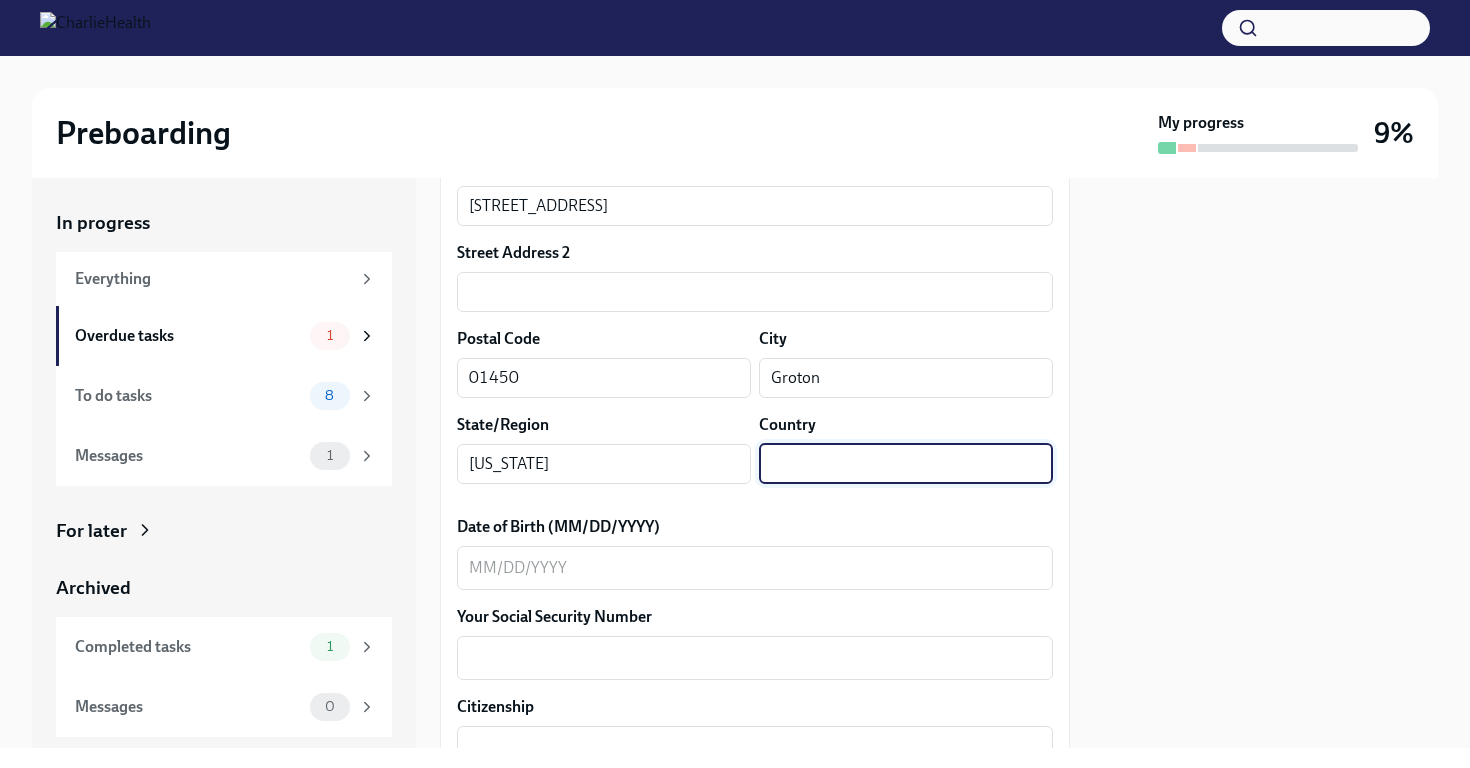 click at bounding box center [906, 464] 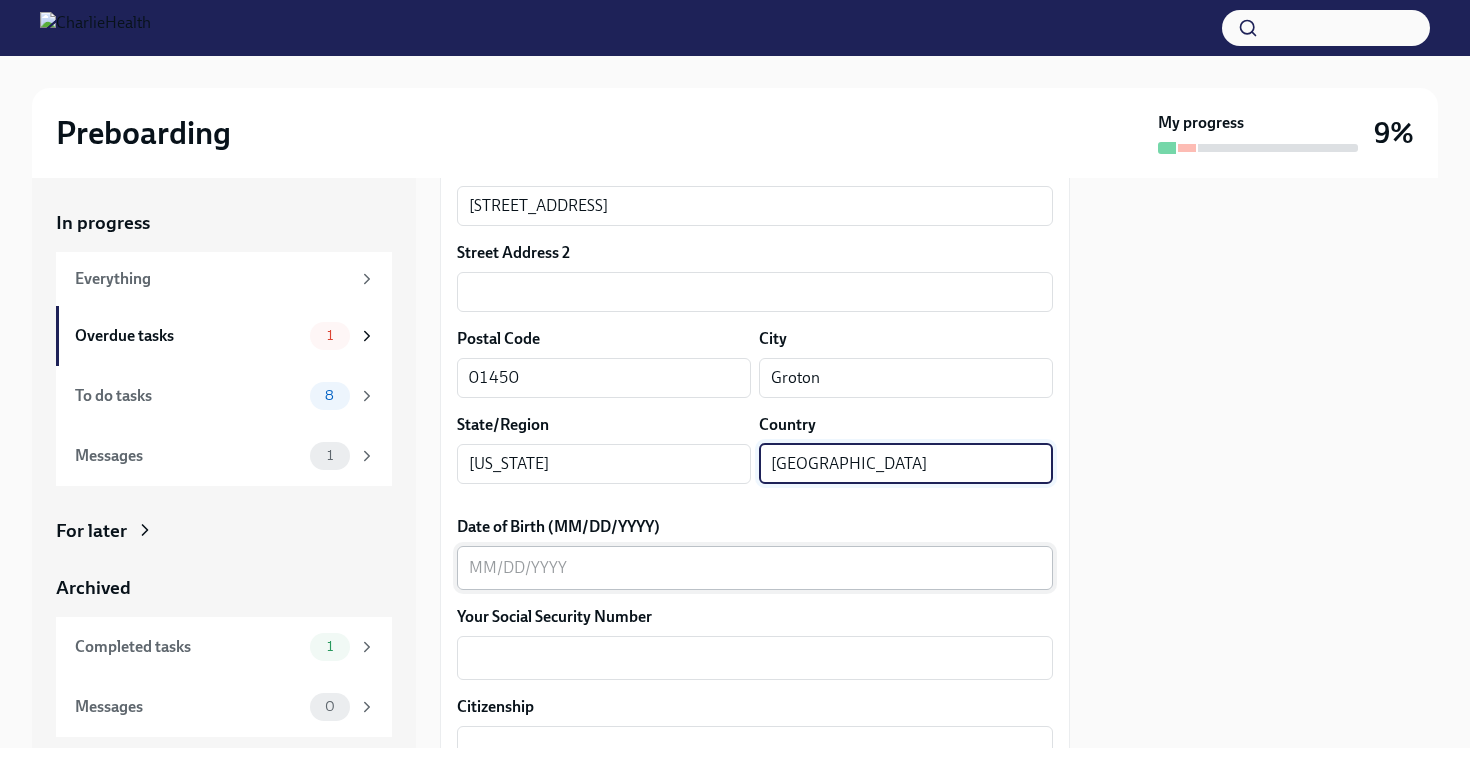 type on "[GEOGRAPHIC_DATA]" 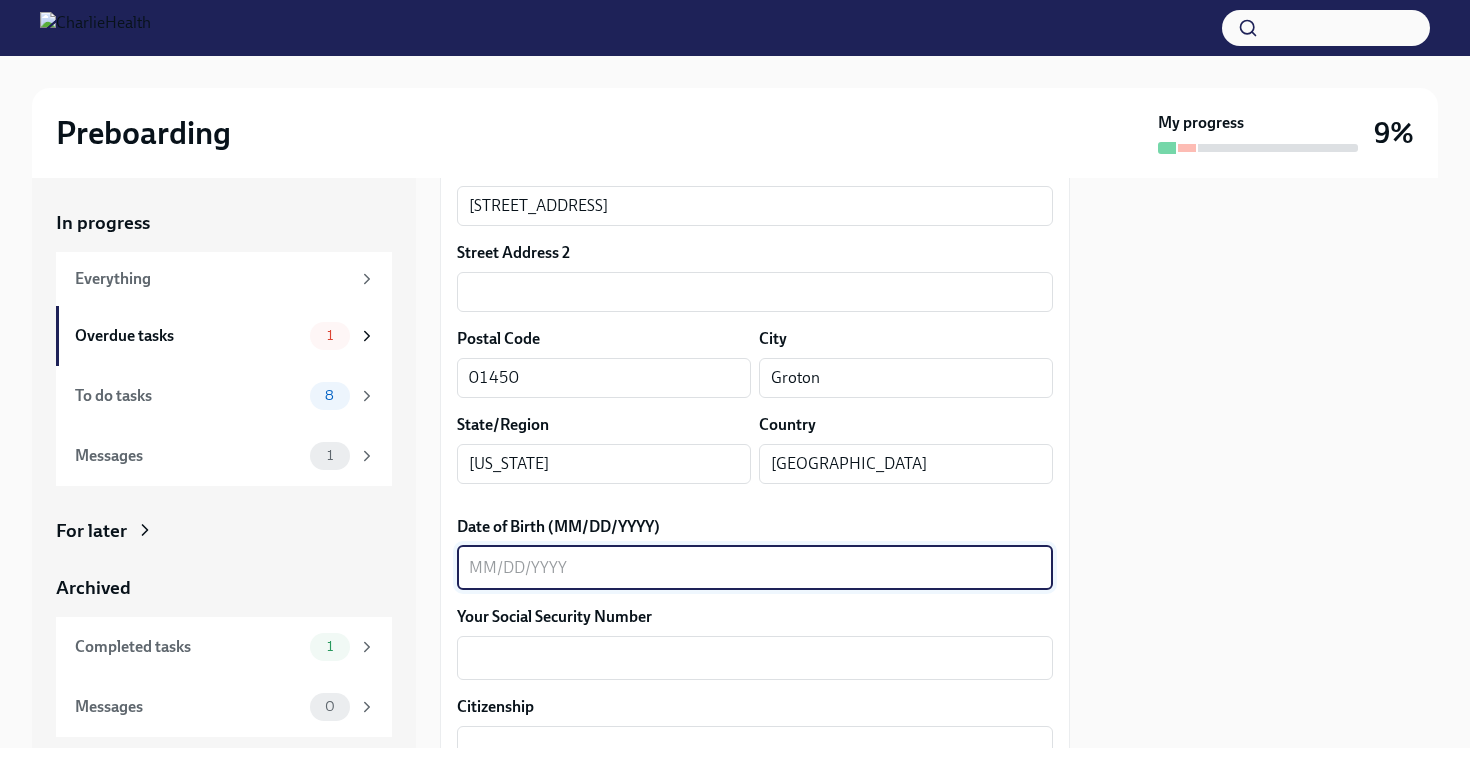 click on "Date of Birth (MM/DD/YYYY)" at bounding box center (755, 568) 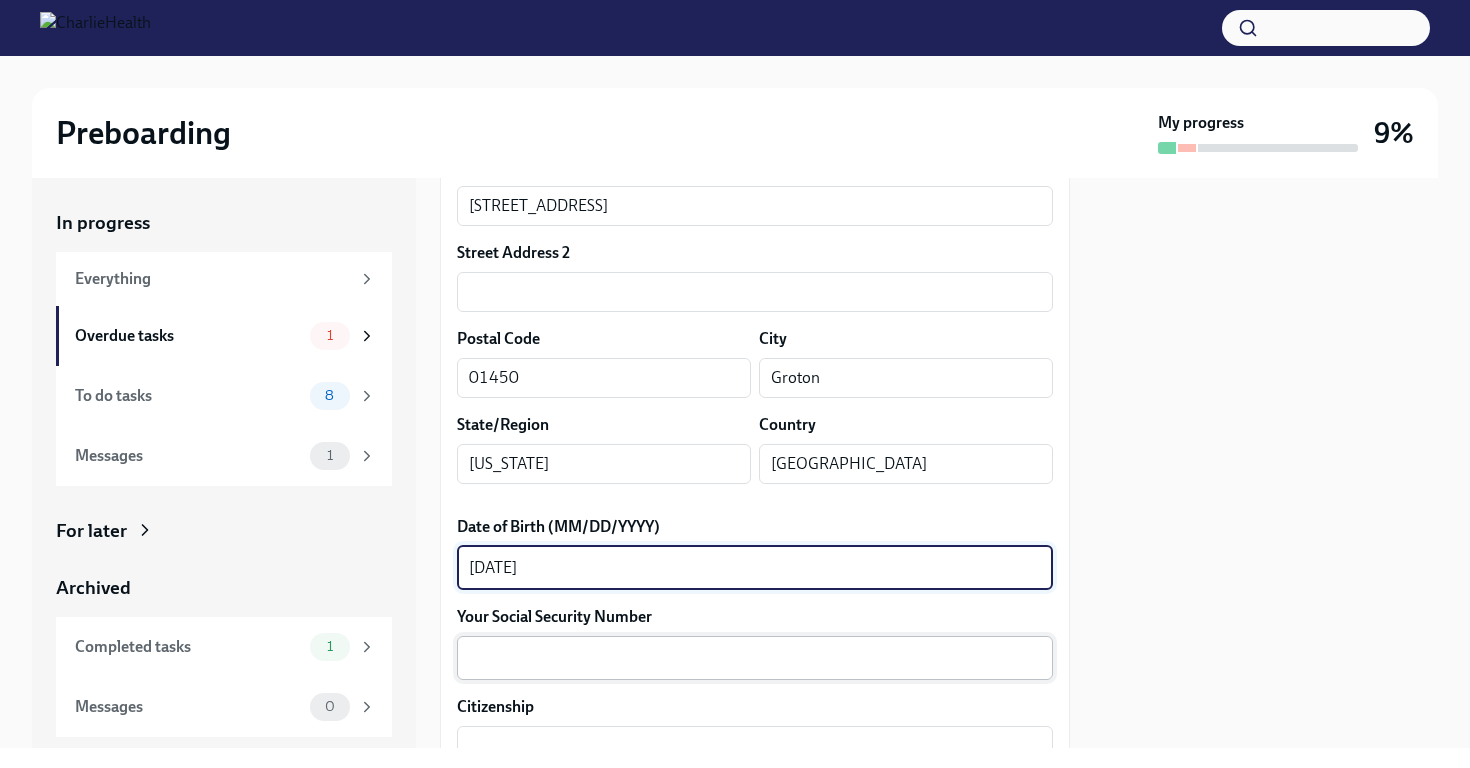 type on "[DATE]" 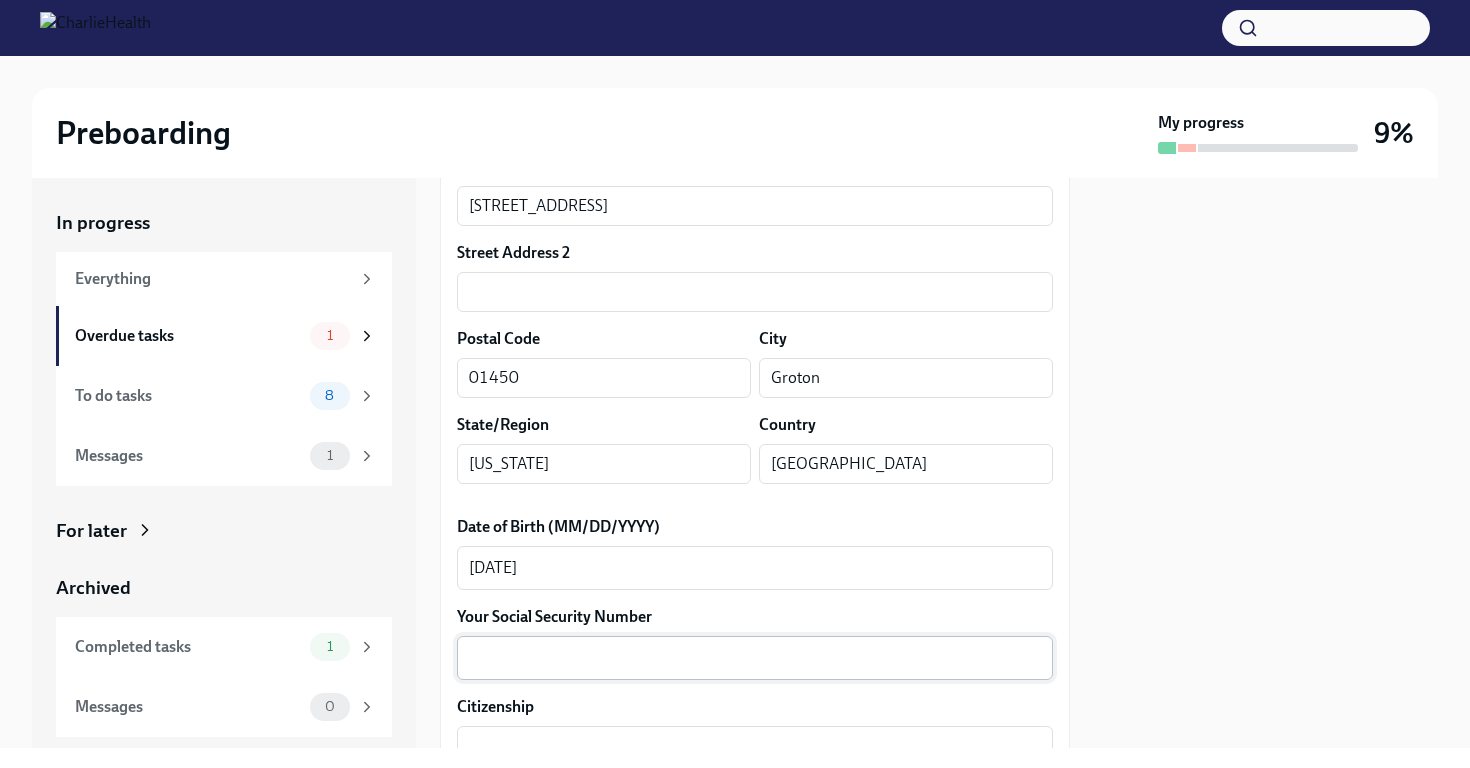 click on "x ​" at bounding box center [755, 658] 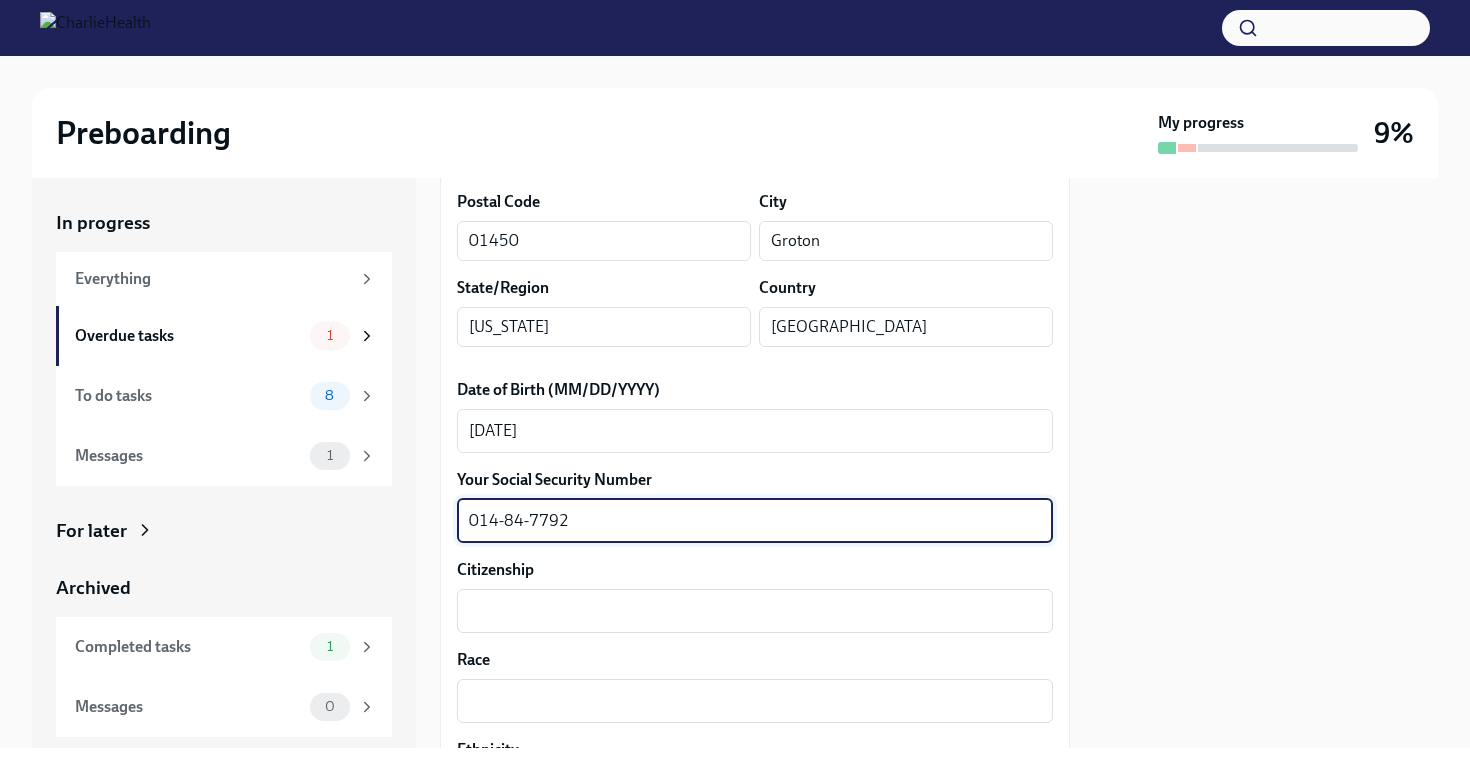 scroll, scrollTop: 794, scrollLeft: 0, axis: vertical 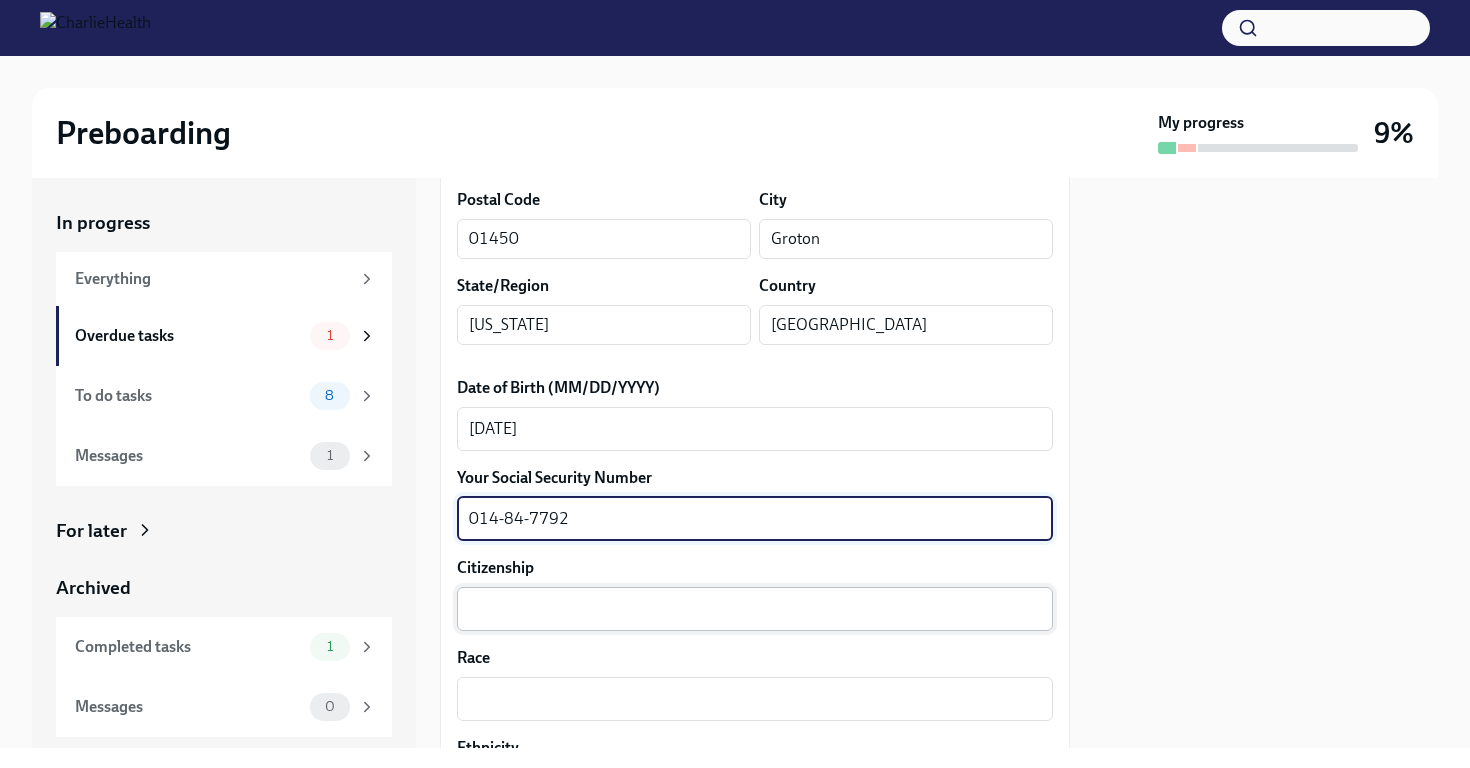 type on "014-84-7792" 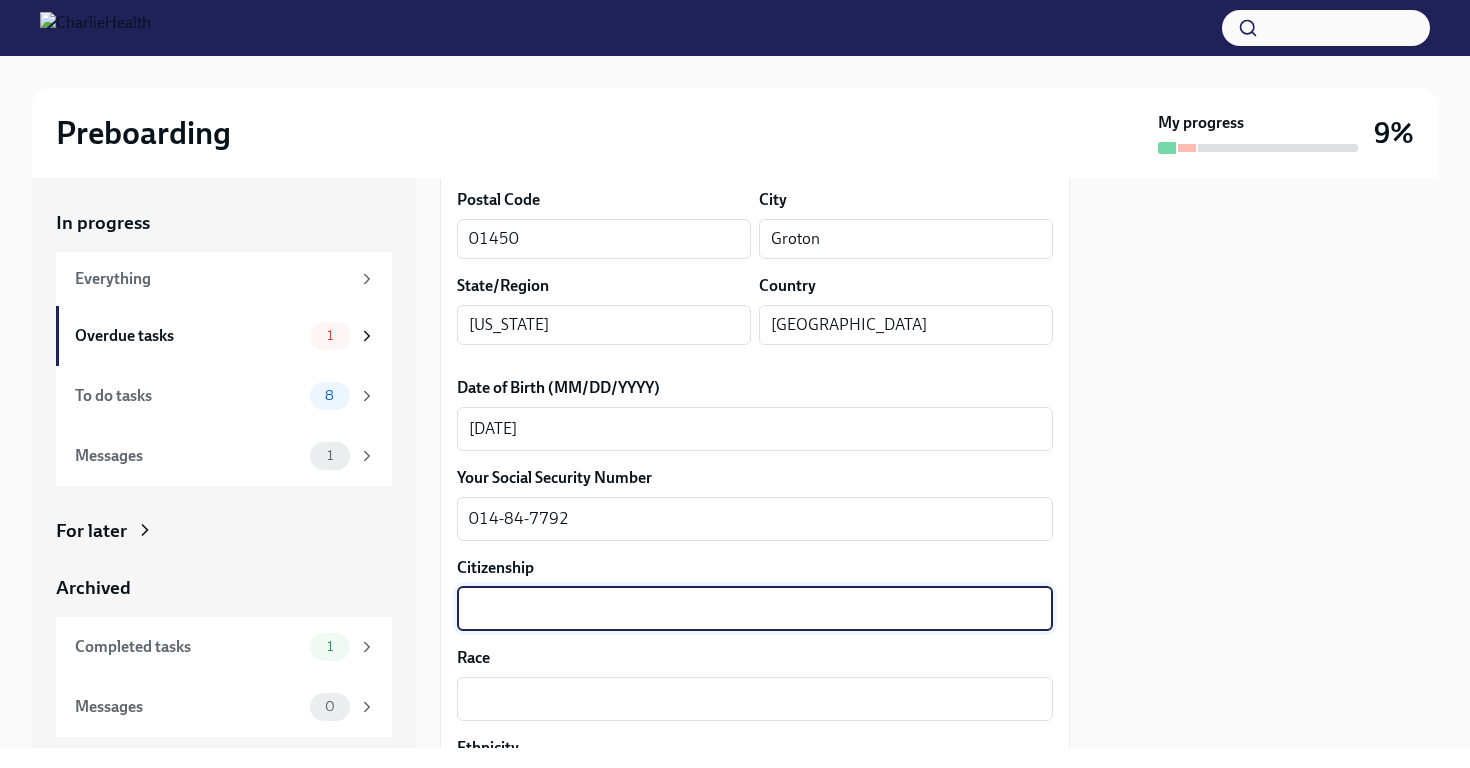 click on "Citizenship" at bounding box center [755, 609] 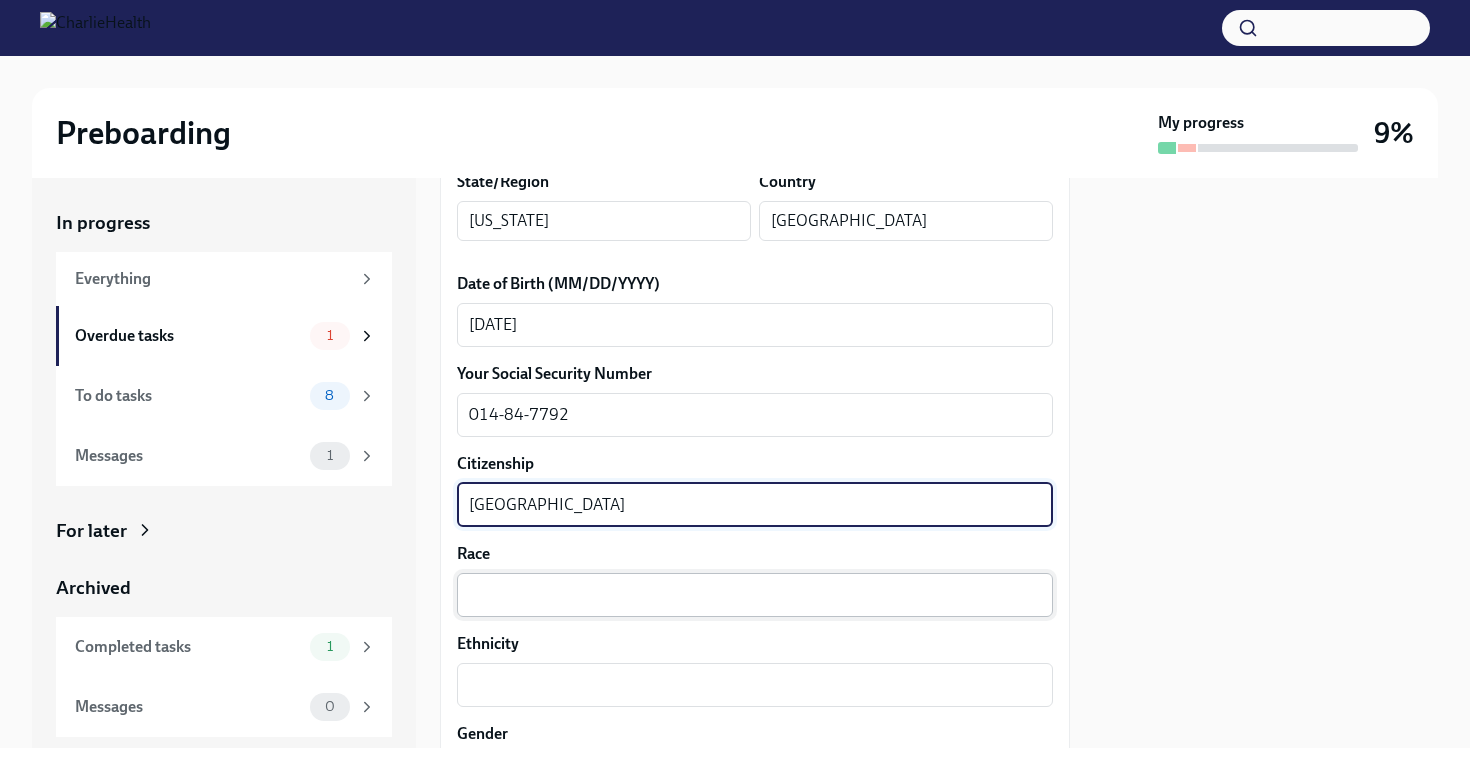 scroll, scrollTop: 899, scrollLeft: 0, axis: vertical 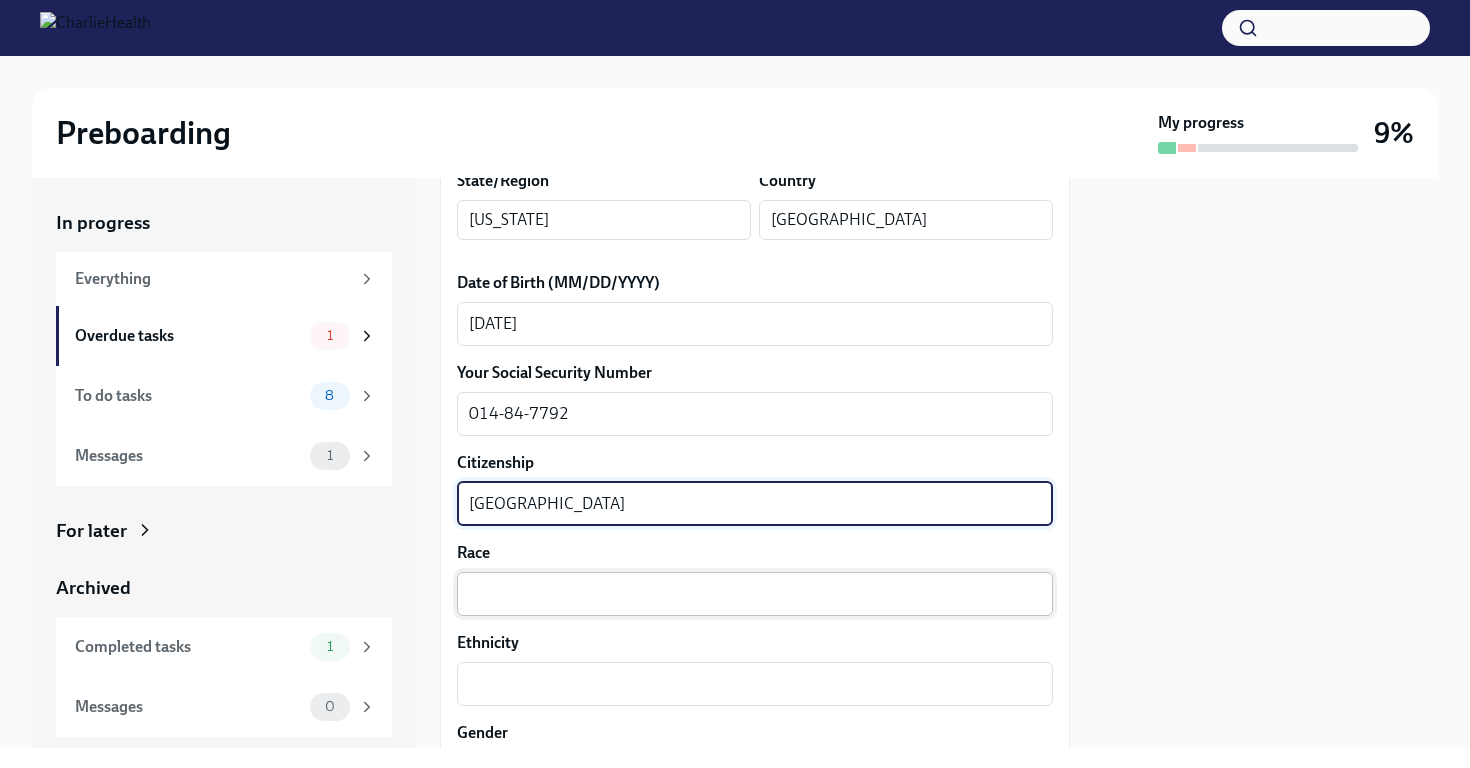 type on "[GEOGRAPHIC_DATA]" 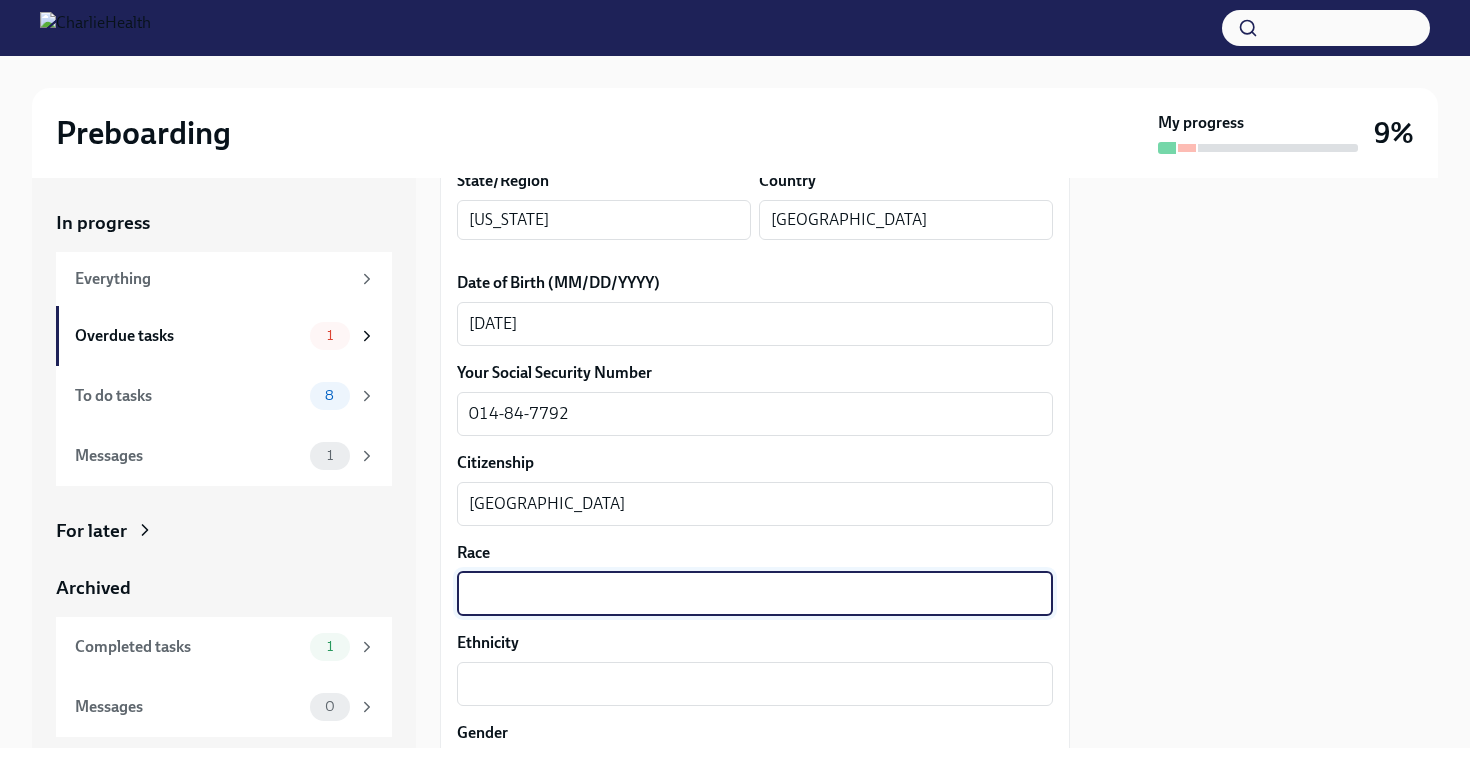 click on "Race" at bounding box center [755, 594] 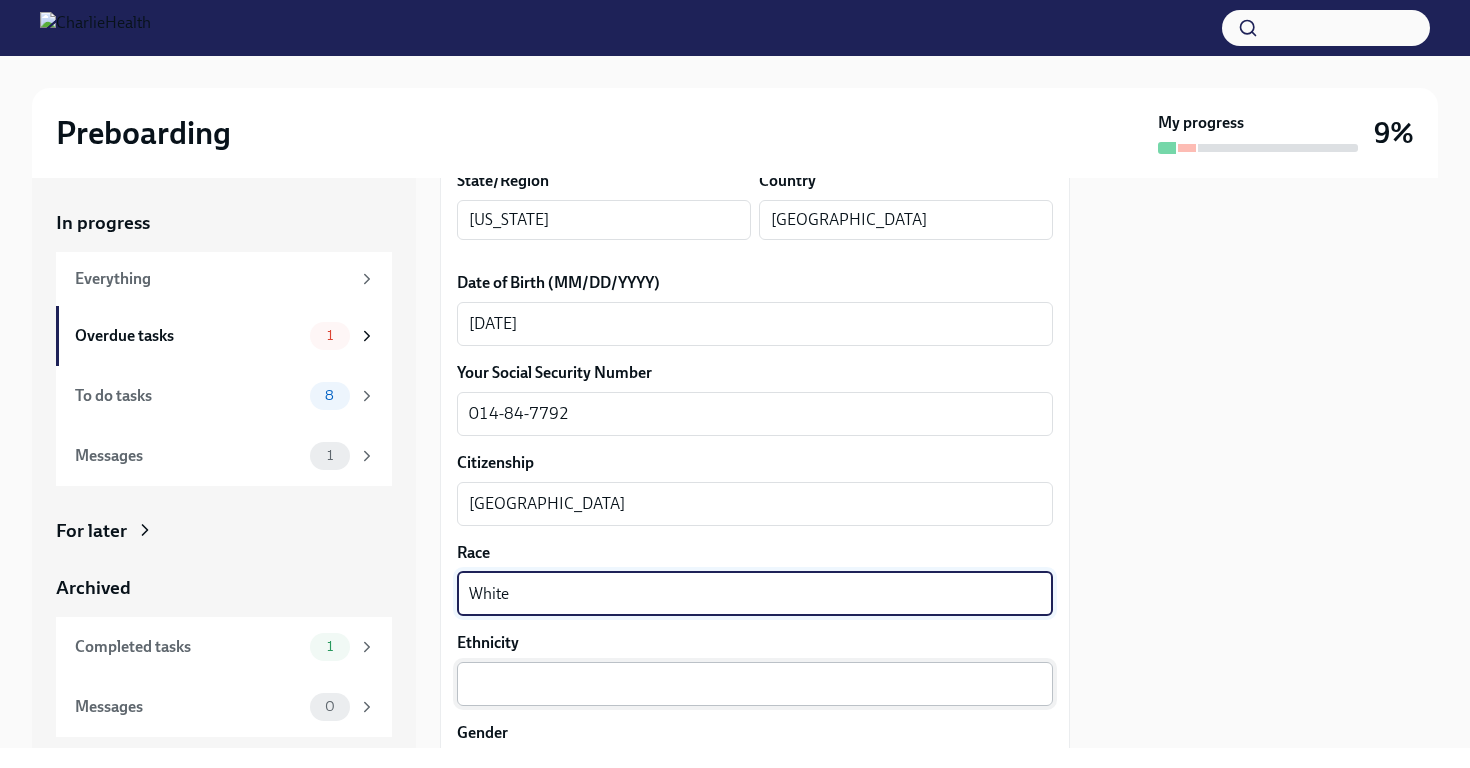 type on "White" 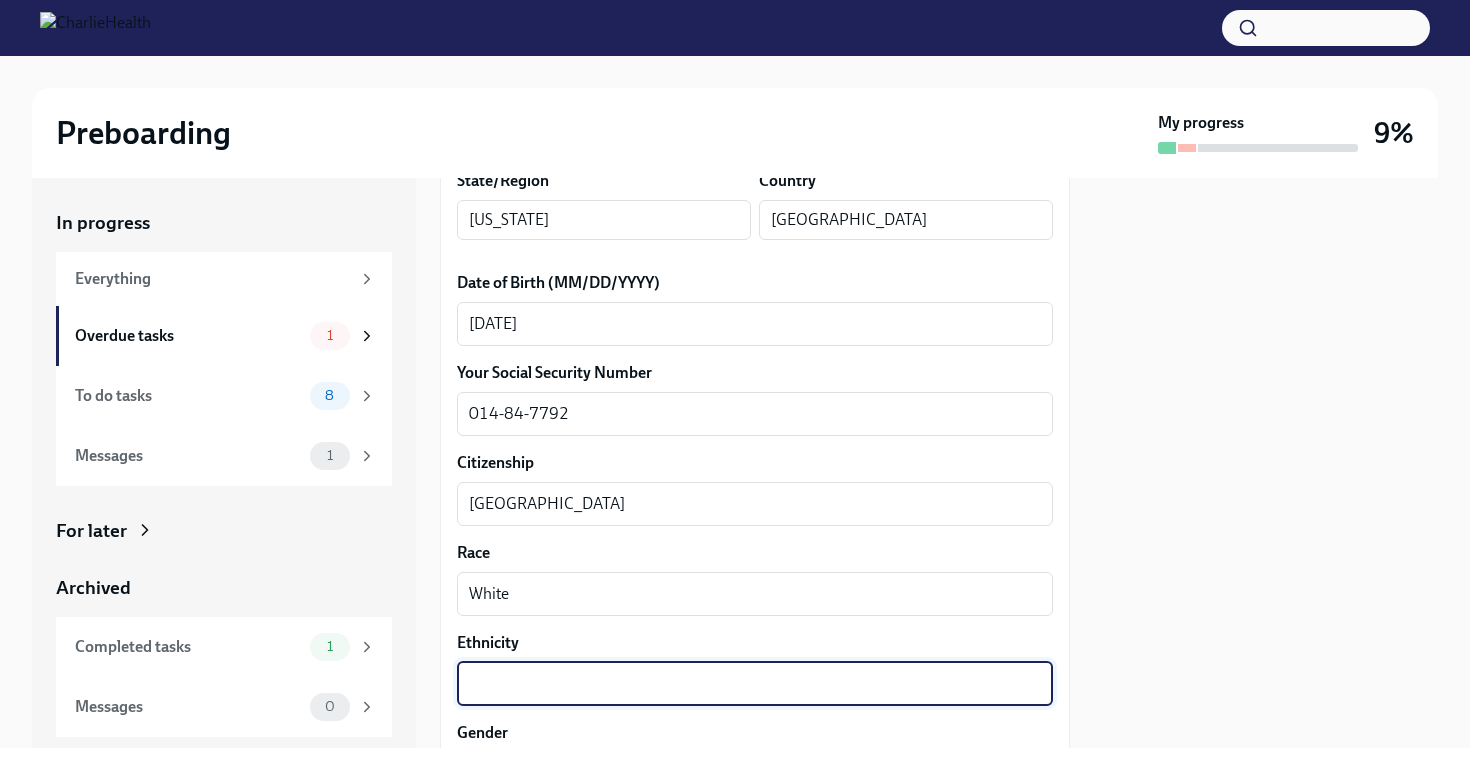click on "Ethnicity" at bounding box center (755, 684) 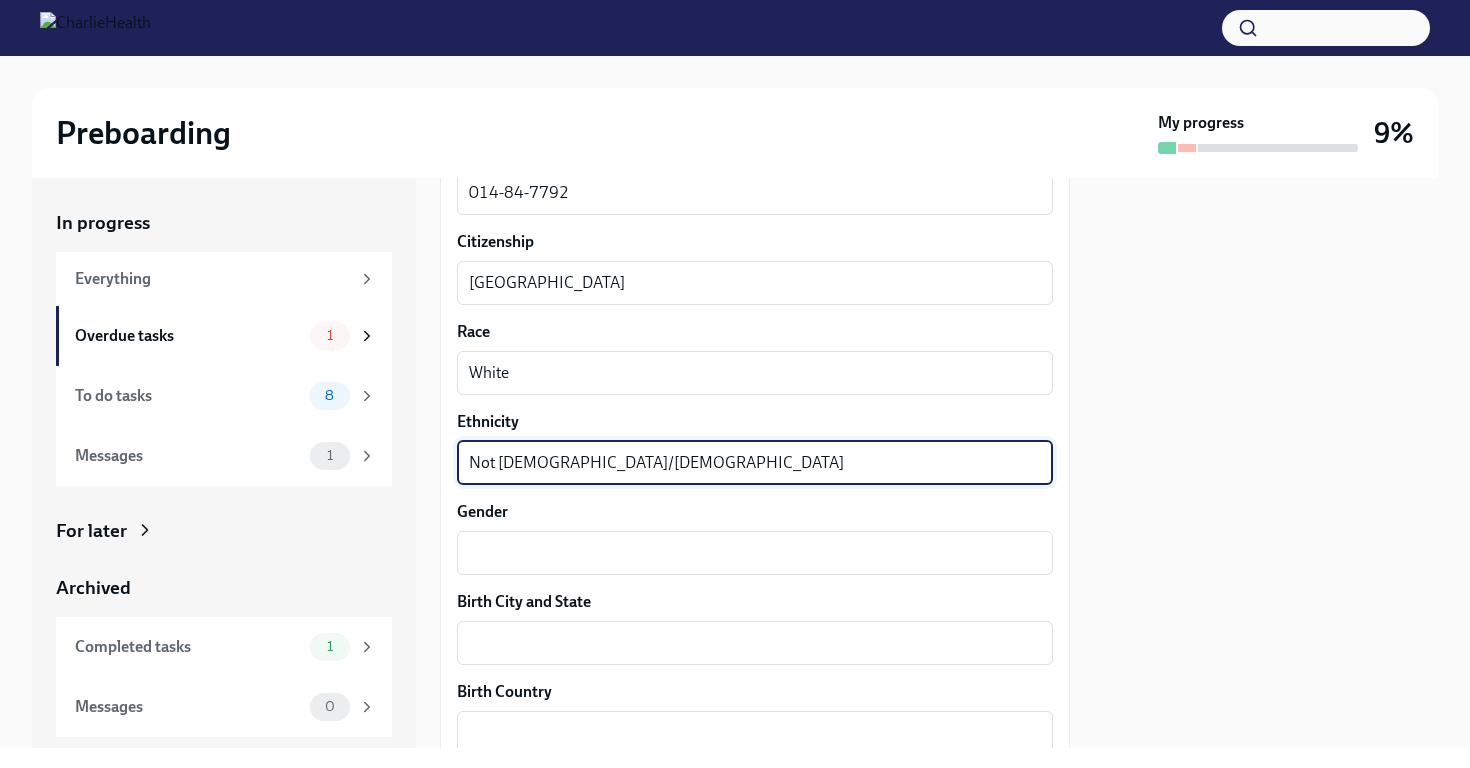 scroll, scrollTop: 1121, scrollLeft: 0, axis: vertical 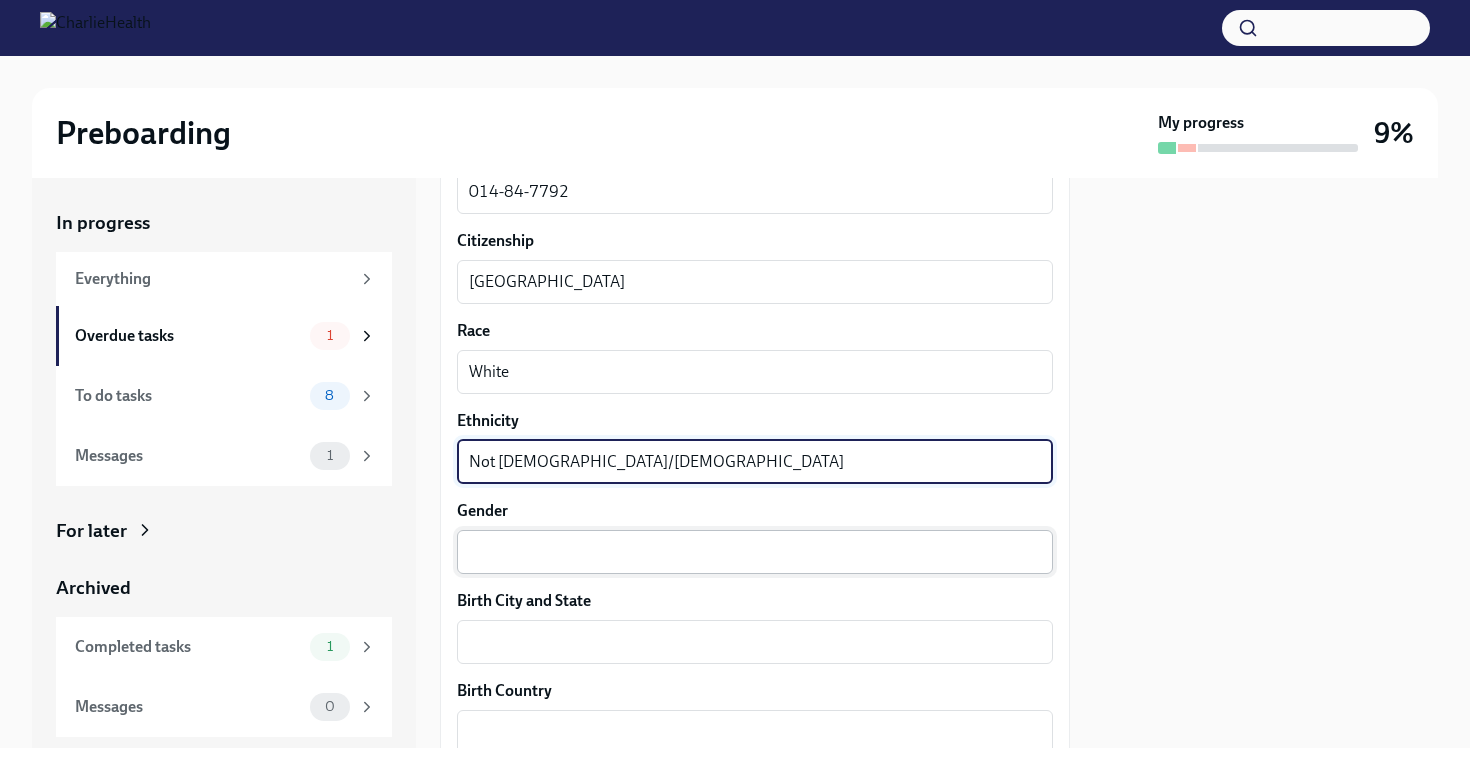 type on "Not [DEMOGRAPHIC_DATA]/[DEMOGRAPHIC_DATA]" 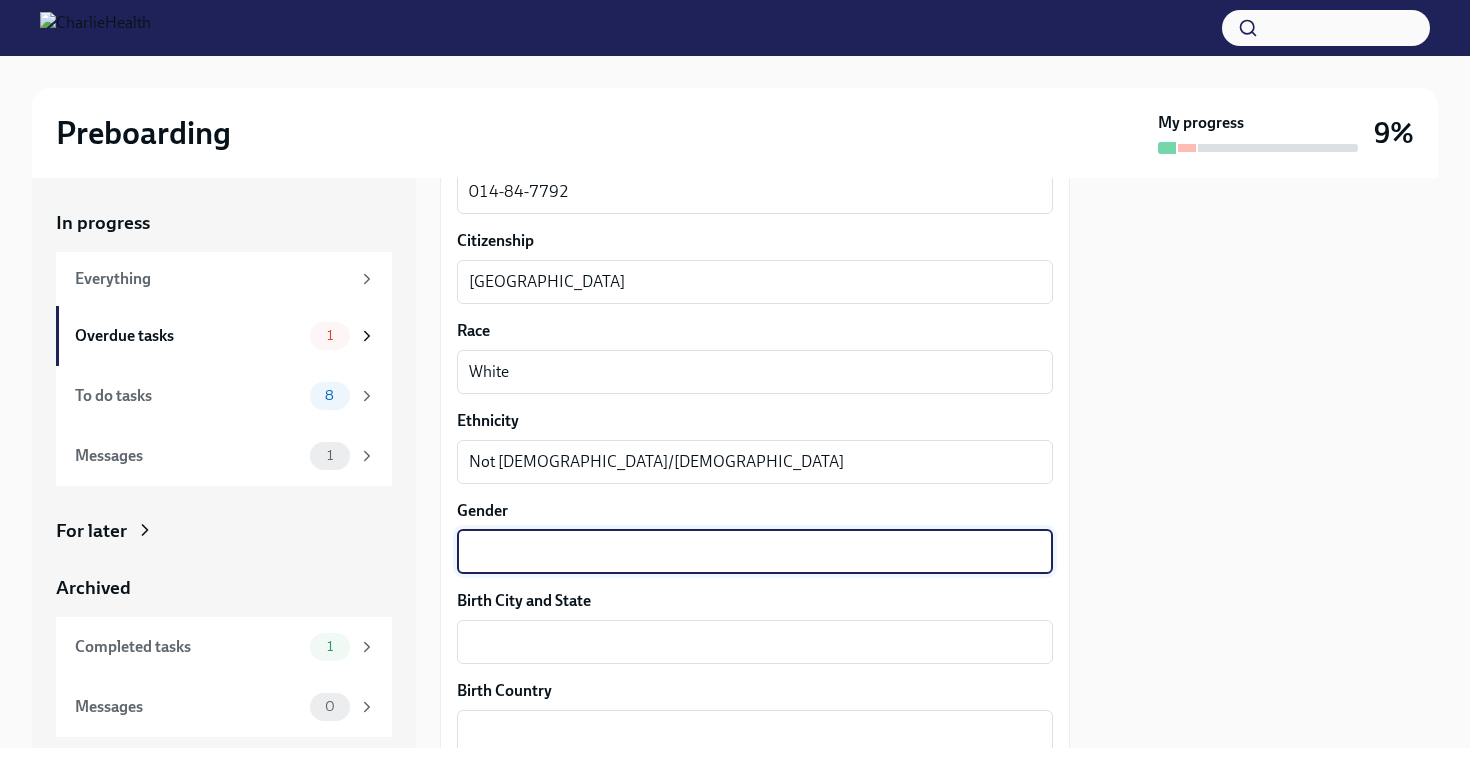 click on "Gender" at bounding box center (755, 552) 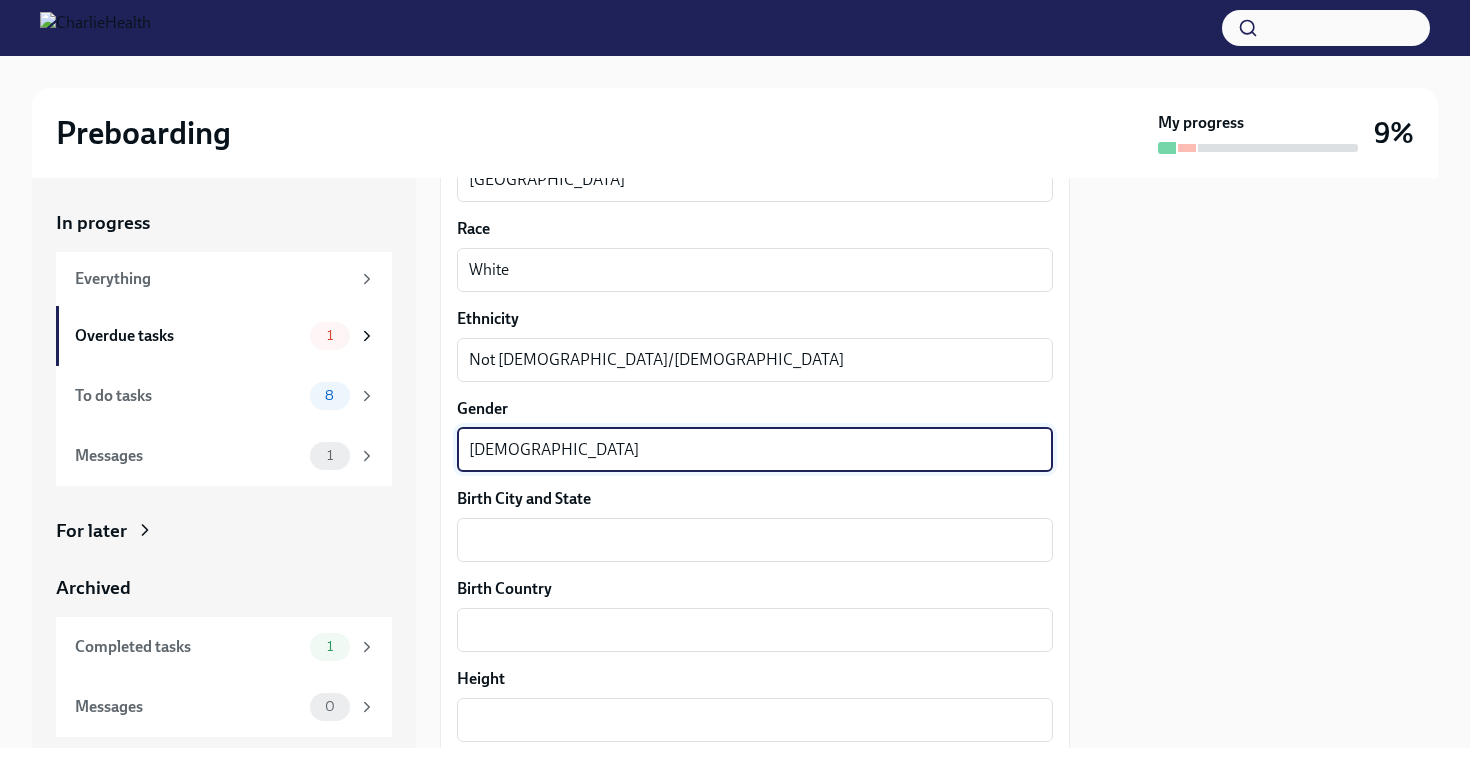 scroll, scrollTop: 1225, scrollLeft: 0, axis: vertical 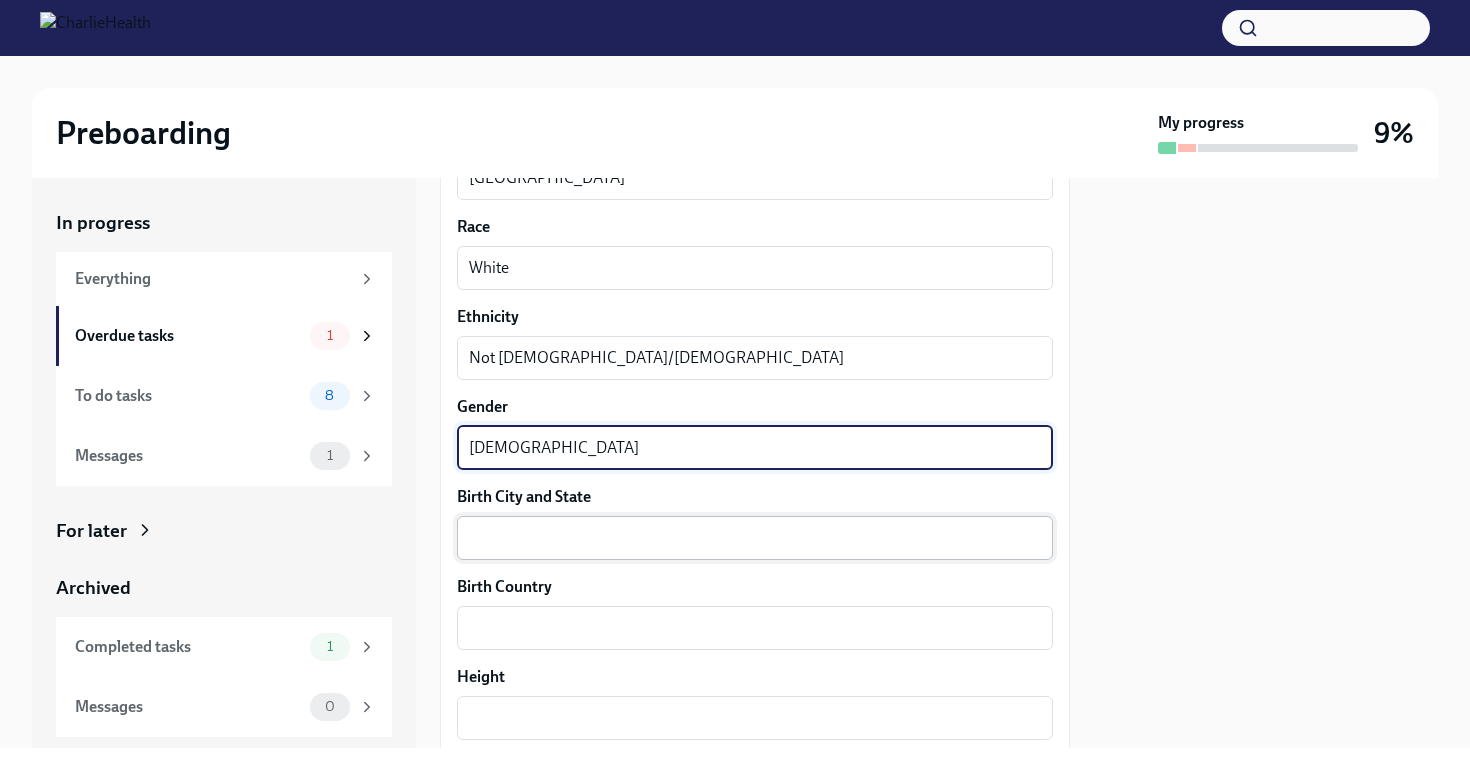 type on "[DEMOGRAPHIC_DATA]" 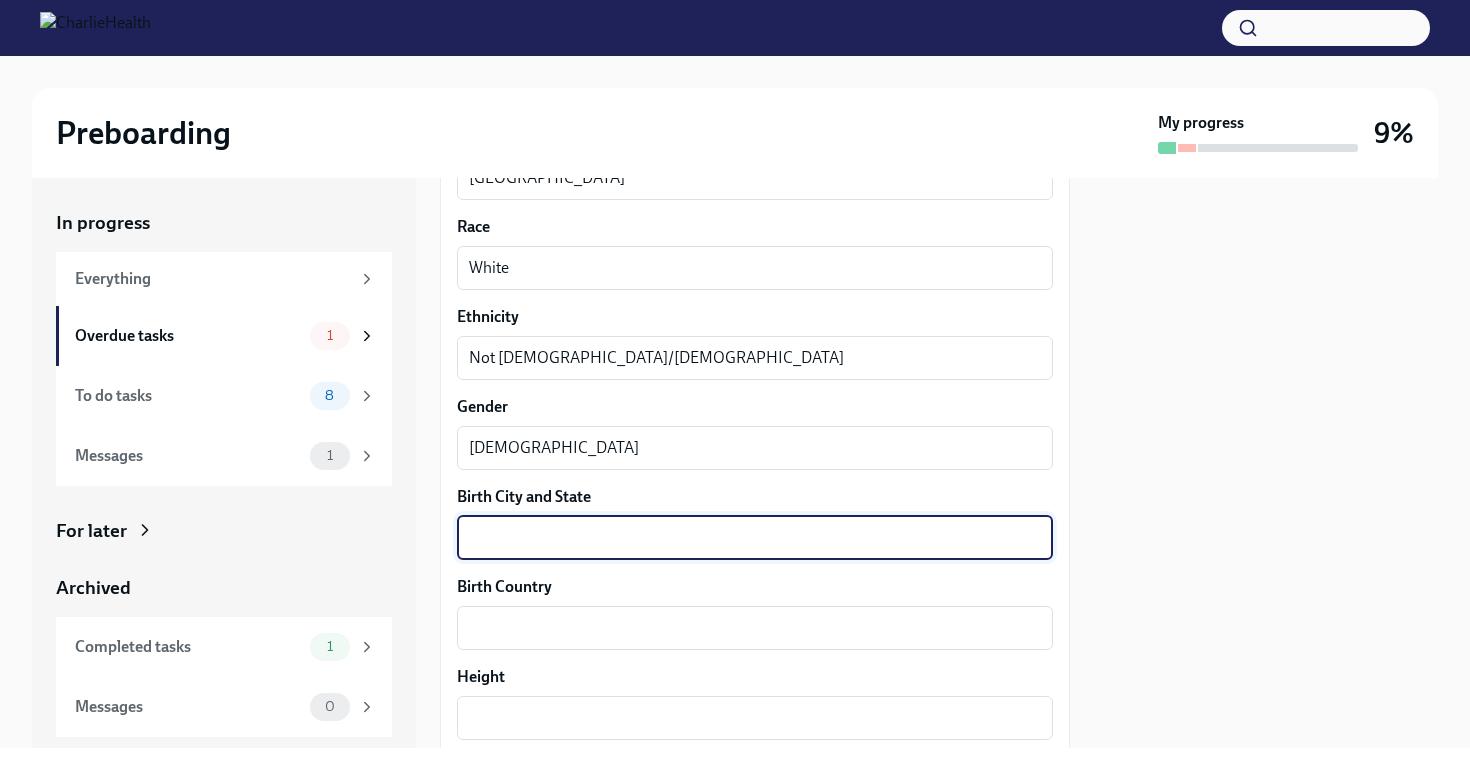 click on "Birth City and State" at bounding box center [755, 538] 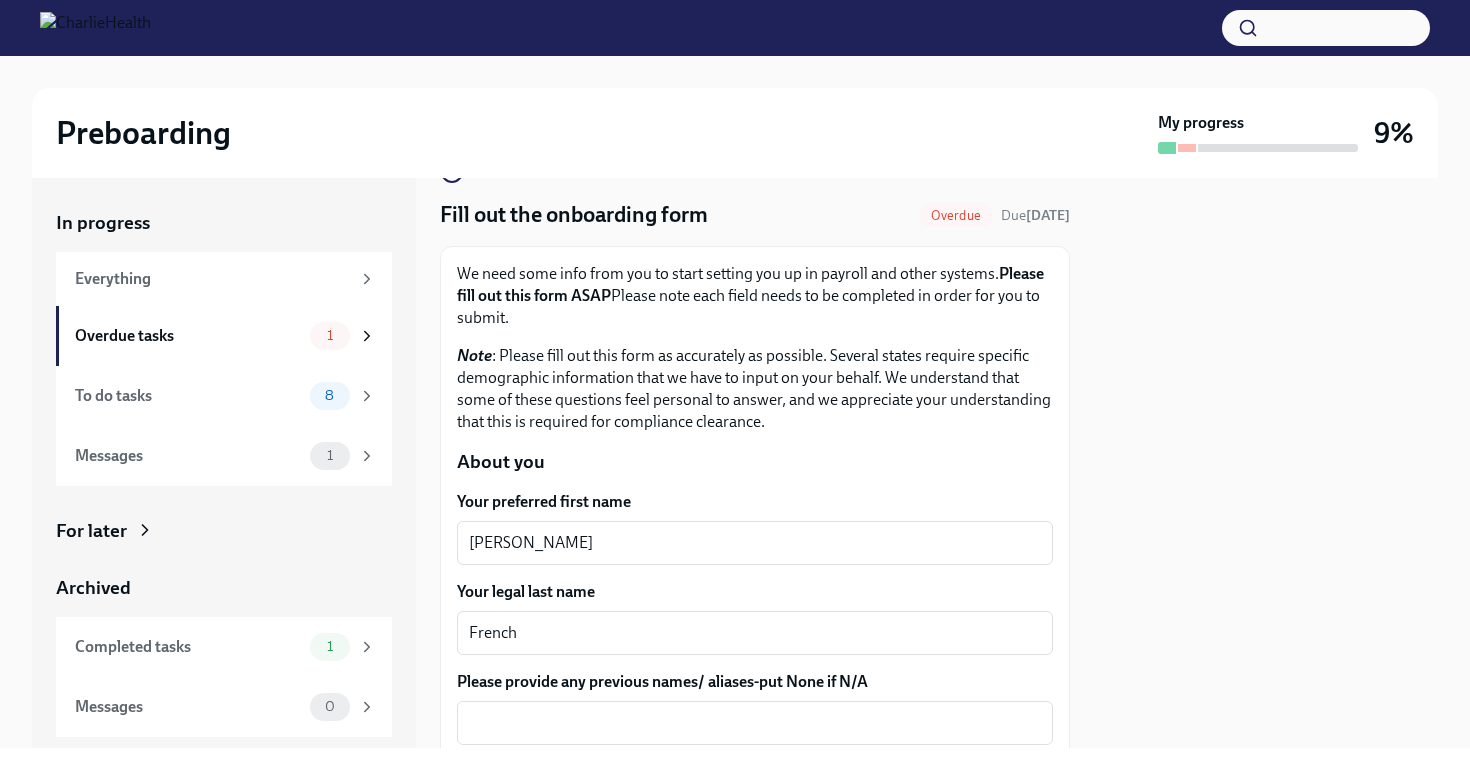 scroll, scrollTop: 0, scrollLeft: 0, axis: both 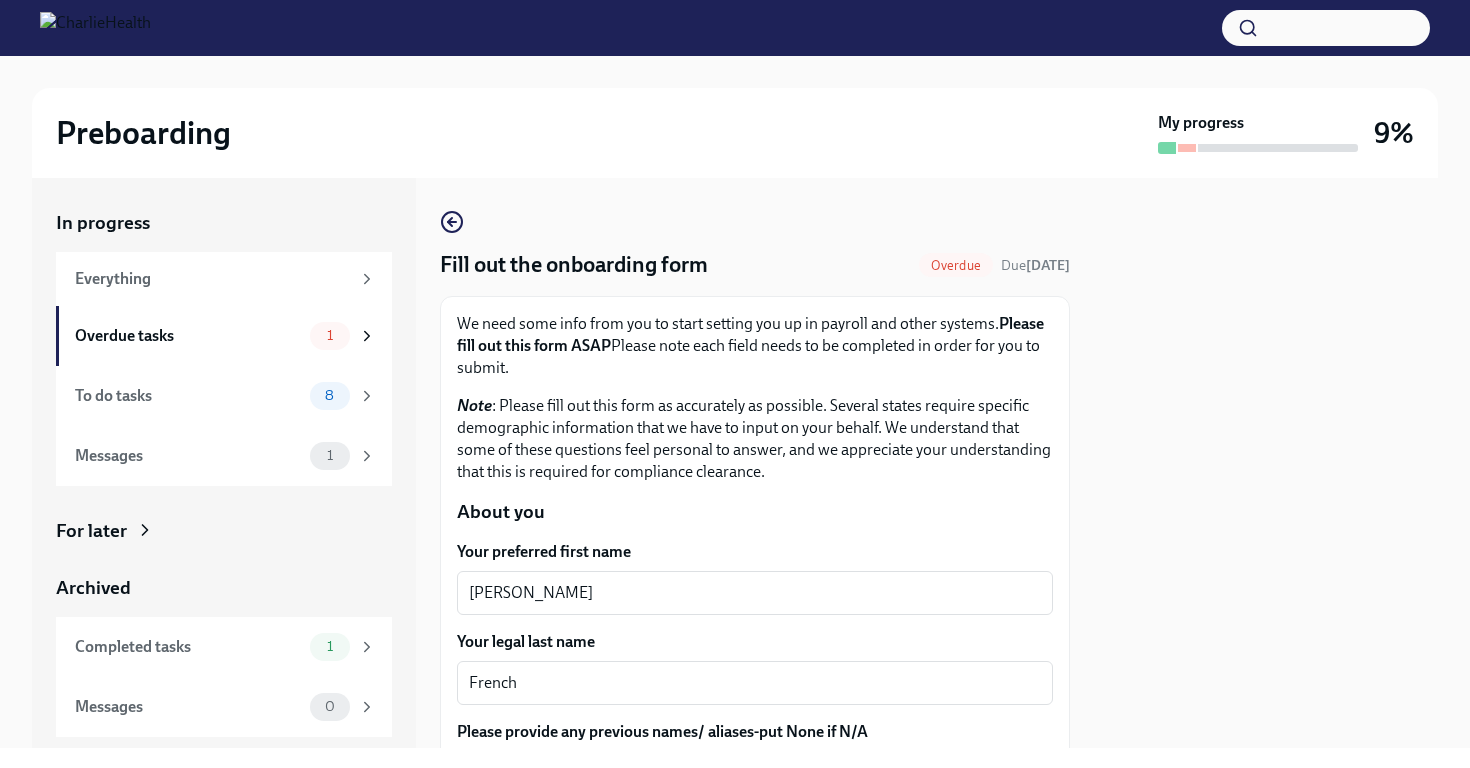type on "[GEOGRAPHIC_DATA], [GEOGRAPHIC_DATA]" 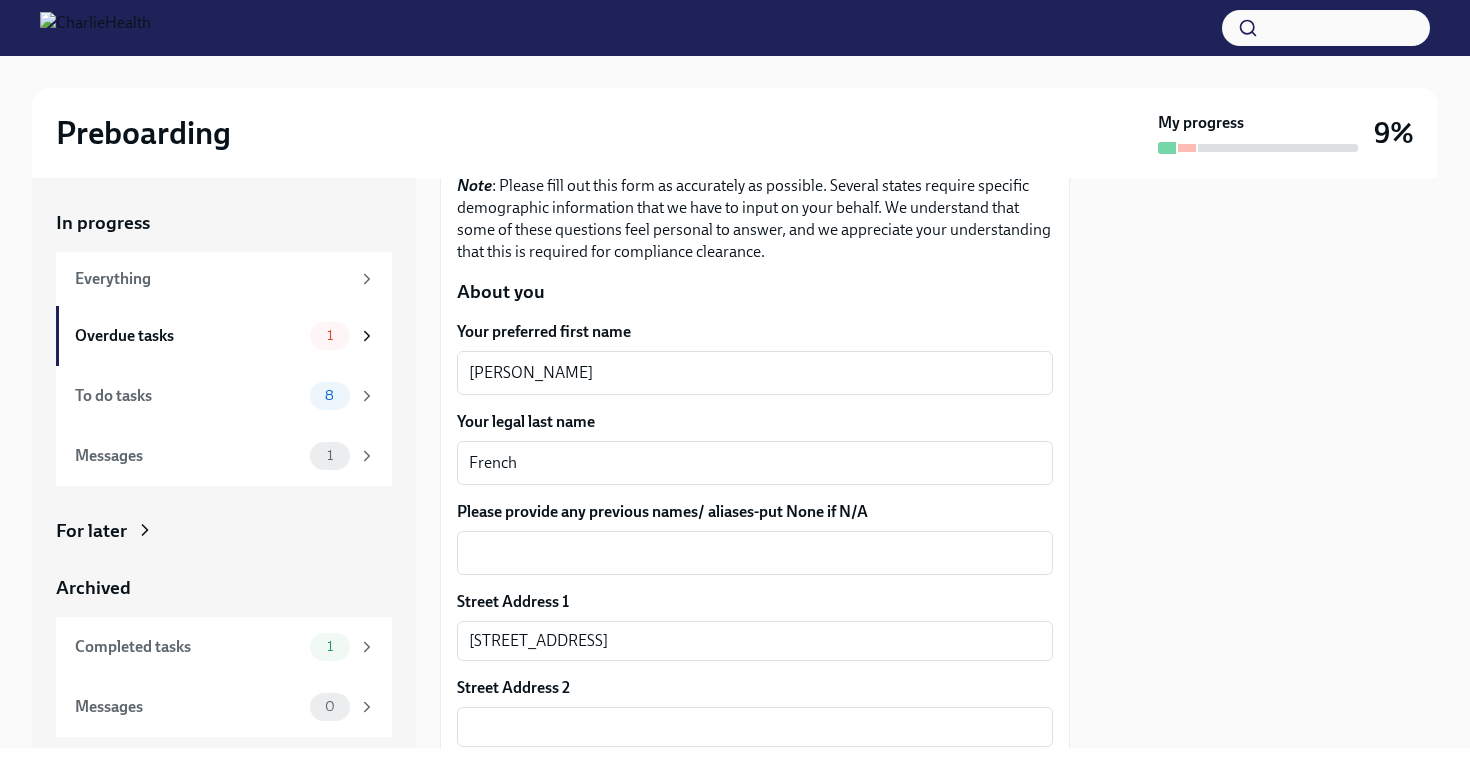 scroll, scrollTop: 442, scrollLeft: 0, axis: vertical 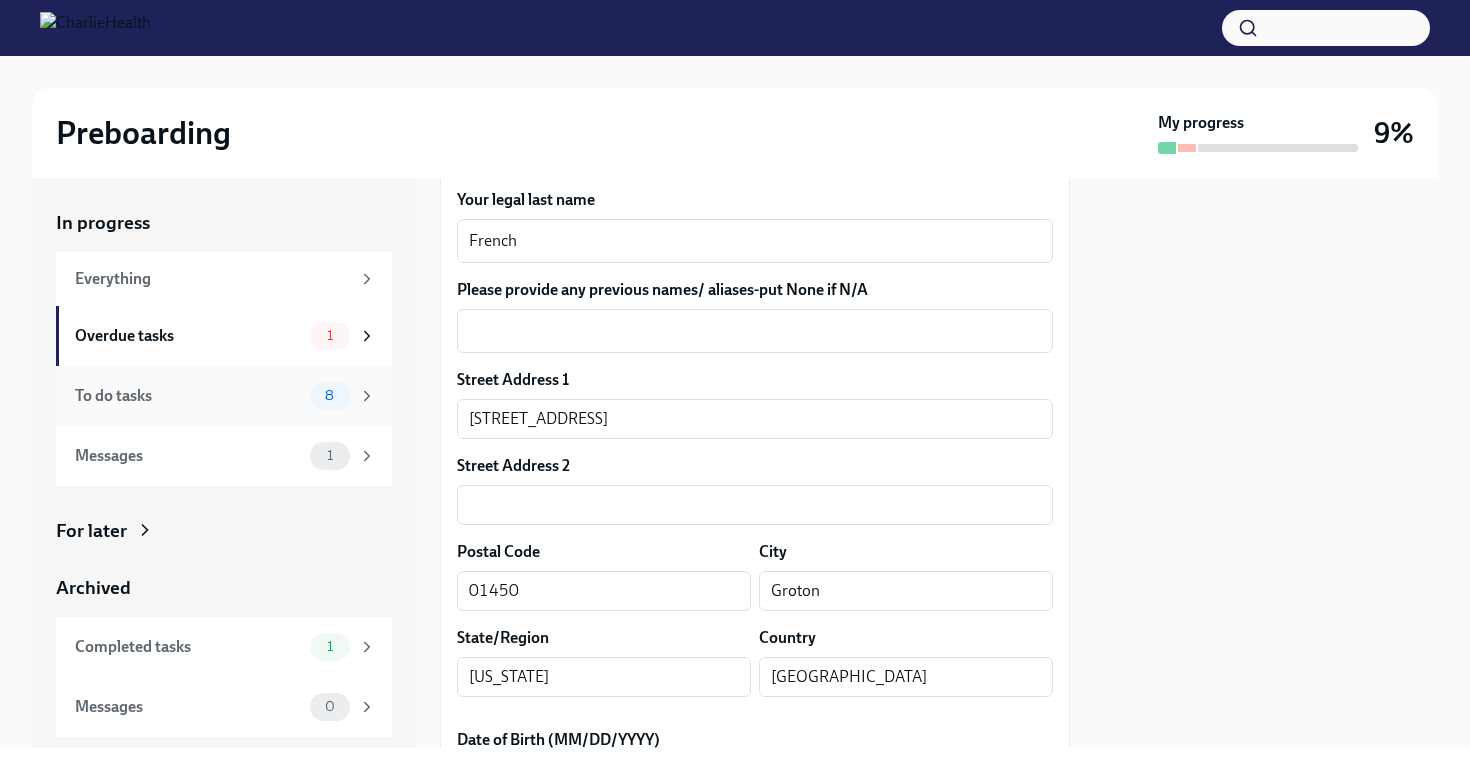 click on "To do tasks 8" at bounding box center [224, 396] 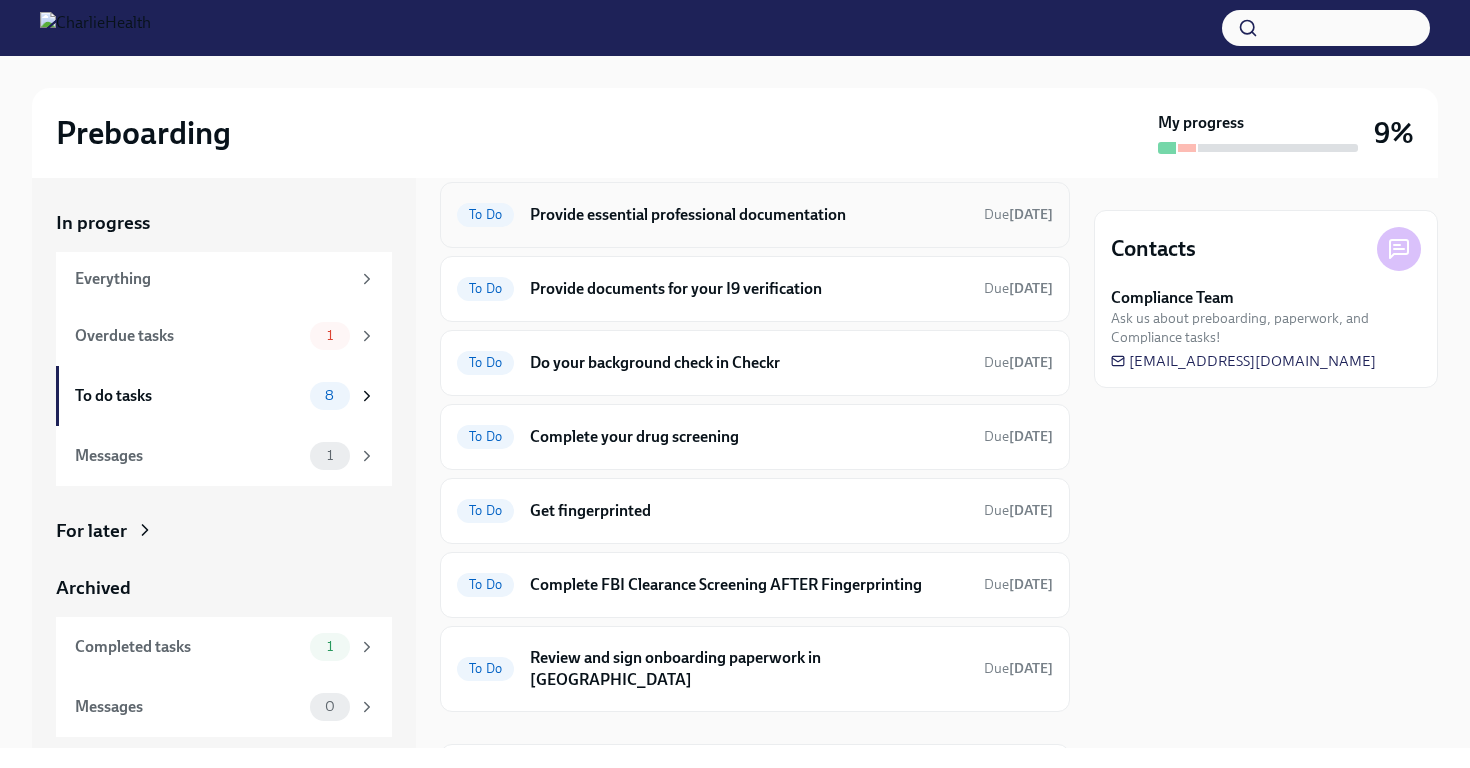 scroll, scrollTop: 66, scrollLeft: 0, axis: vertical 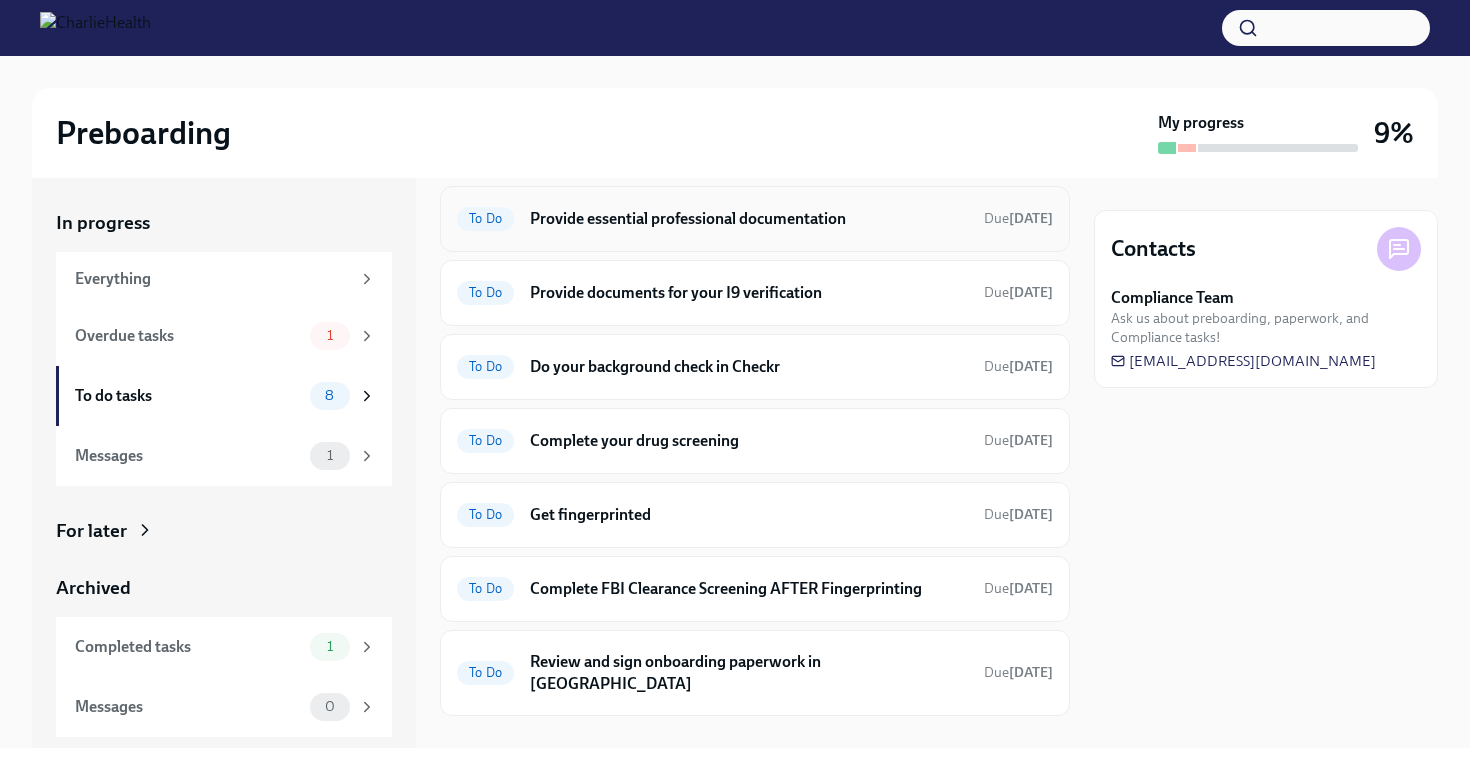 click on "Provide essential professional documentation" at bounding box center [749, 219] 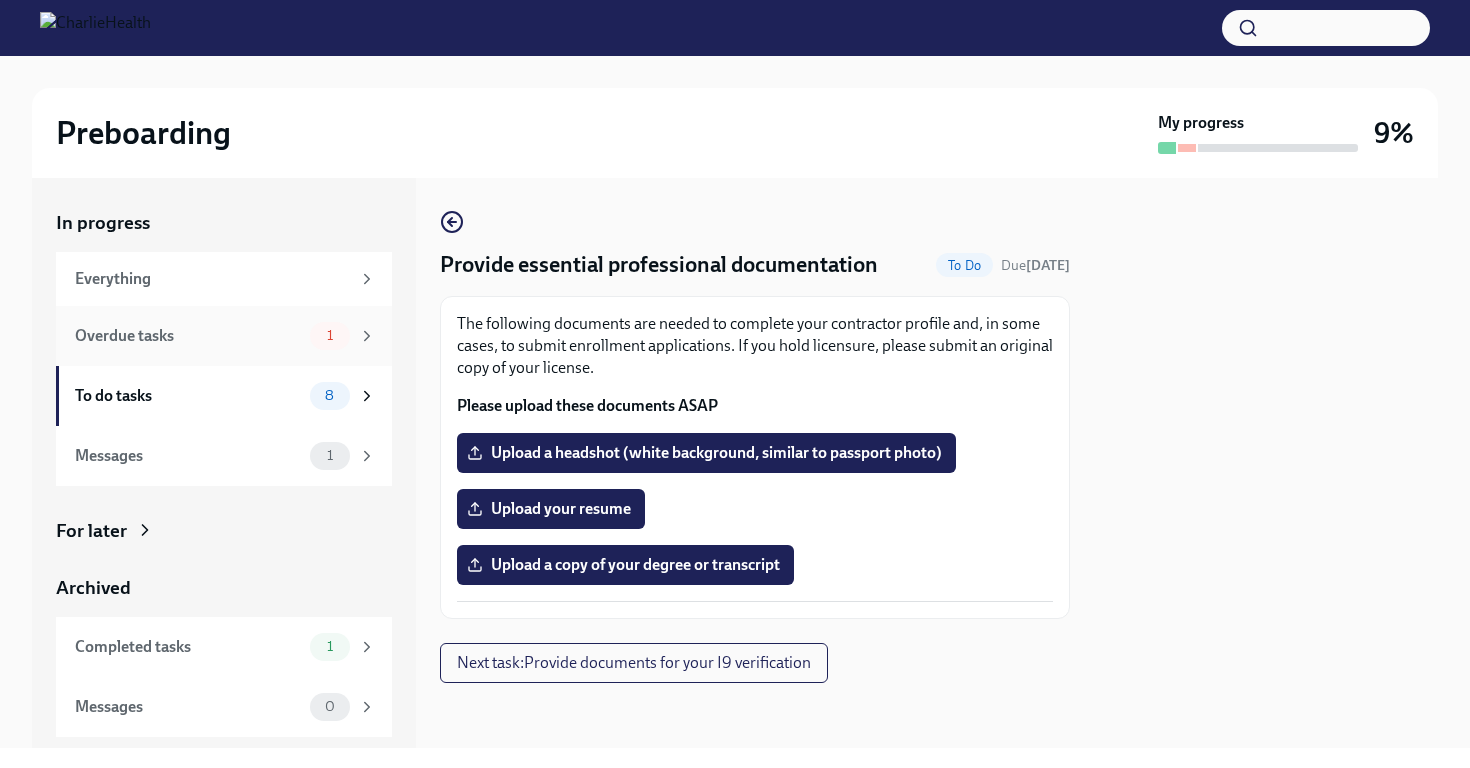 click on "Overdue tasks" at bounding box center [188, 336] 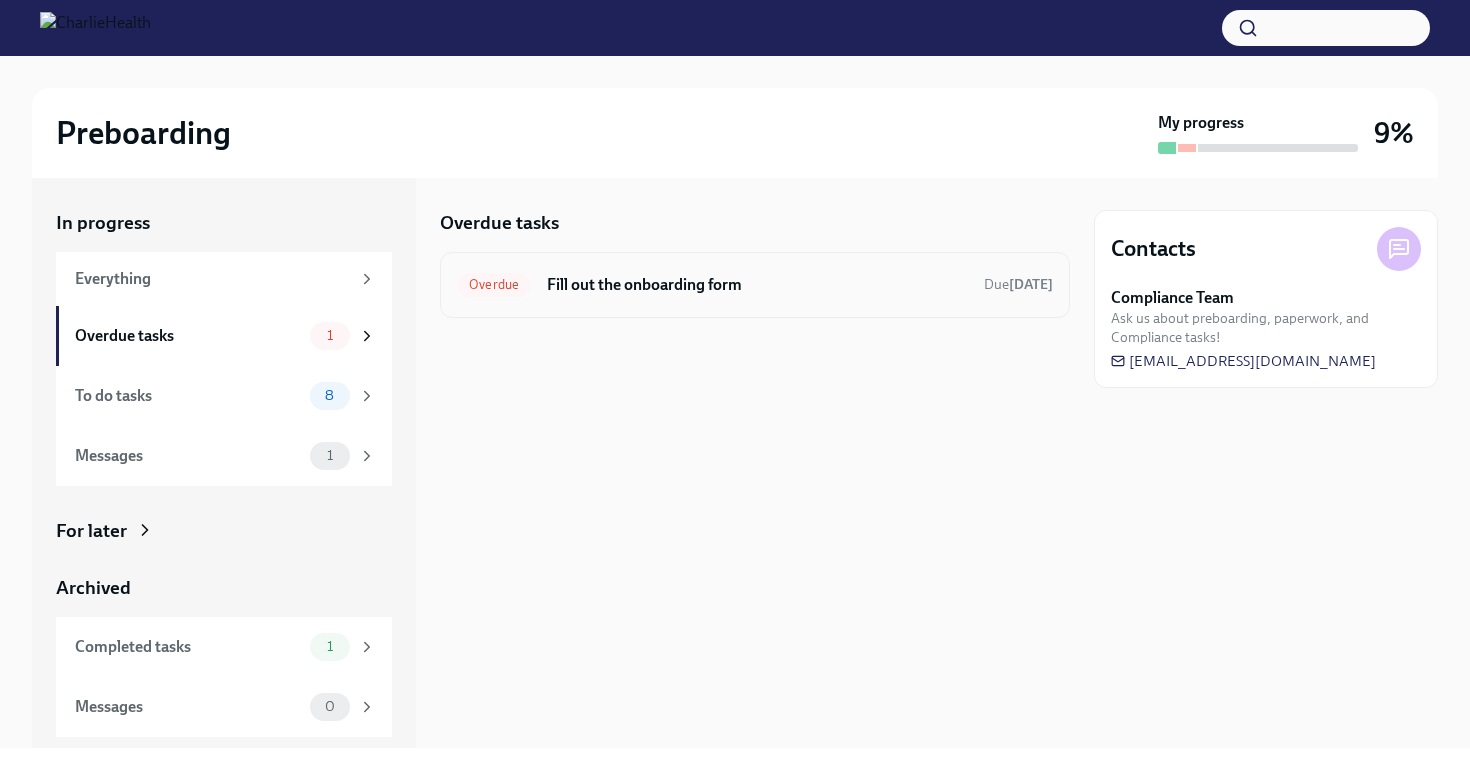 click on "Fill out the onboarding form" at bounding box center [757, 285] 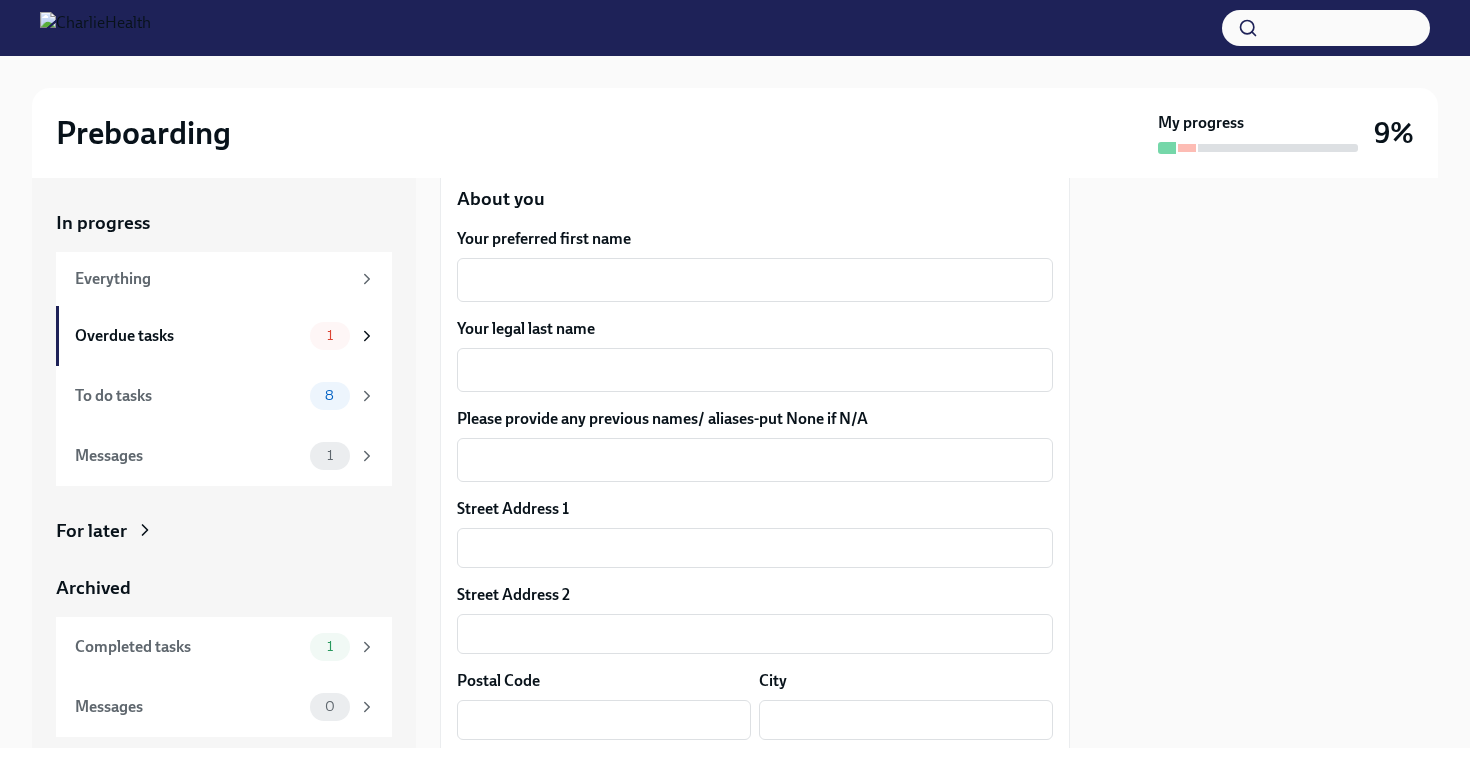 scroll, scrollTop: 314, scrollLeft: 0, axis: vertical 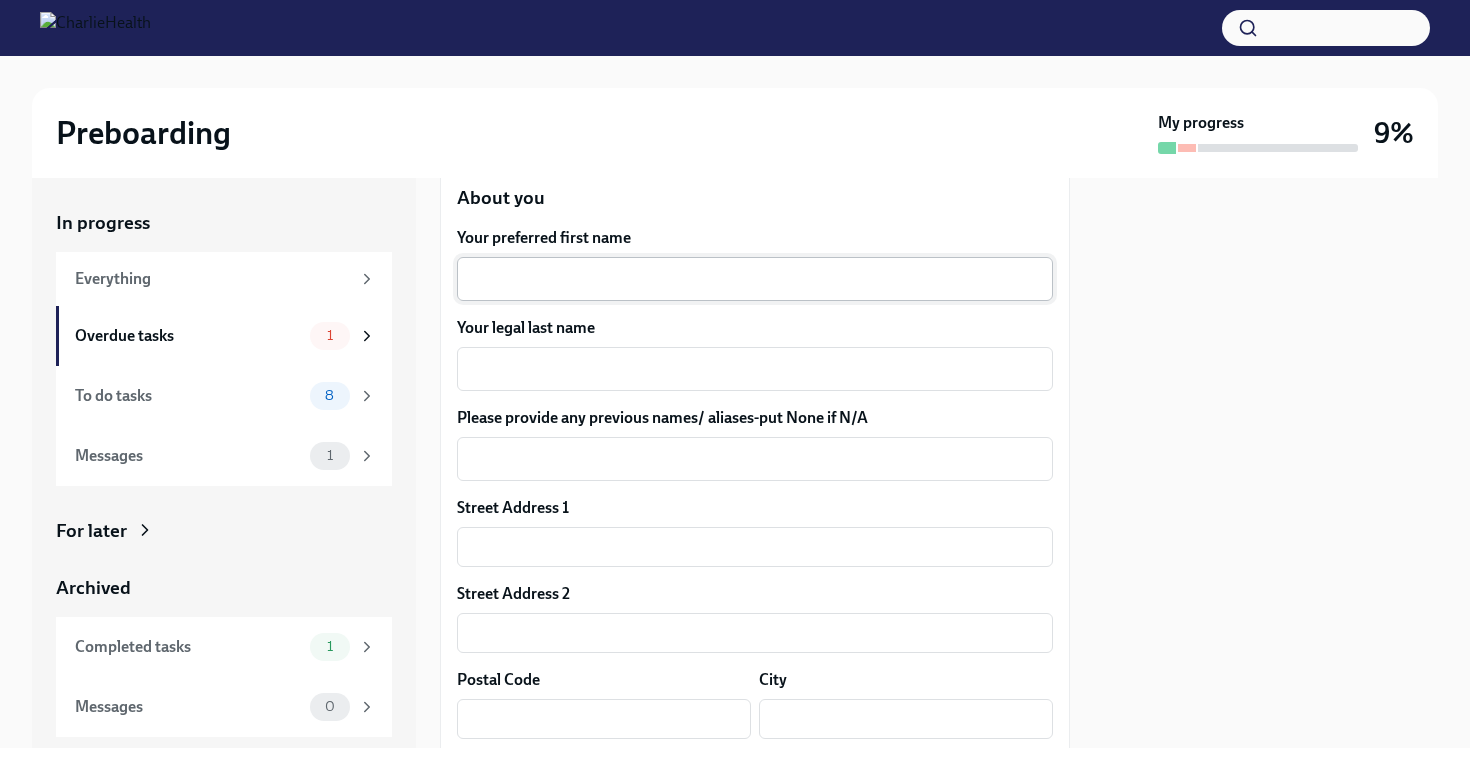 click on "Your preferred first name" at bounding box center [755, 279] 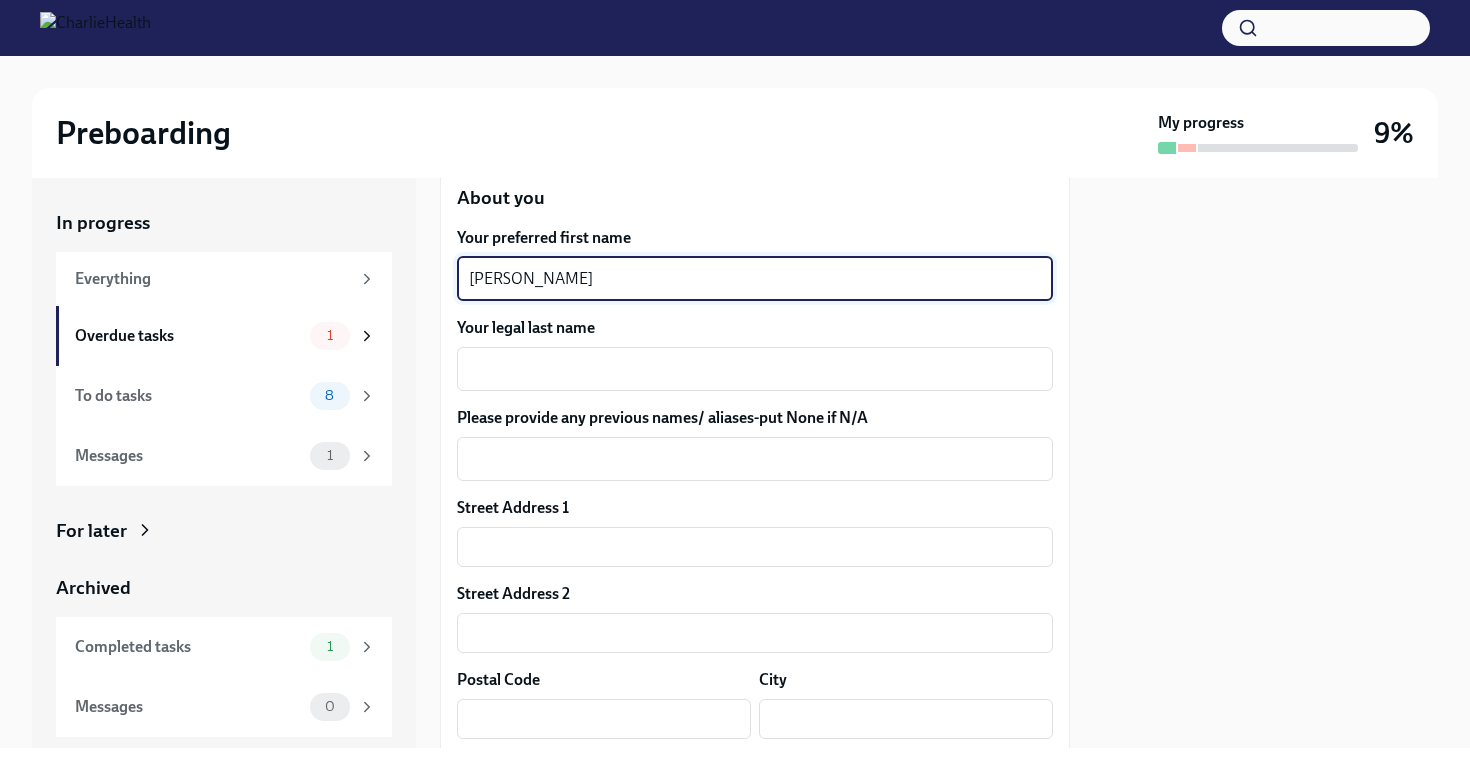 type on "[PERSON_NAME]" 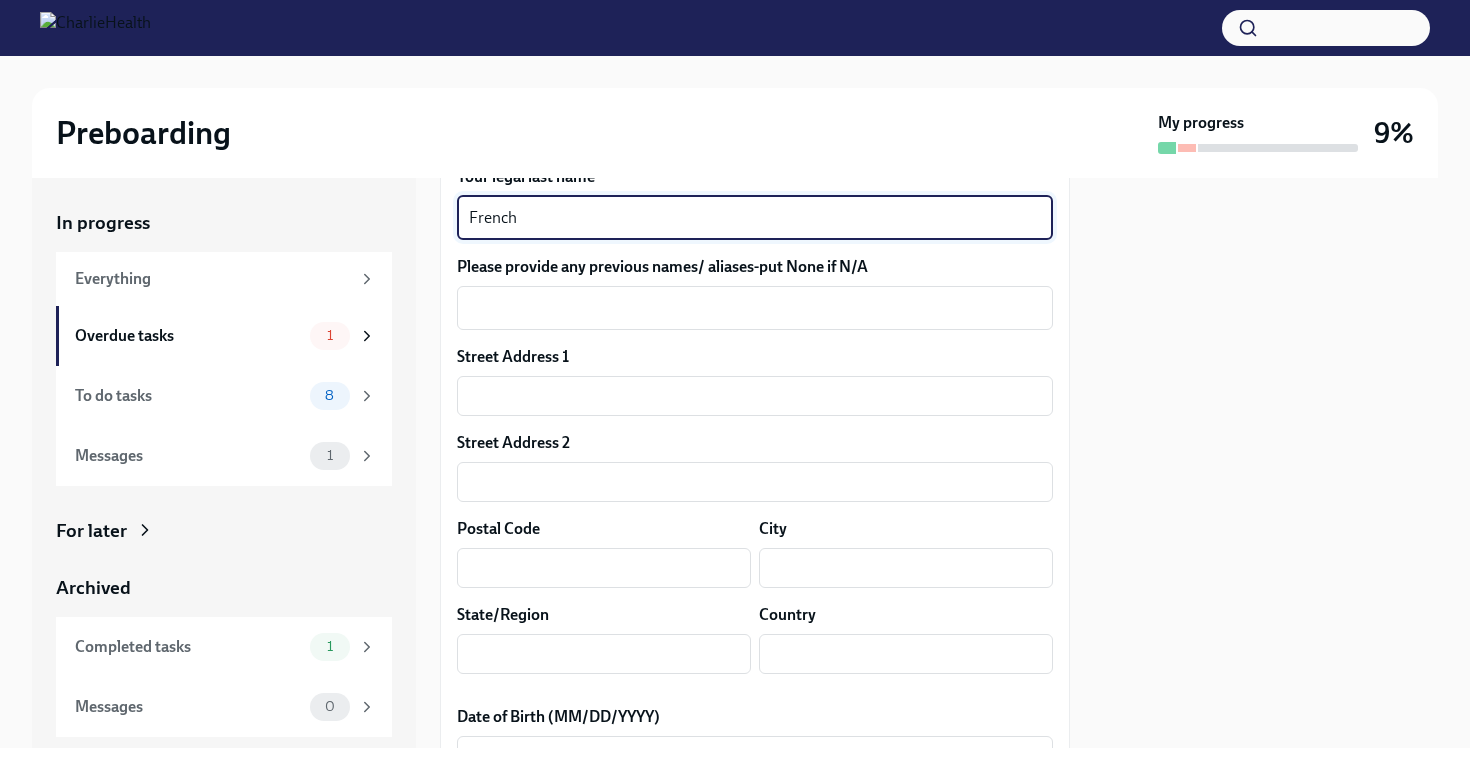 scroll, scrollTop: 472, scrollLeft: 0, axis: vertical 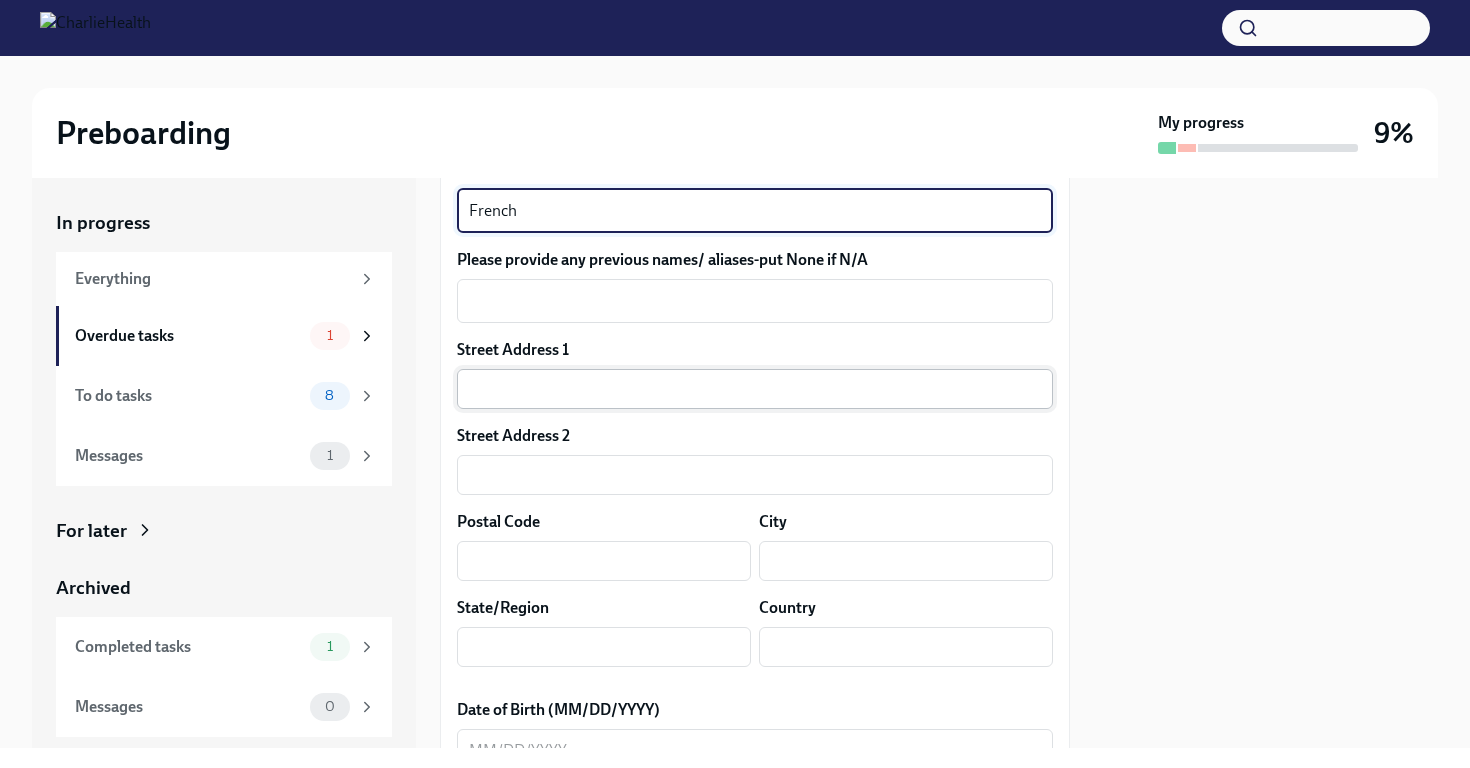 type on "French" 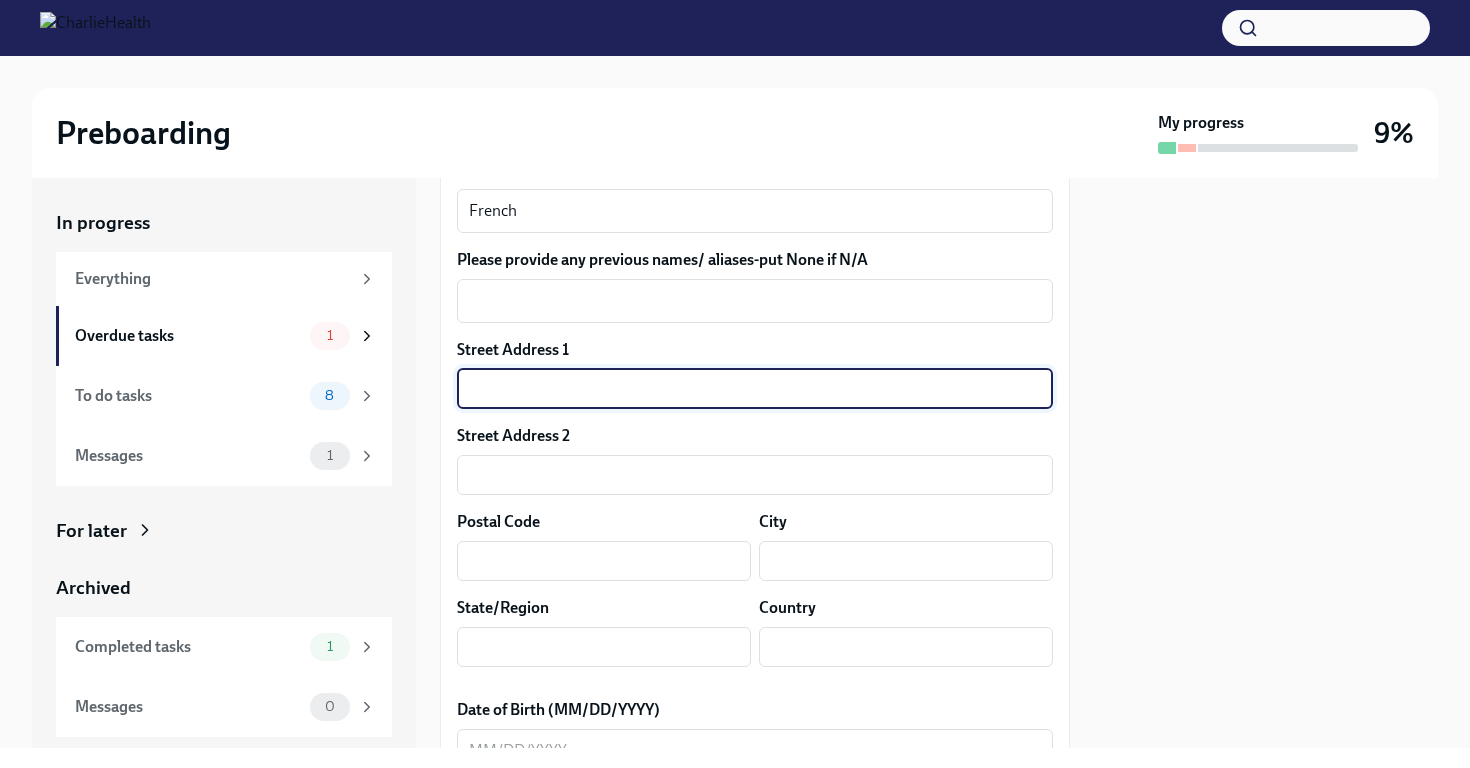 click at bounding box center [755, 389] 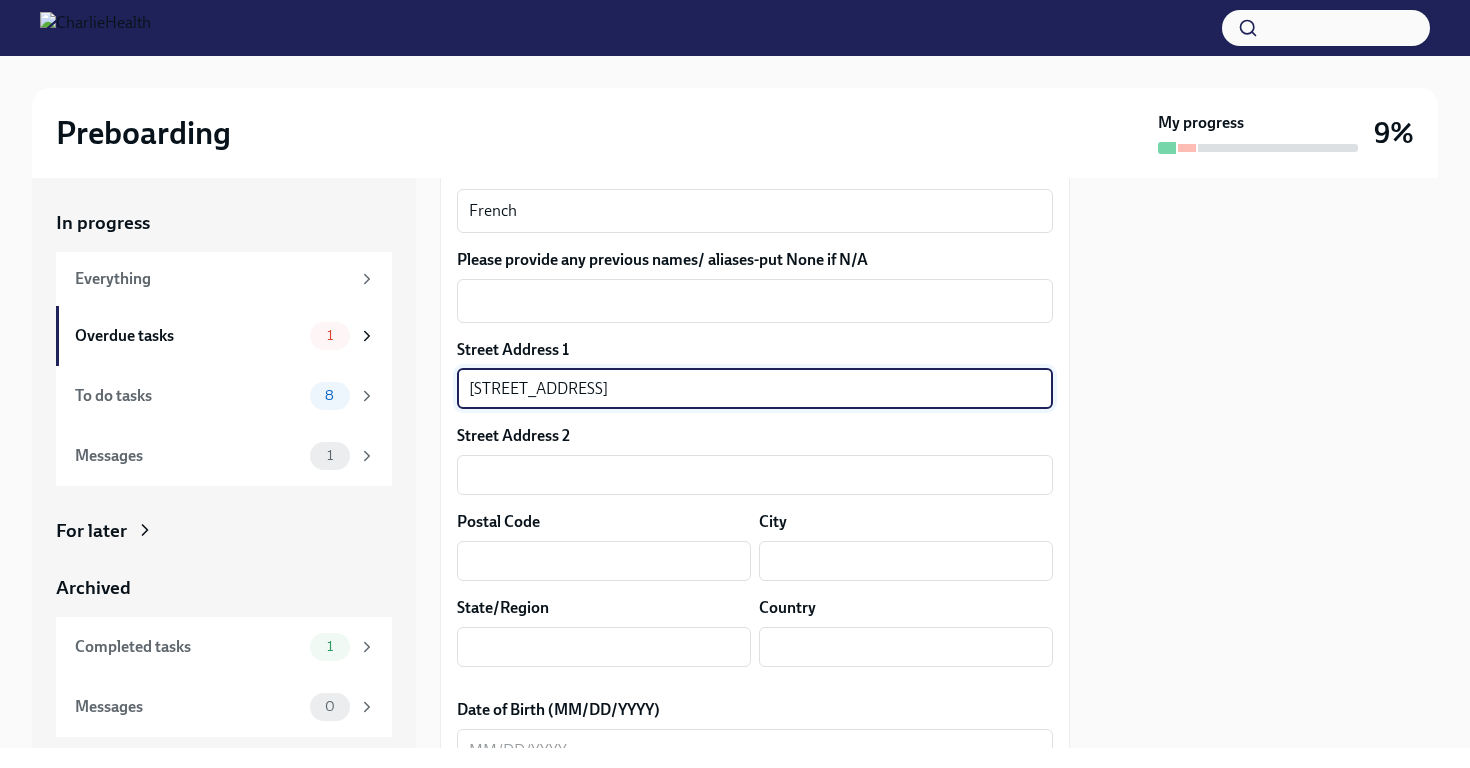 type on "01450" 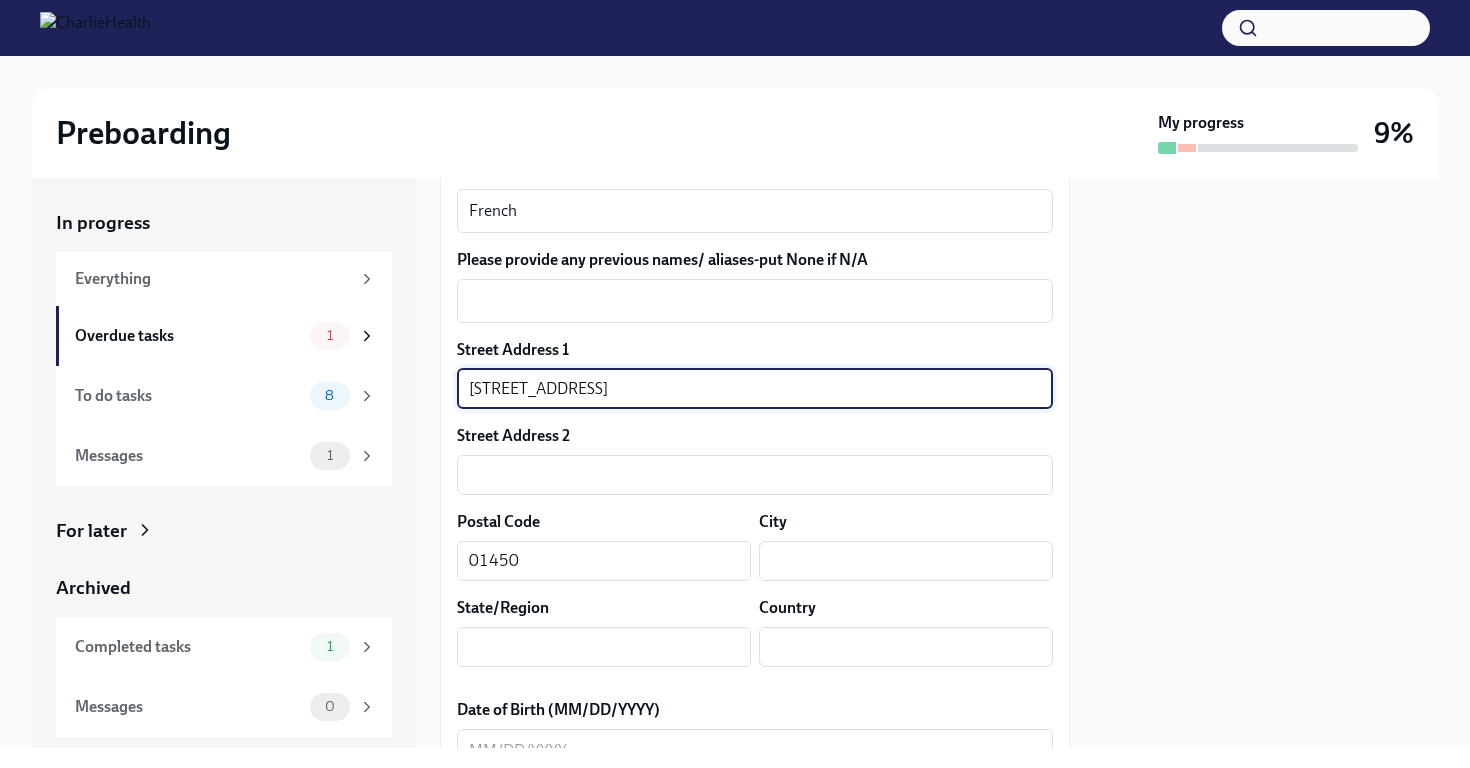 type on "Groton" 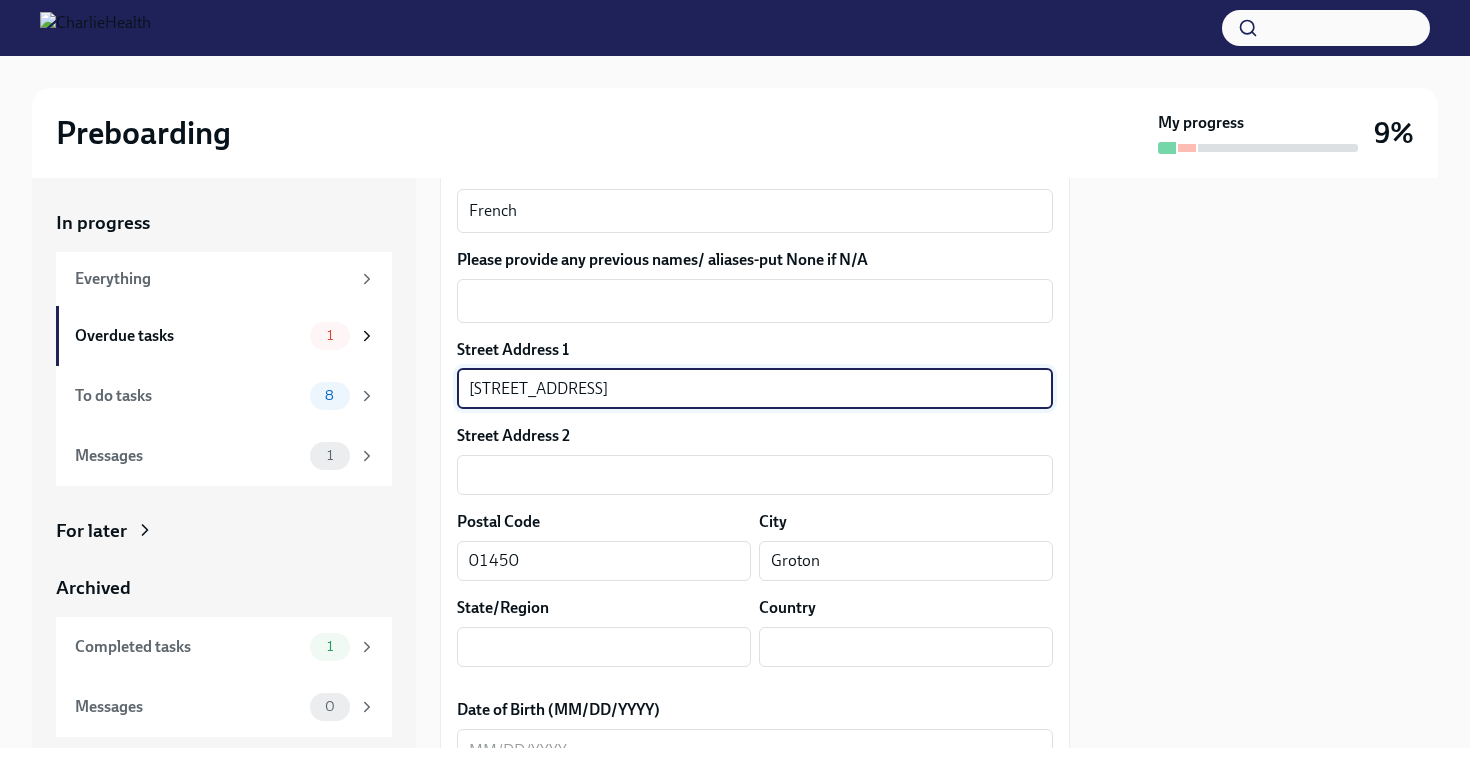 type on "[US_STATE]" 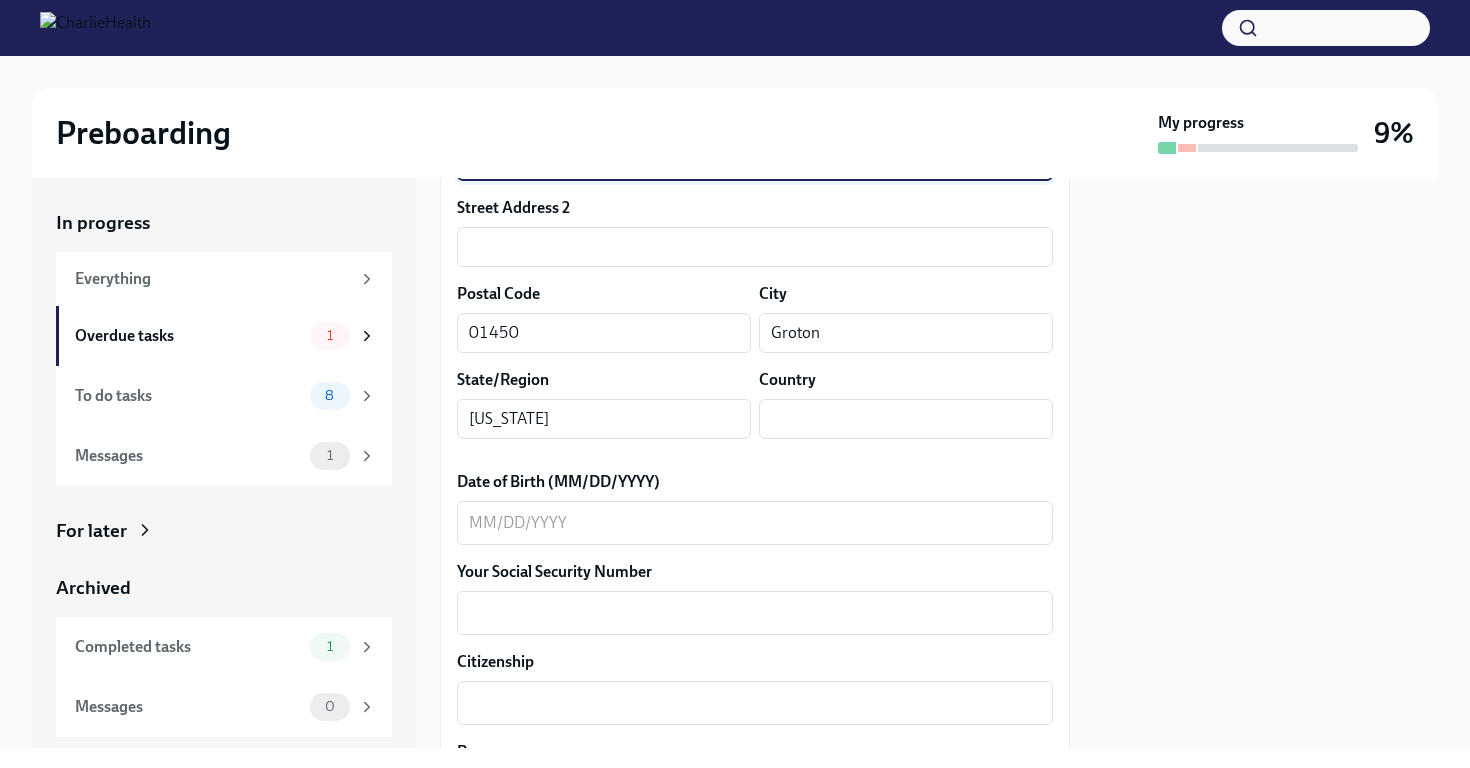 scroll, scrollTop: 702, scrollLeft: 0, axis: vertical 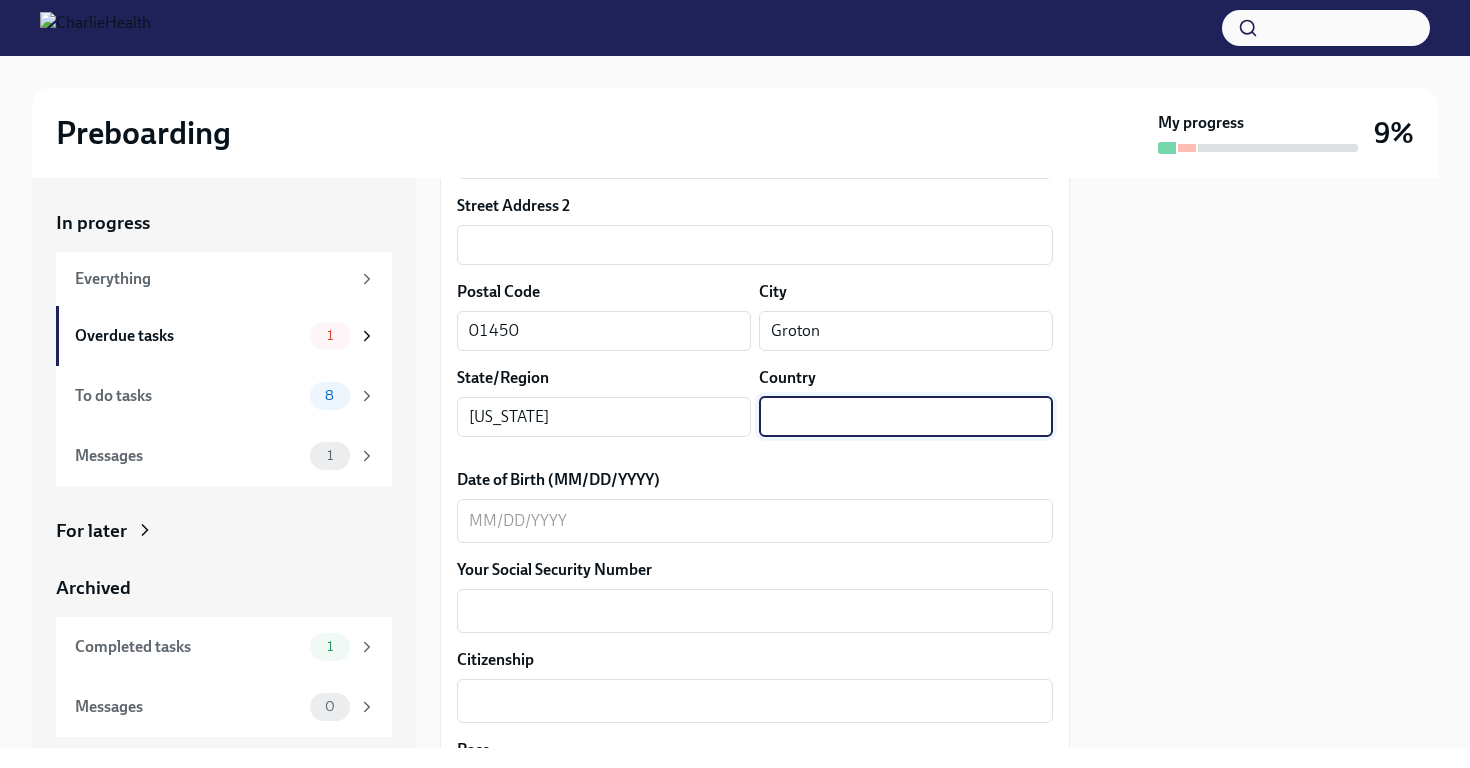 click at bounding box center [906, 417] 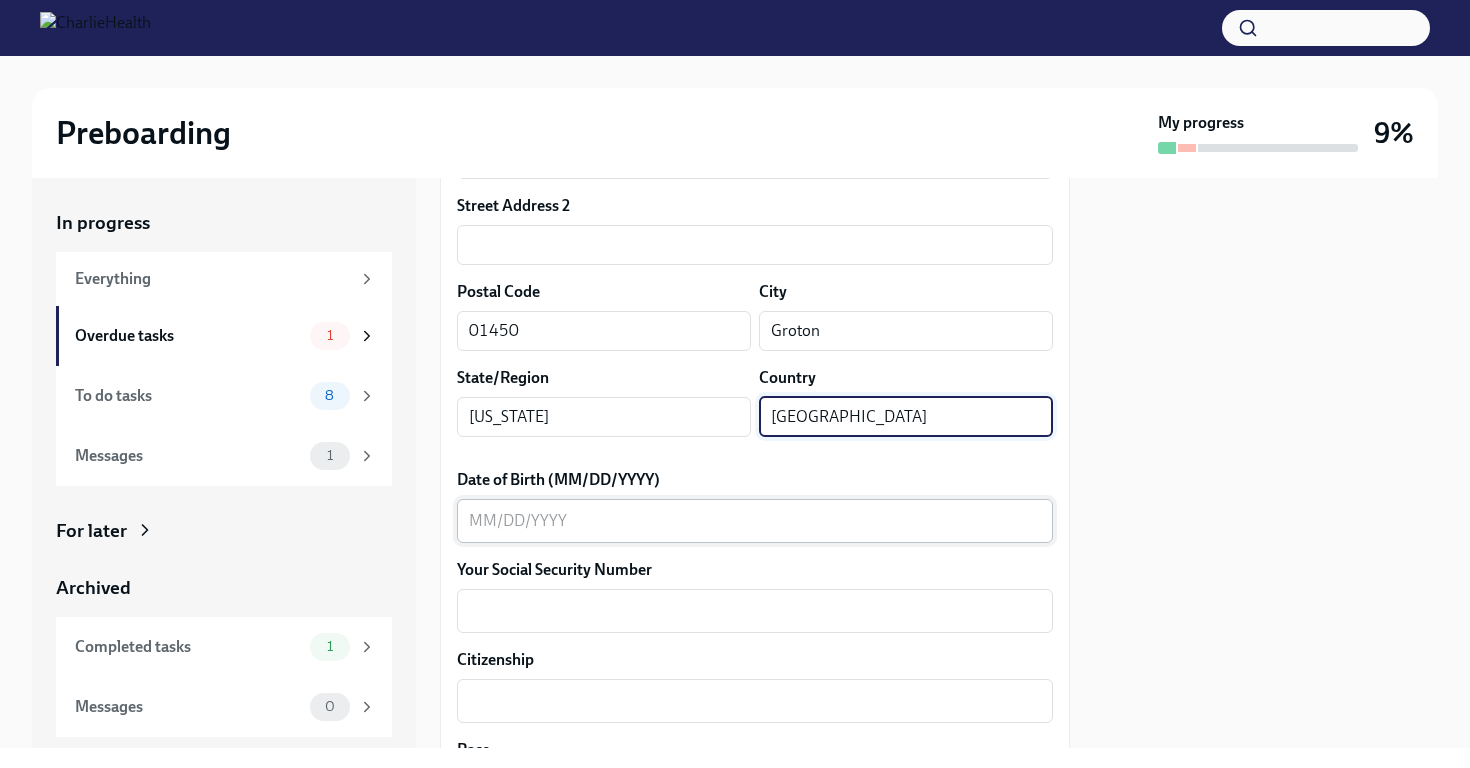 type on "[GEOGRAPHIC_DATA]" 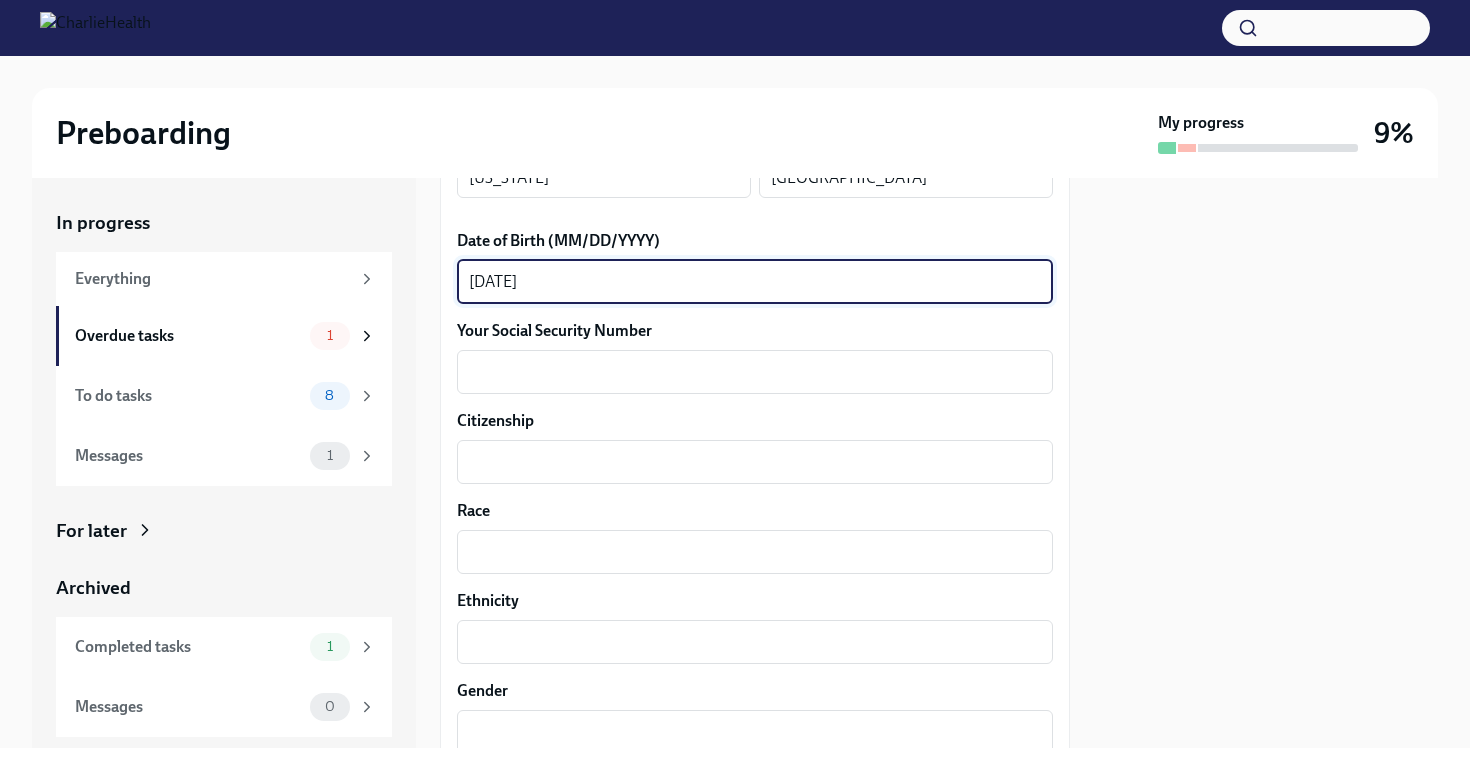 scroll, scrollTop: 953, scrollLeft: 0, axis: vertical 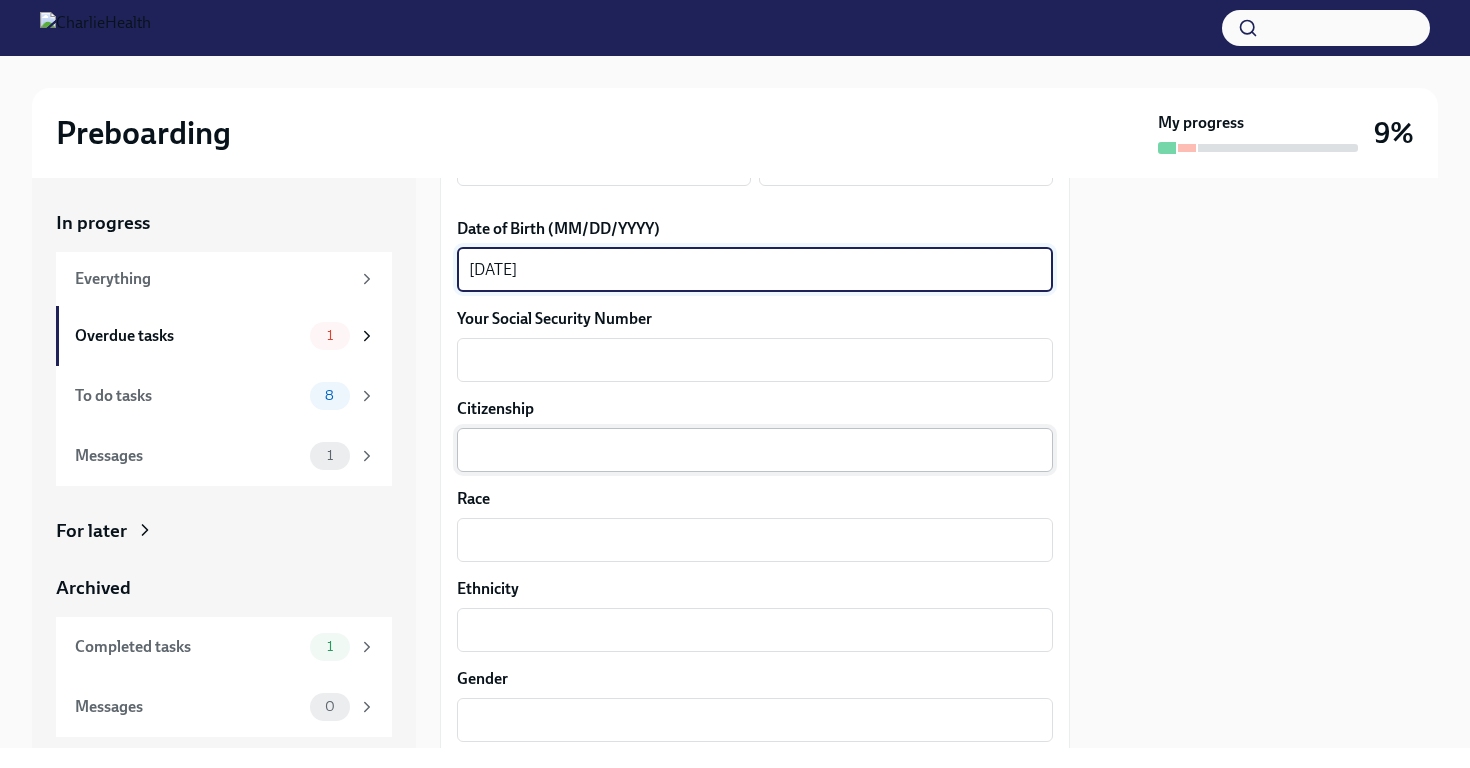 type on "[DATE]" 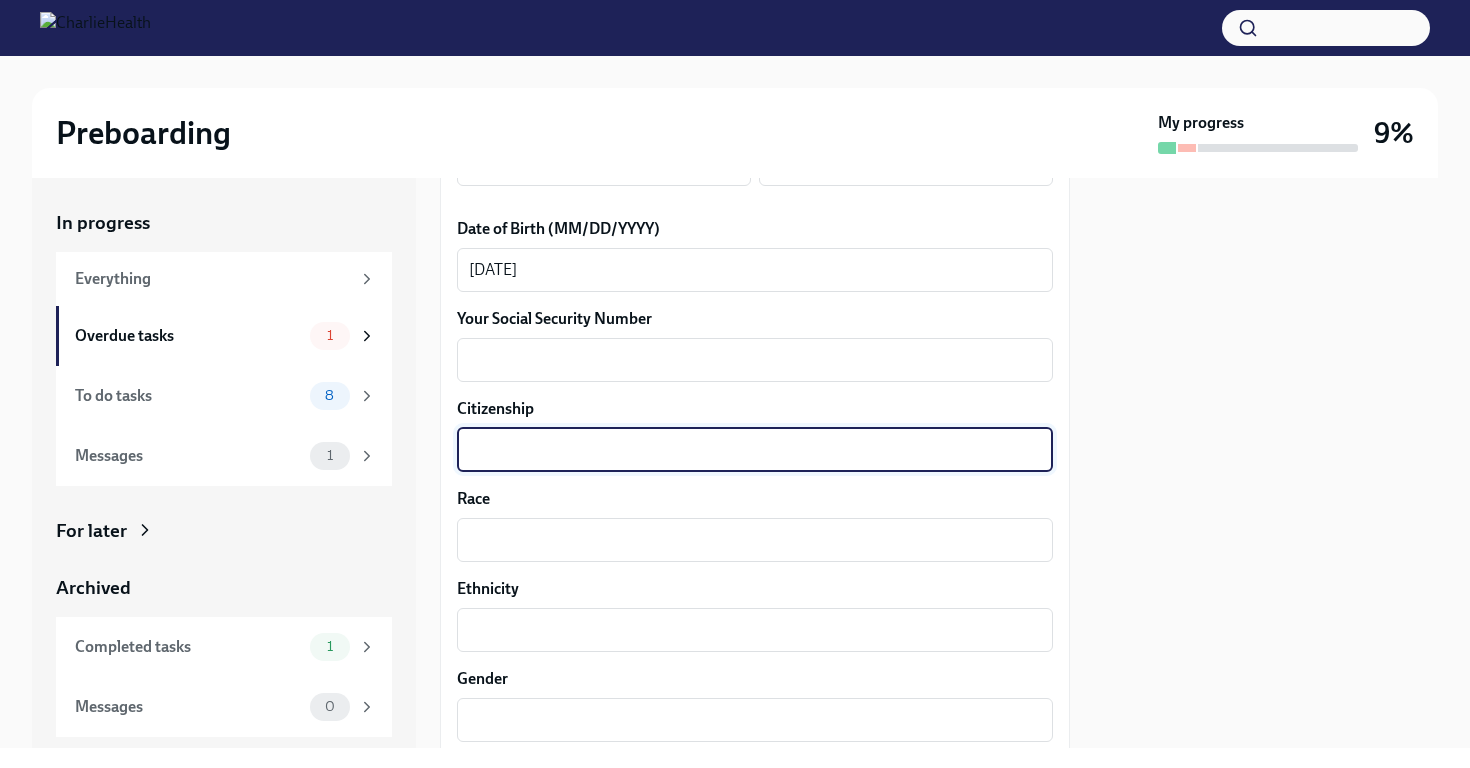 click on "Citizenship" at bounding box center (755, 450) 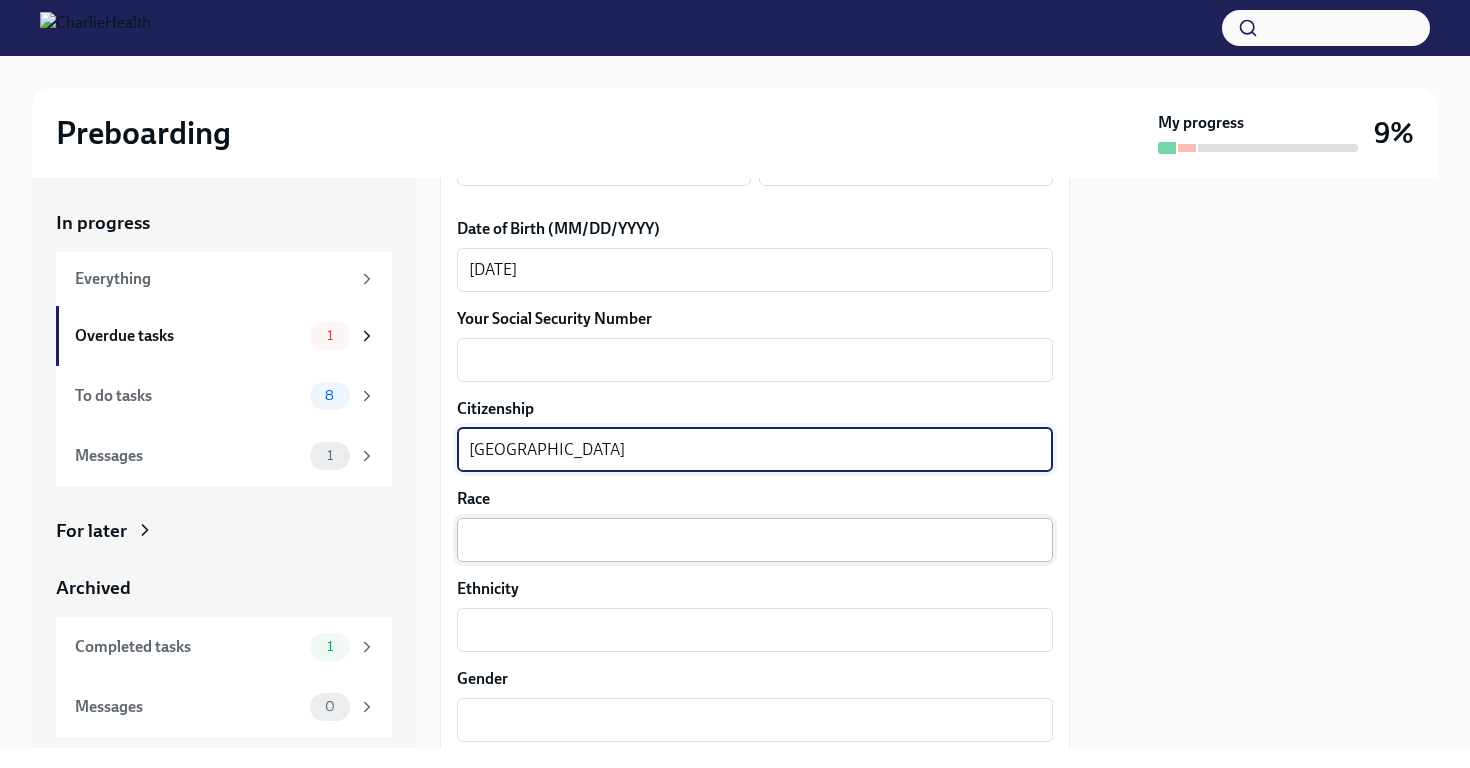 type on "[GEOGRAPHIC_DATA]" 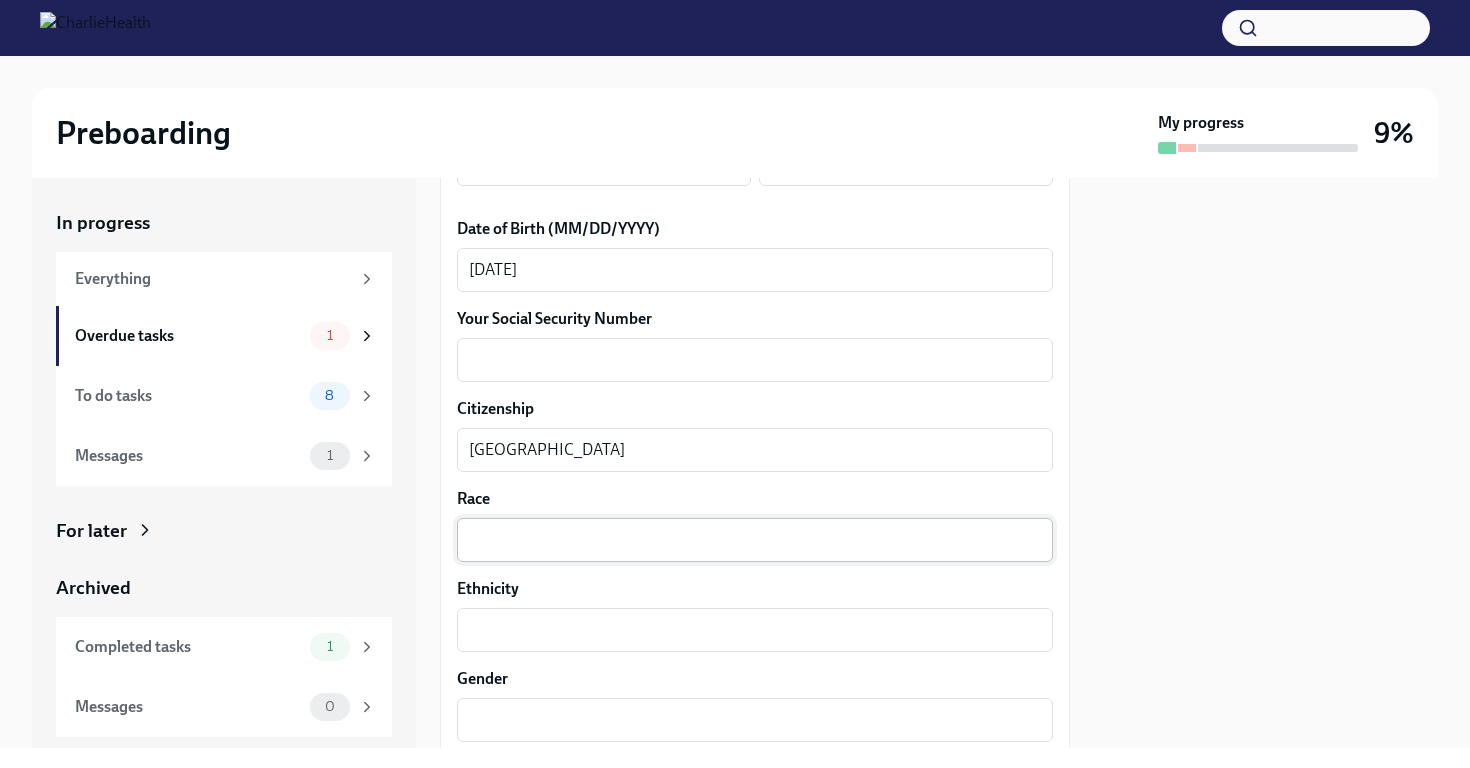 click on "x ​" at bounding box center (755, 540) 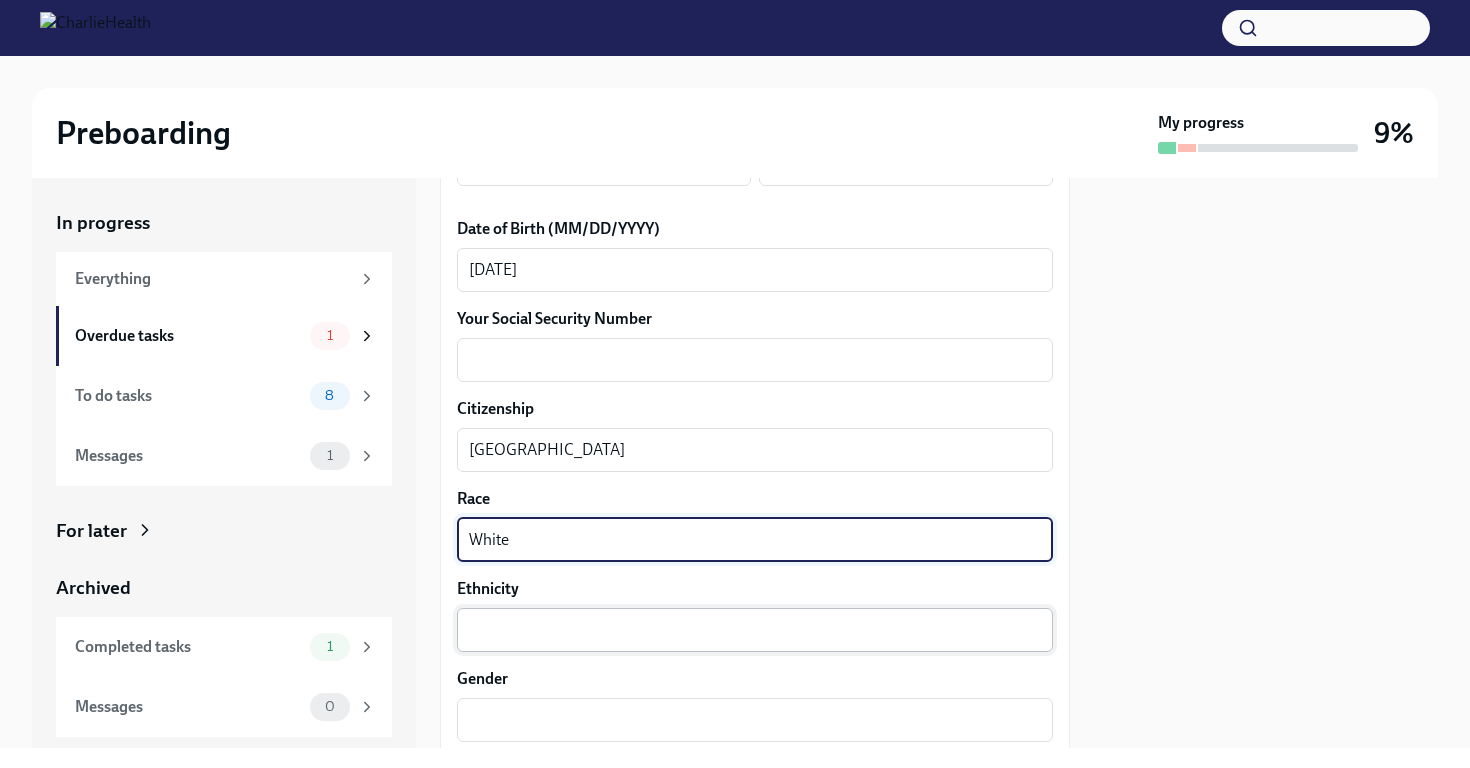 type on "White" 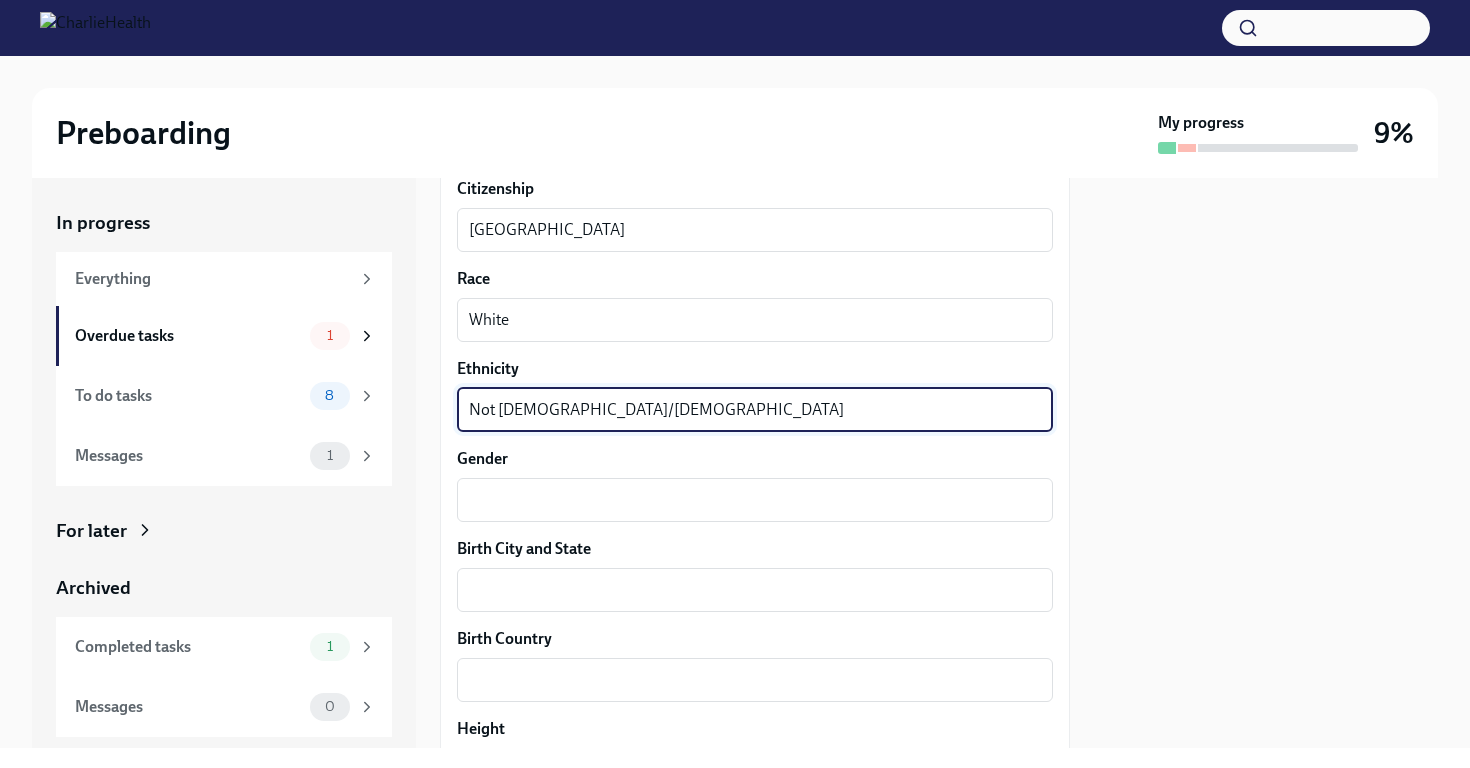 scroll, scrollTop: 1220, scrollLeft: 0, axis: vertical 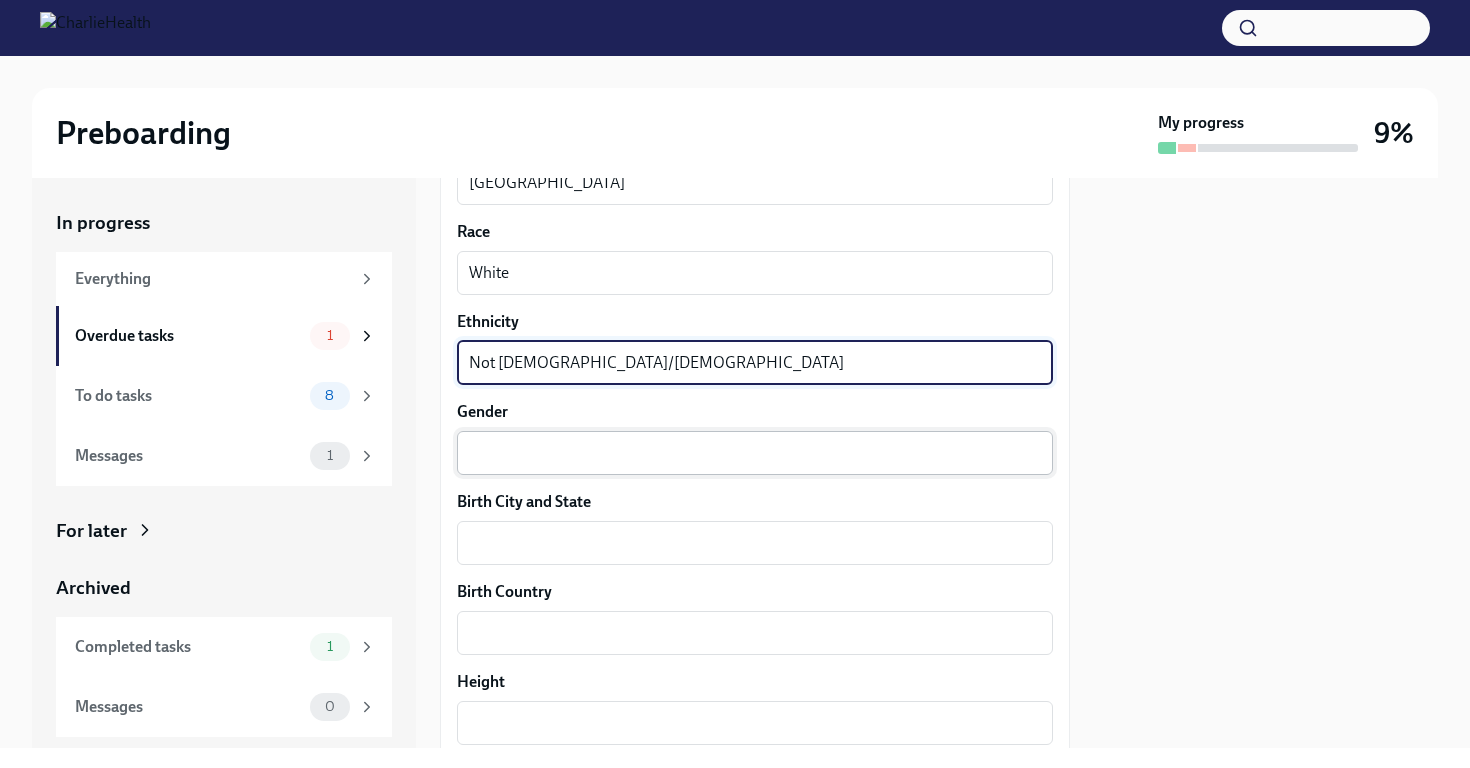 type on "Not [DEMOGRAPHIC_DATA]/[DEMOGRAPHIC_DATA]" 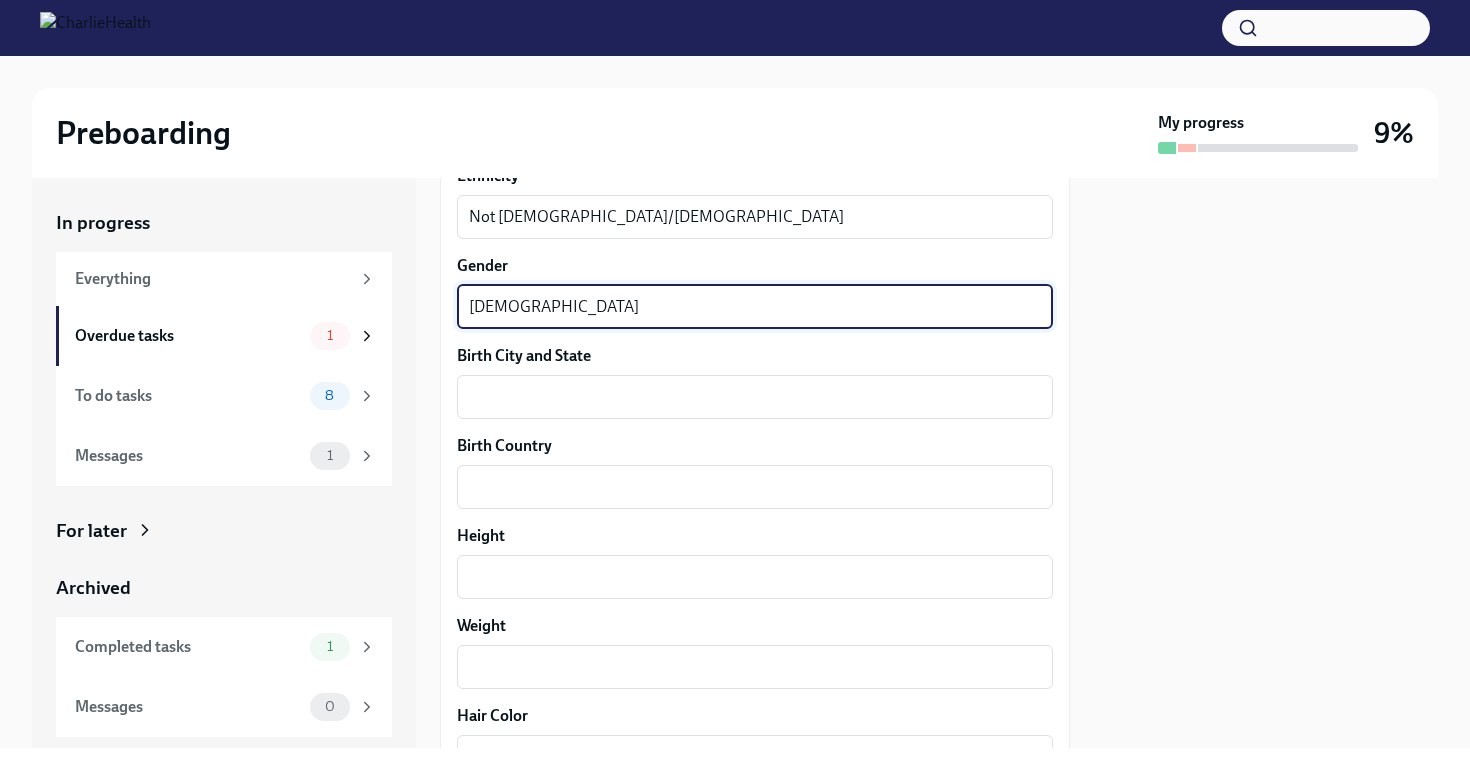 scroll, scrollTop: 1367, scrollLeft: 0, axis: vertical 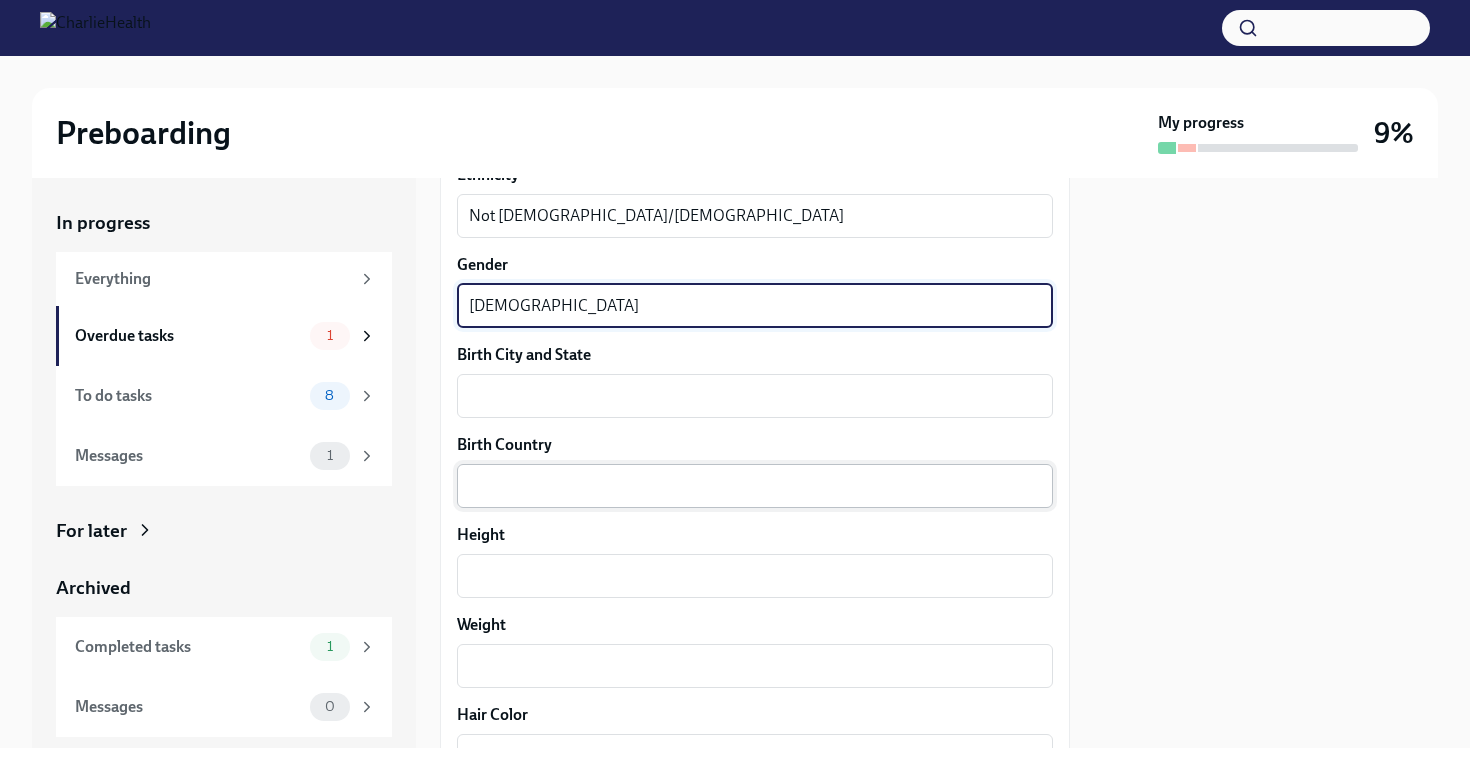 type on "[DEMOGRAPHIC_DATA]" 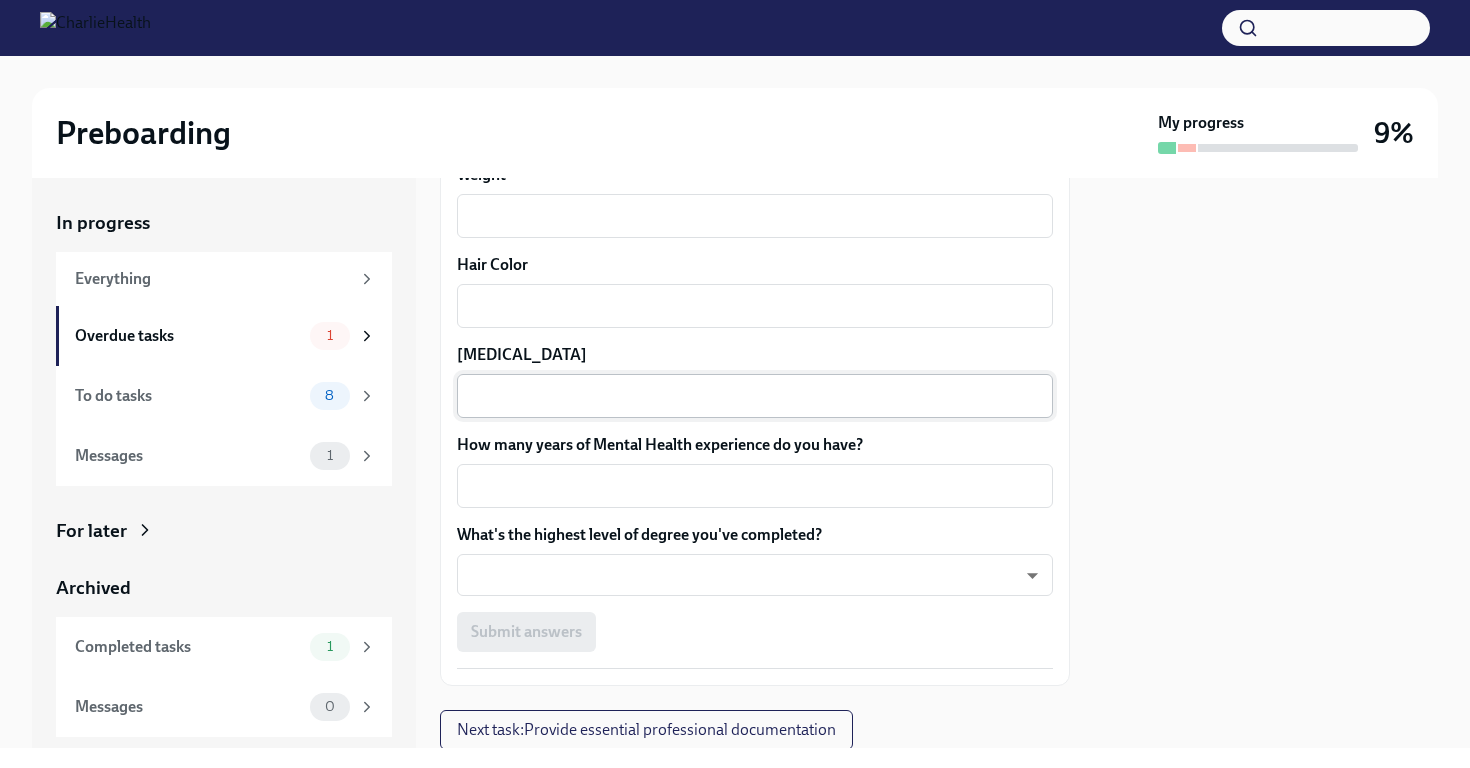 scroll, scrollTop: 1857, scrollLeft: 0, axis: vertical 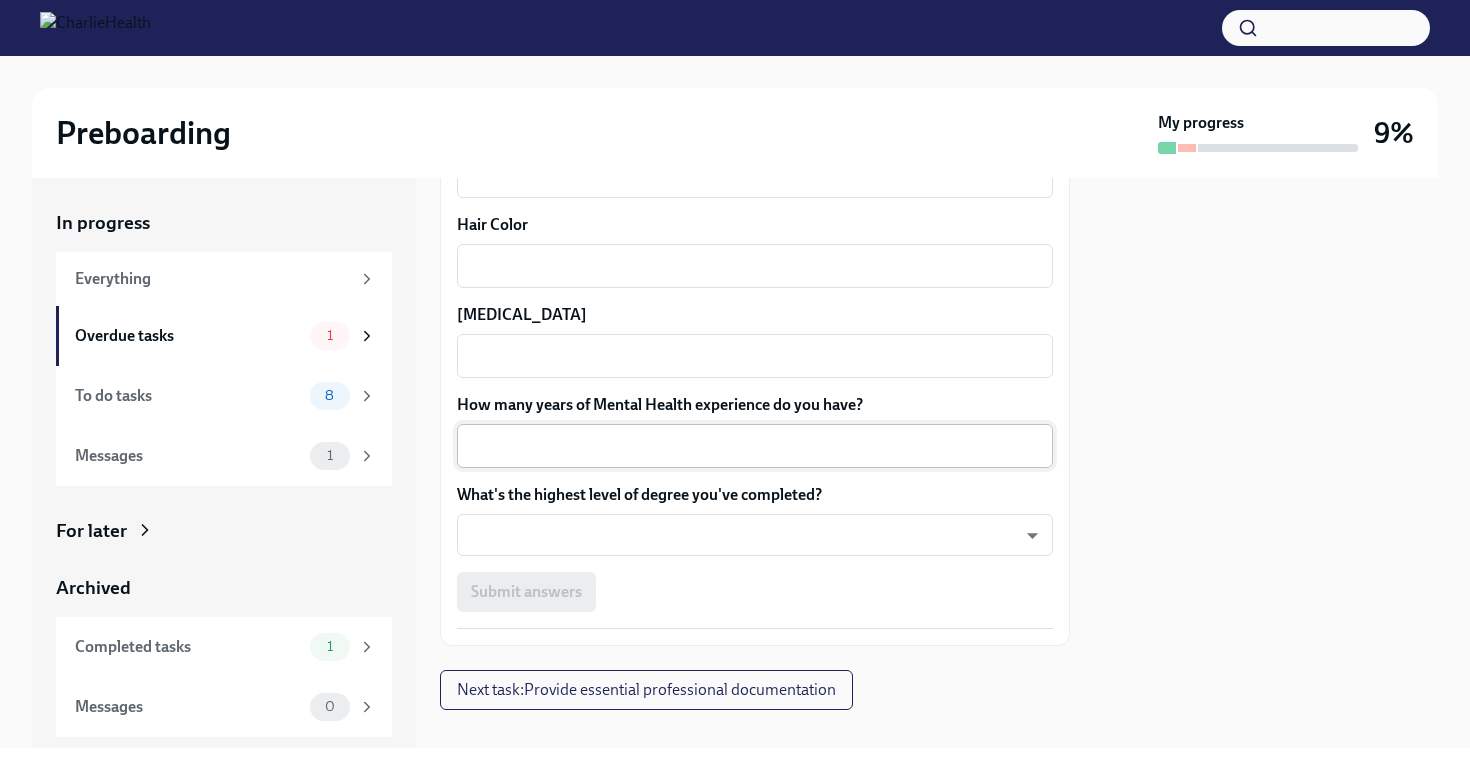 type on "[GEOGRAPHIC_DATA]" 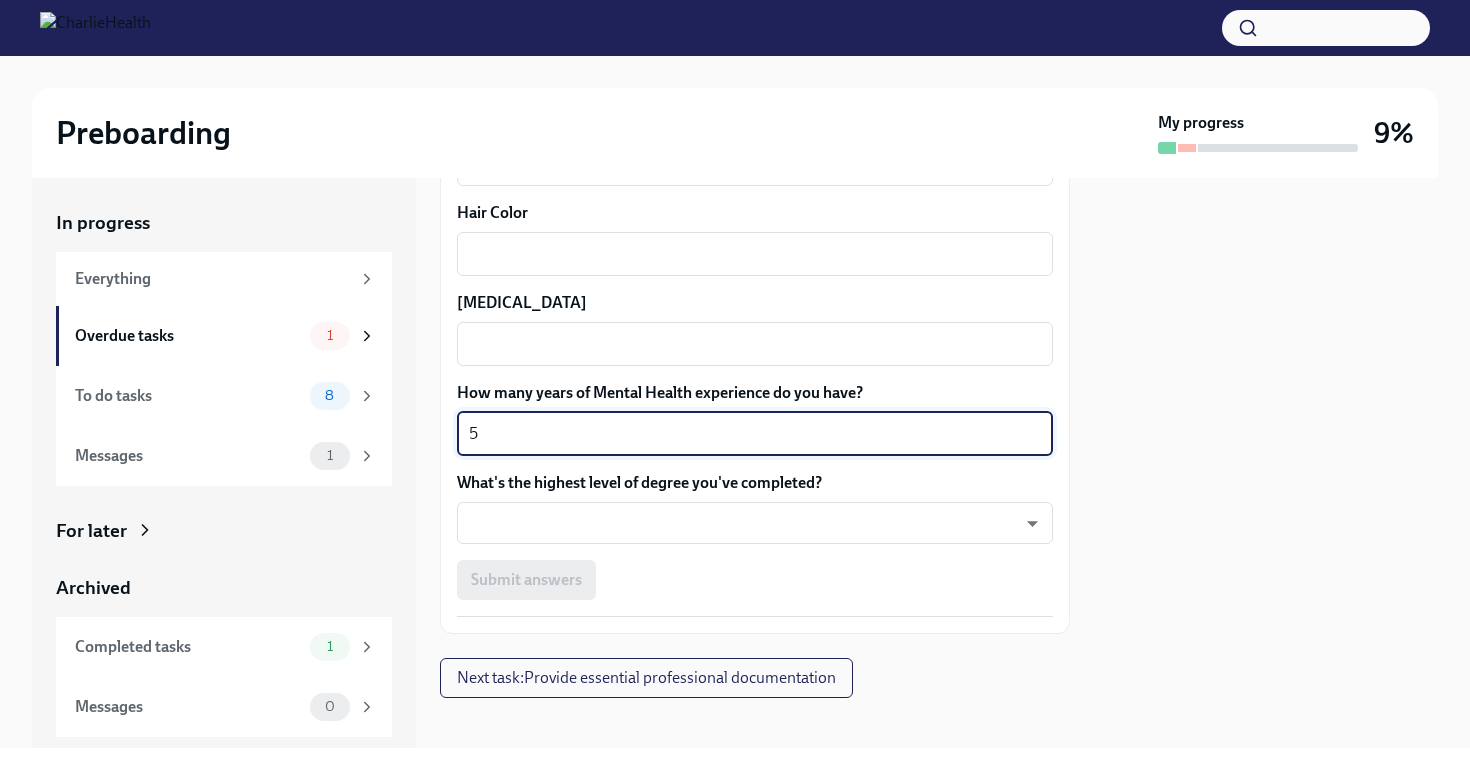 scroll, scrollTop: 1883, scrollLeft: 0, axis: vertical 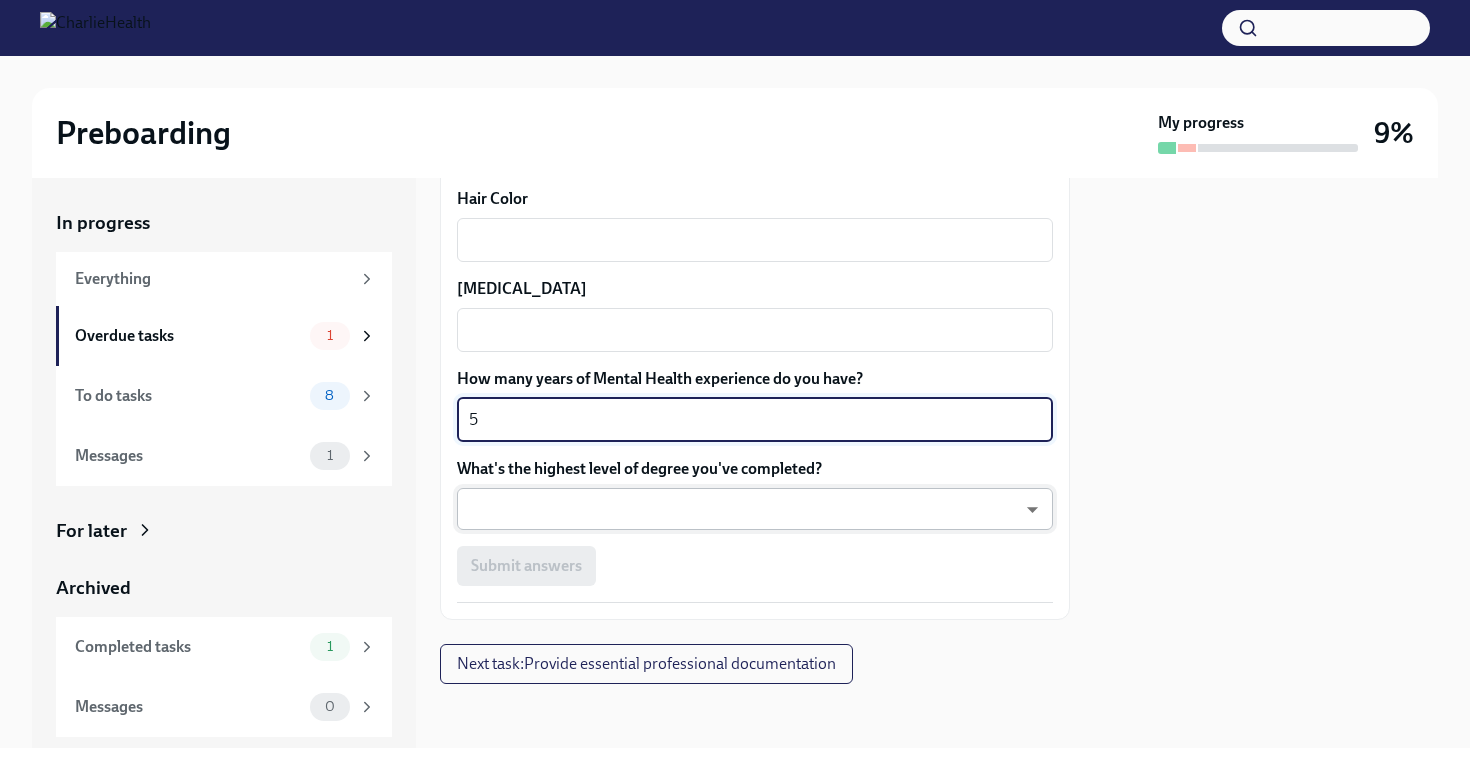 type on "5" 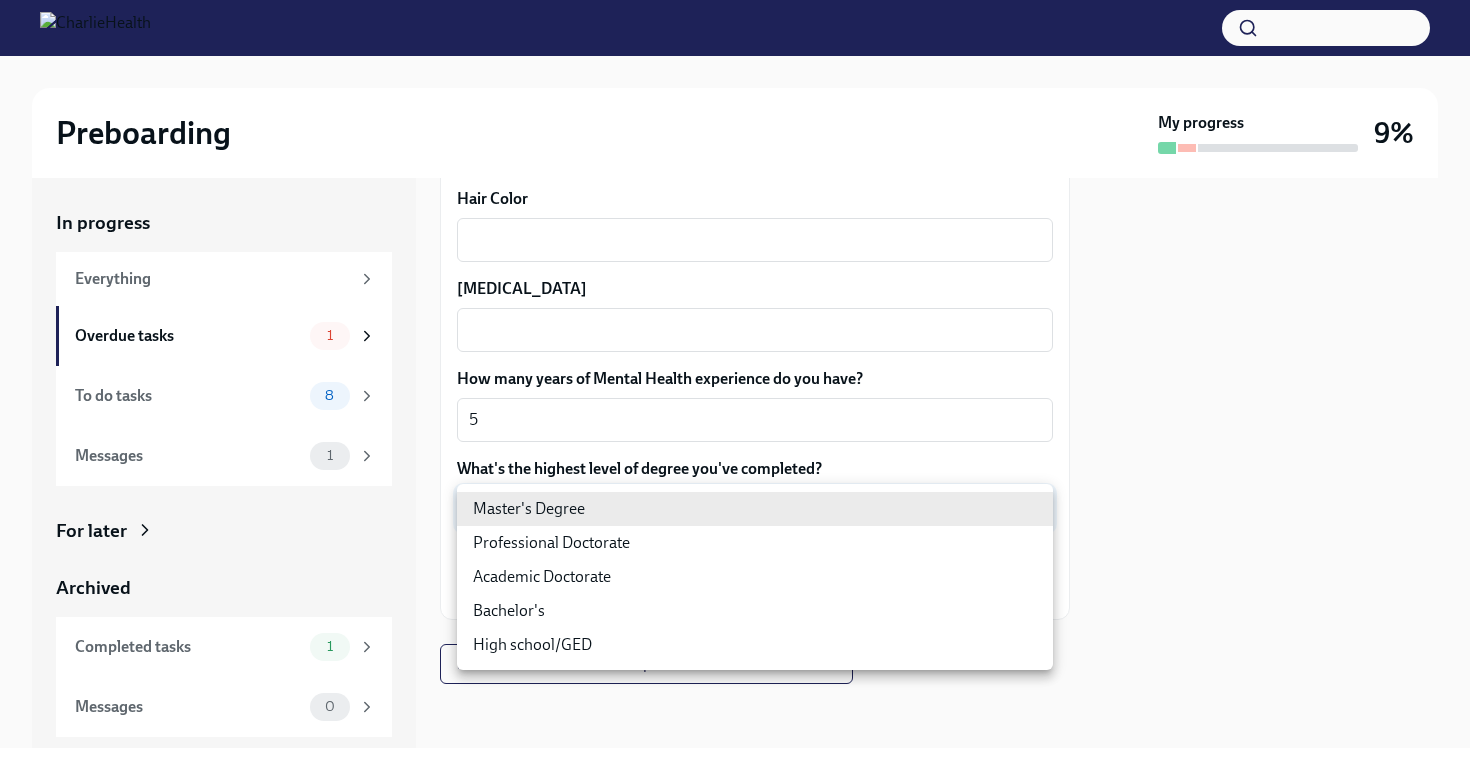 click on "Preboarding My progress 9% In progress Everything Overdue tasks 1 To do tasks 8 Messages 1 For later Archived Completed tasks 1 Messages 0 Fill out the onboarding form Overdue Due  [DATE] We need some info from you to start setting you up in payroll and other systems.  Please fill out this form ASAP  Please note each field needs to be completed in order for you to submit.
Note : Please fill out this form as accurately as possible. Several states require specific demographic information that we have to input on your behalf. We understand that some of these questions feel personal to answer, and we appreciate your understanding that this is required for compliance clearance. About you Your preferred first name [PERSON_NAME] ​ Your legal last name French x ​ Please provide any previous names/ aliases-put None if N/A x ​ Street Address [STREET_ADDRESS] ​ Street Address 2 ​ Postal Code 01450 ​ City Groton ​ State/Region [US_STATE] ​ Country [DEMOGRAPHIC_DATA] ​ Date of Birth (MM/DD/YYYY) x" at bounding box center (735, 384) 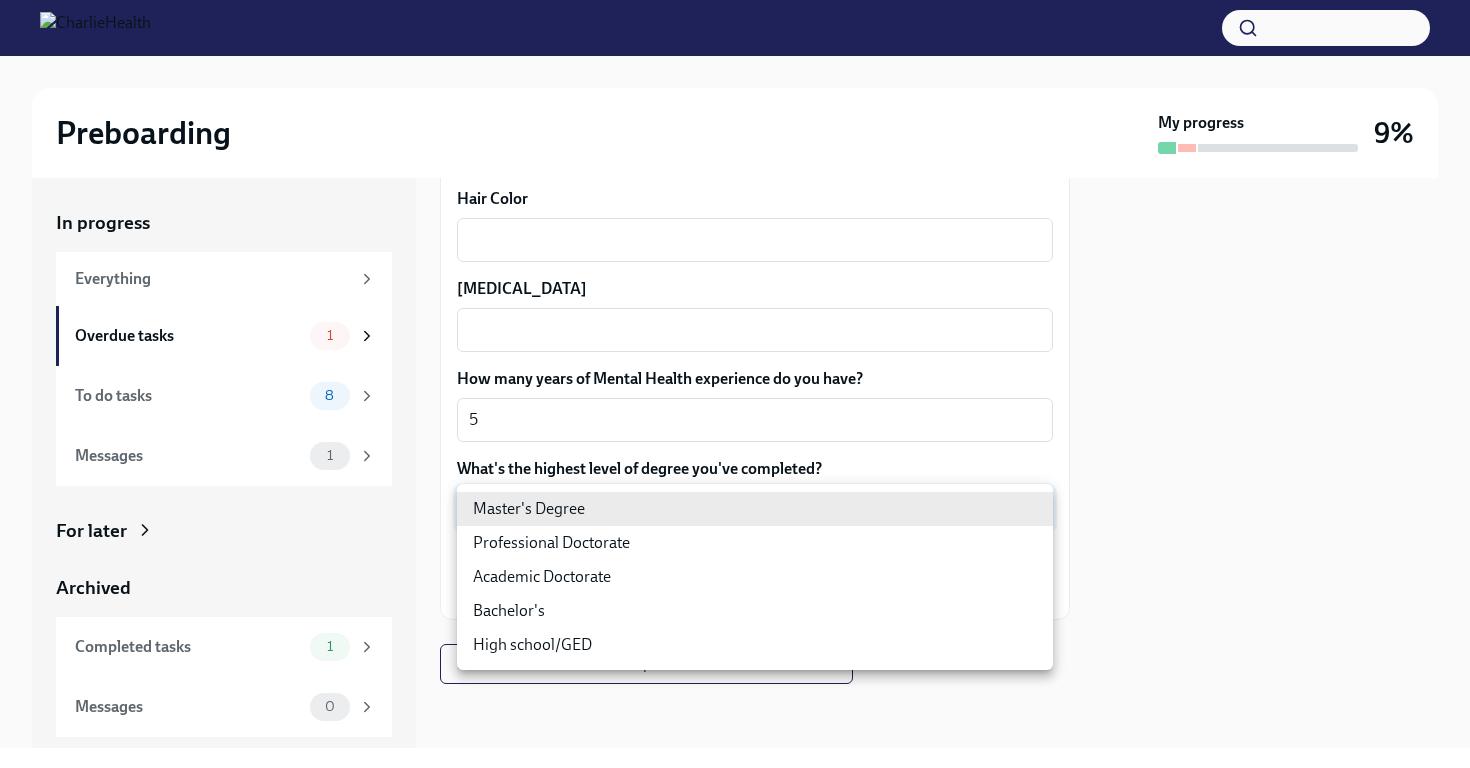 type on "oQxEXK86X" 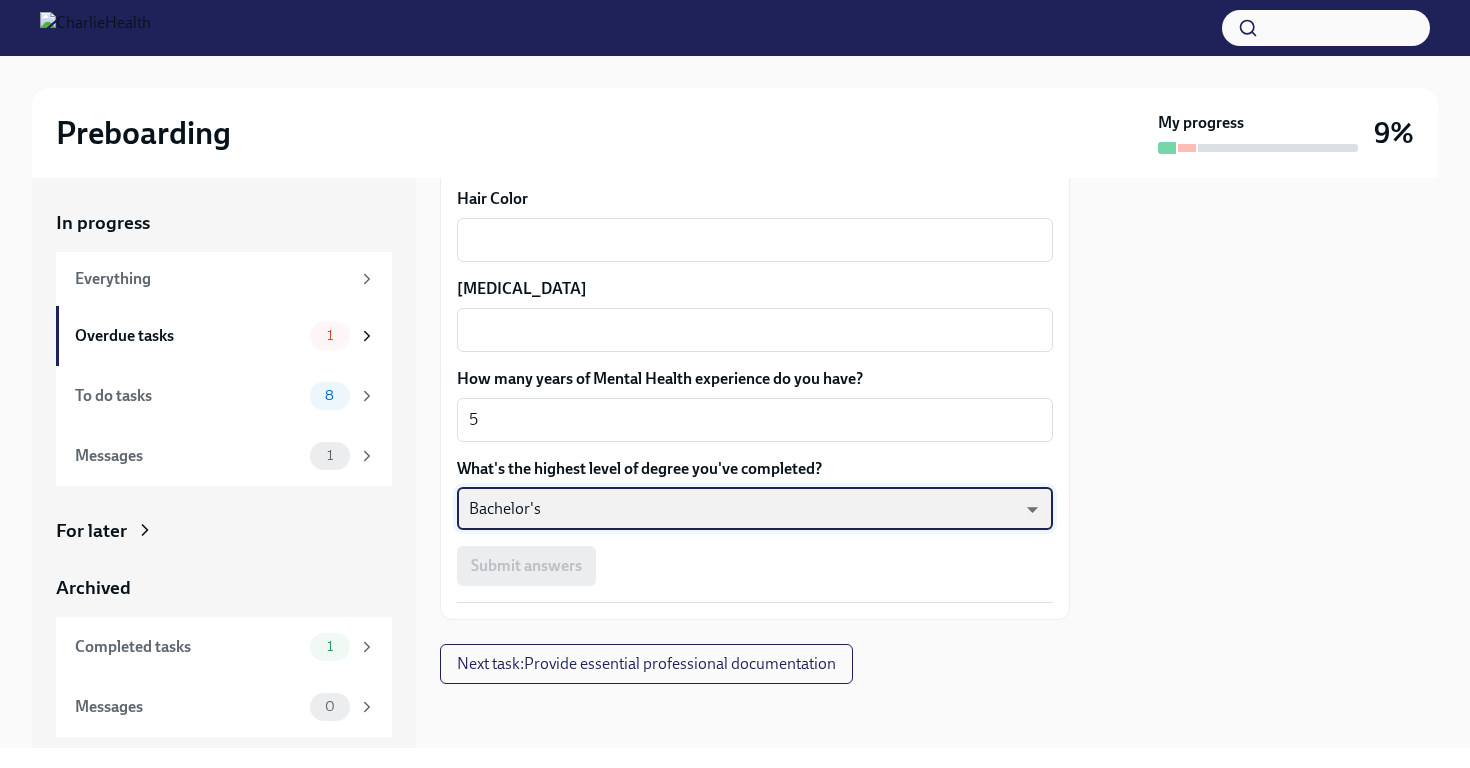 scroll, scrollTop: 1743, scrollLeft: 0, axis: vertical 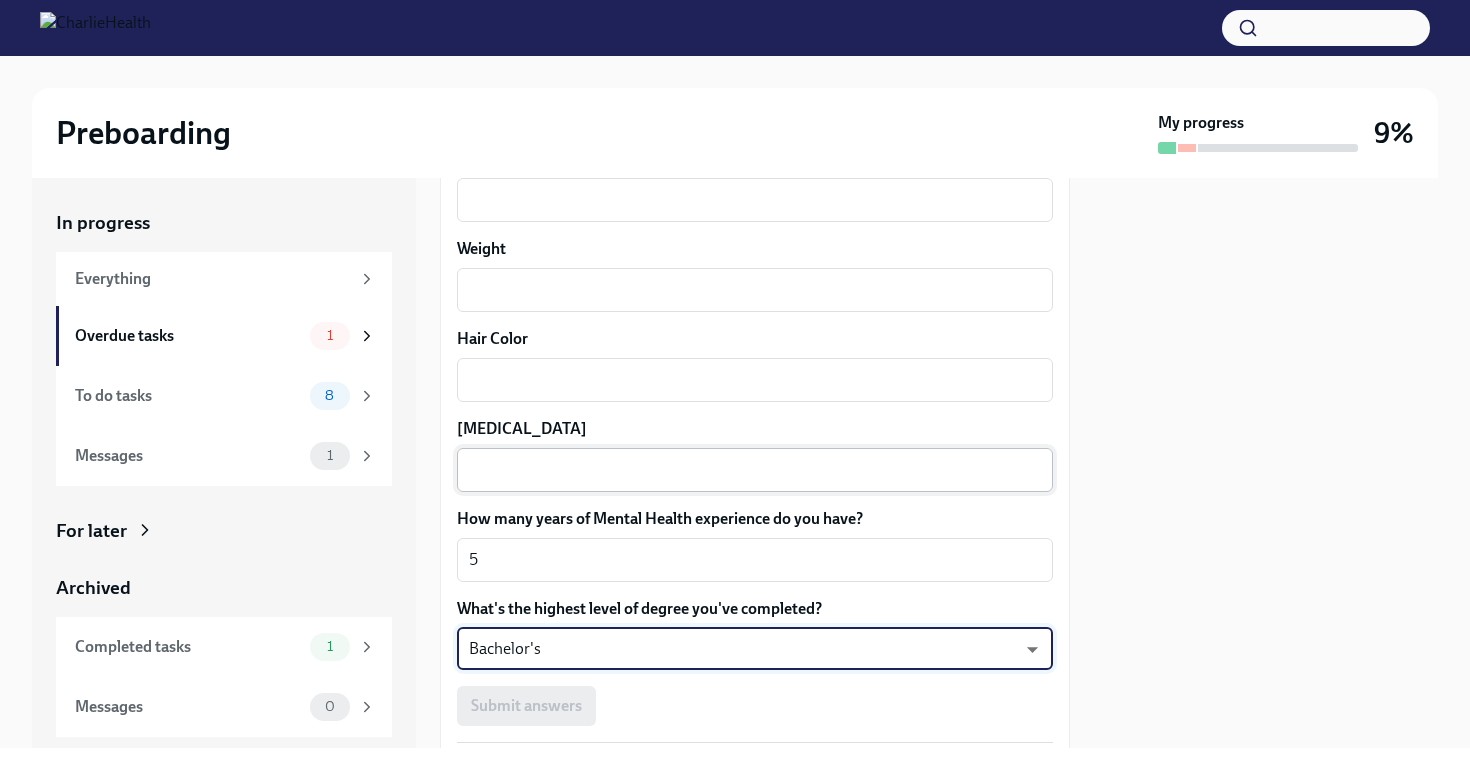 click on "[MEDICAL_DATA]" at bounding box center [755, 470] 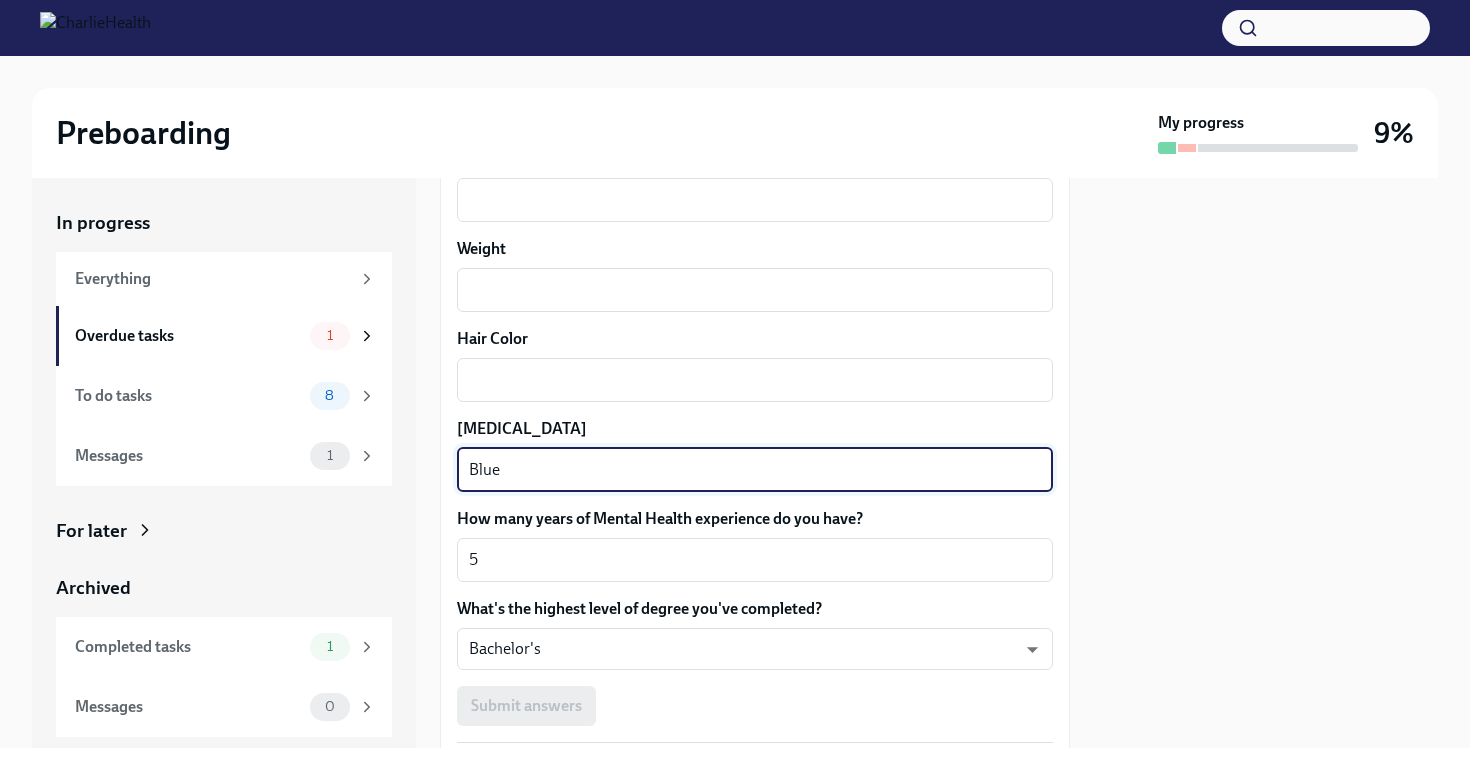 type on "Blue" 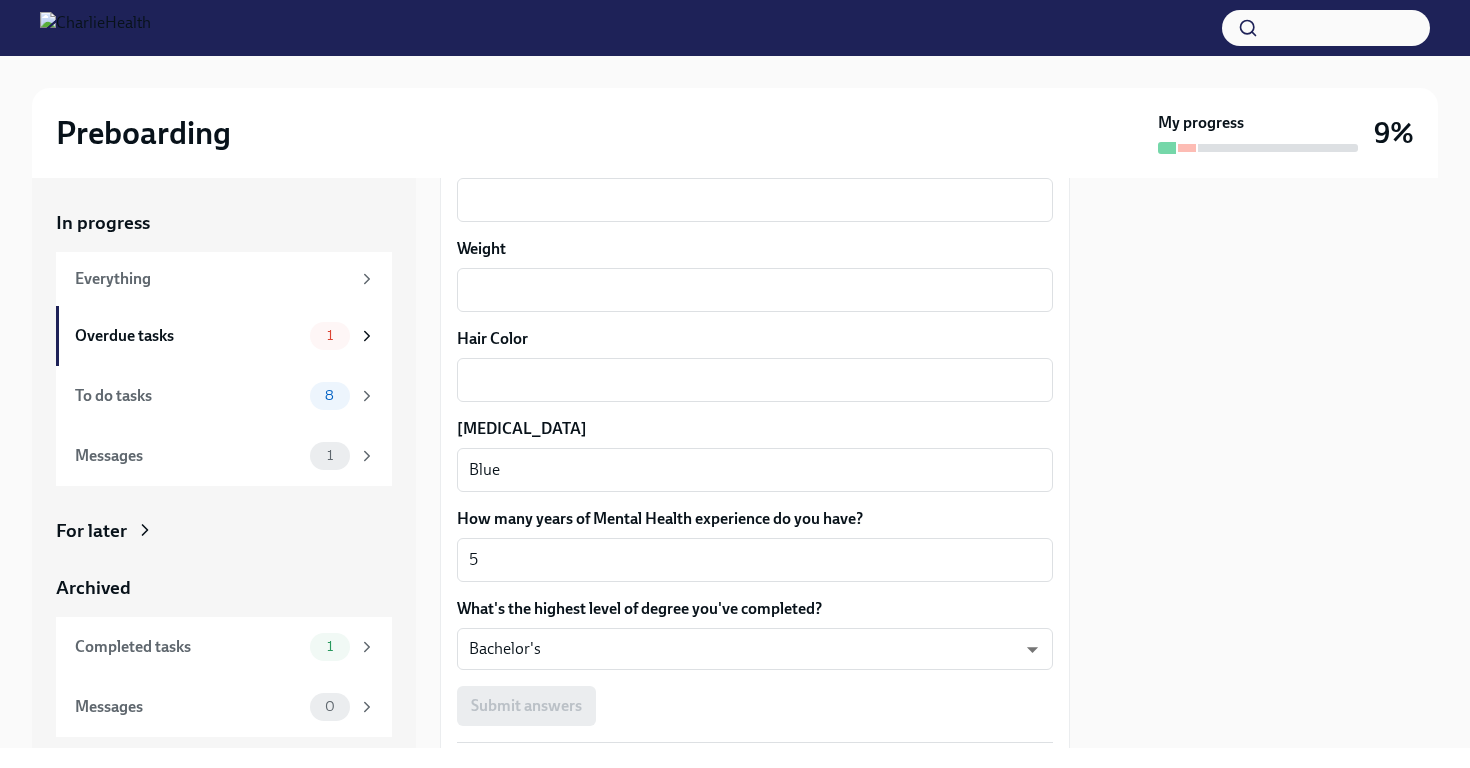 click on "Hair Color x ​" at bounding box center [755, 365] 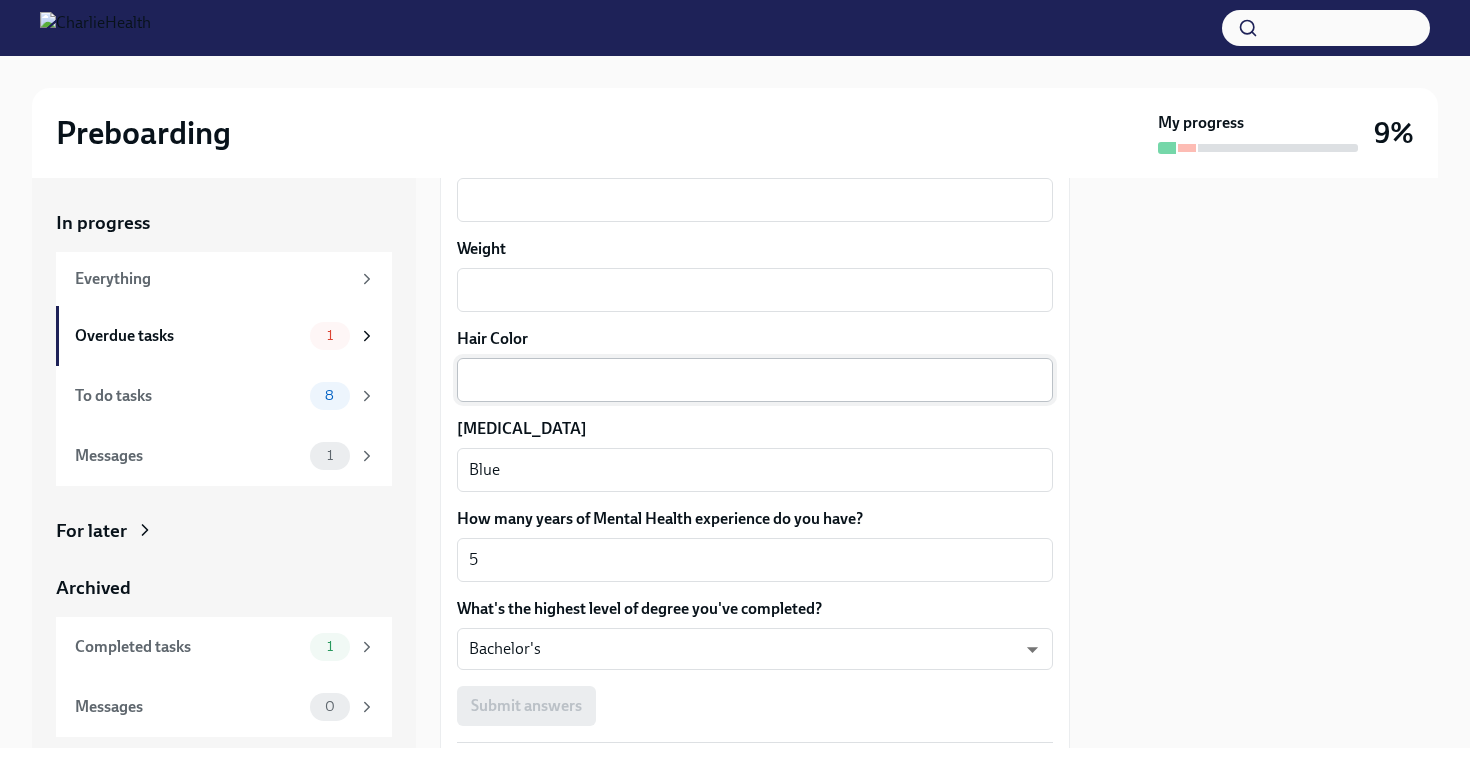 click on "Hair Color" at bounding box center (755, 380) 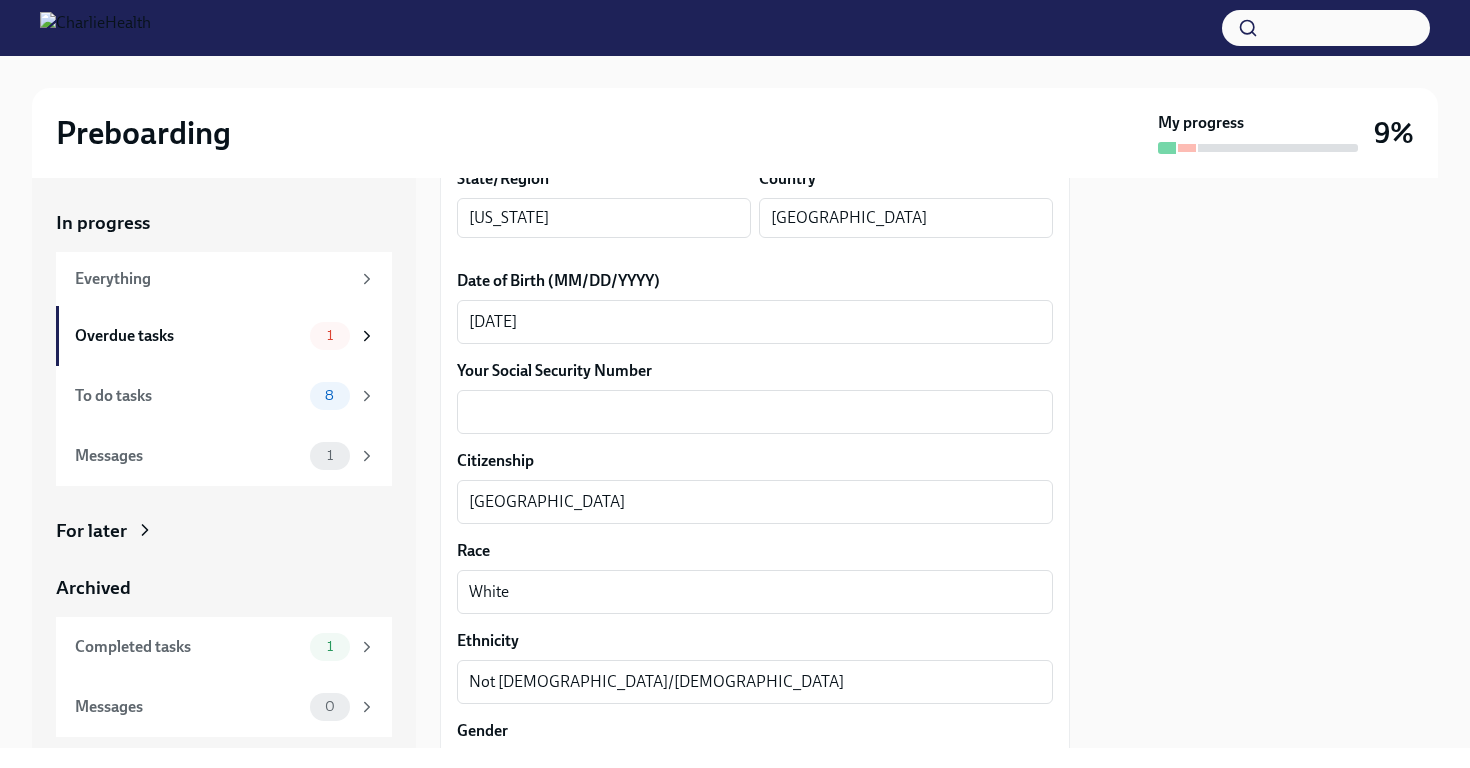scroll, scrollTop: 916, scrollLeft: 0, axis: vertical 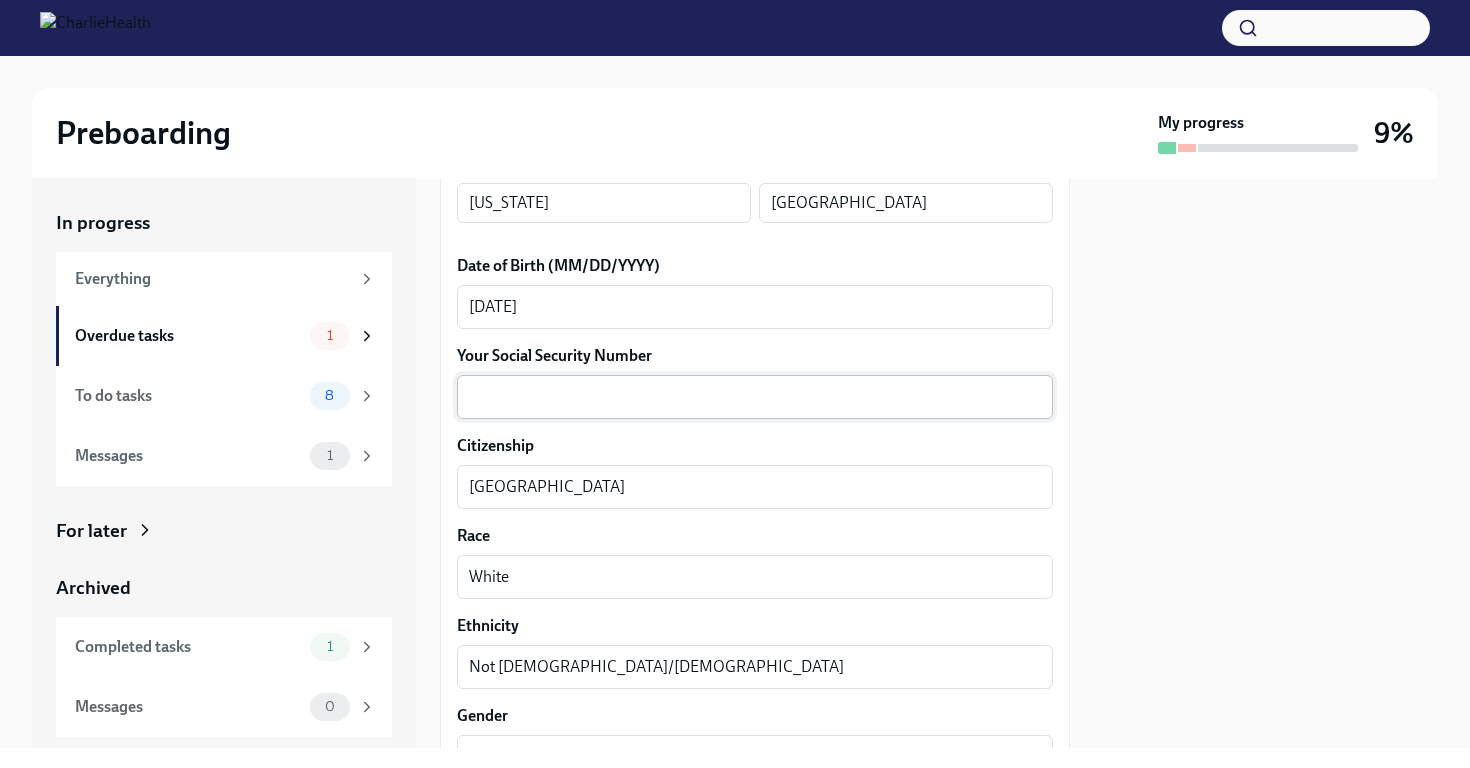 type on "Brown" 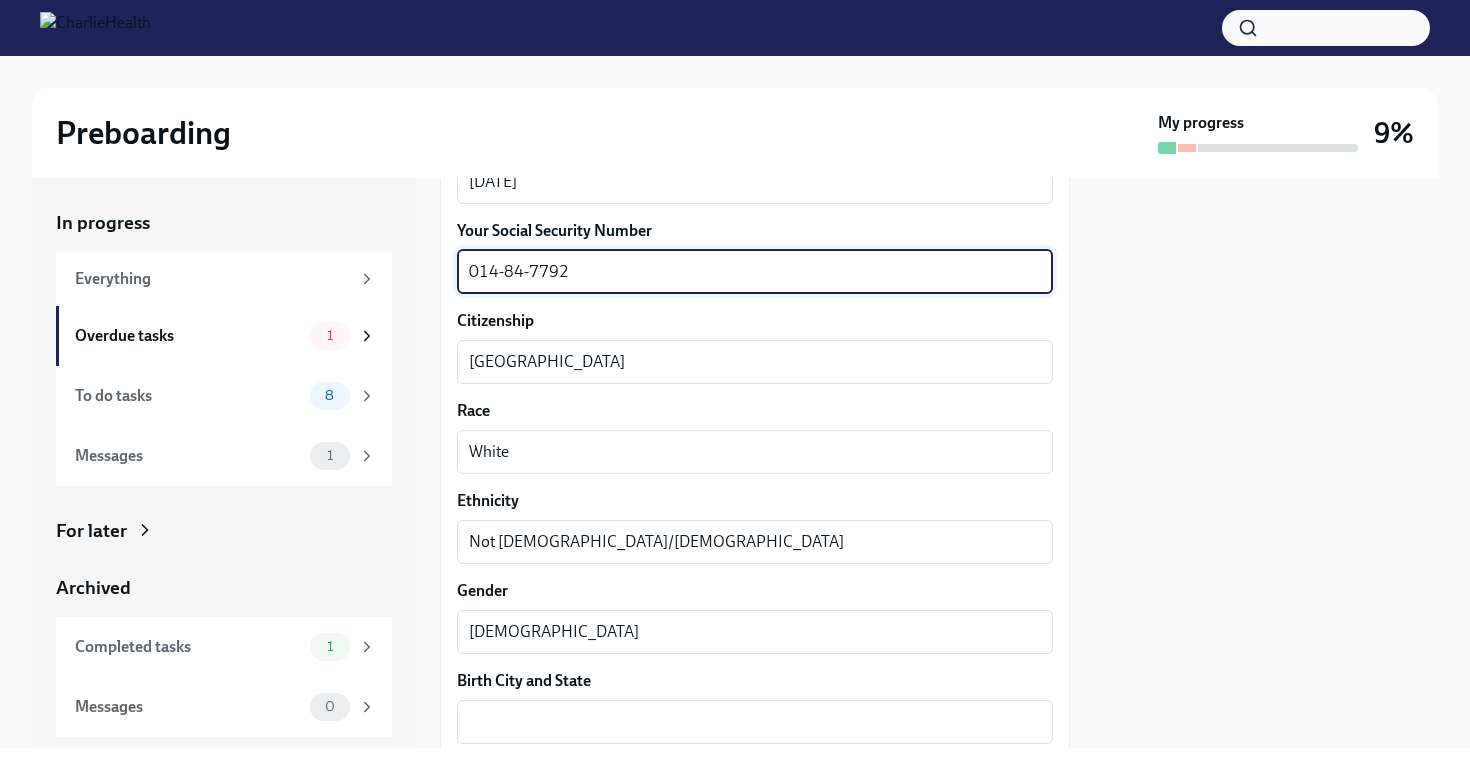 type on "014-84-7792" 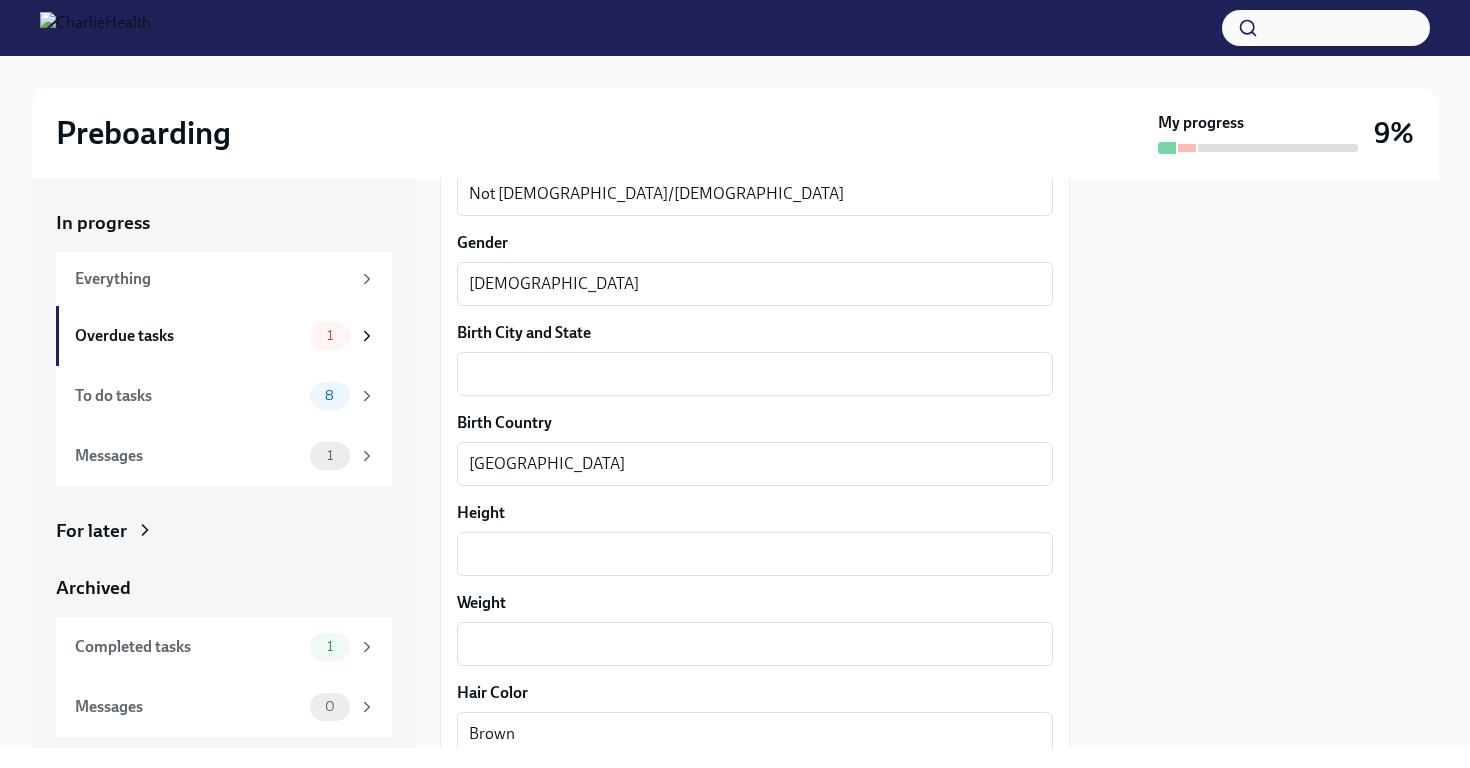 scroll, scrollTop: 1426, scrollLeft: 0, axis: vertical 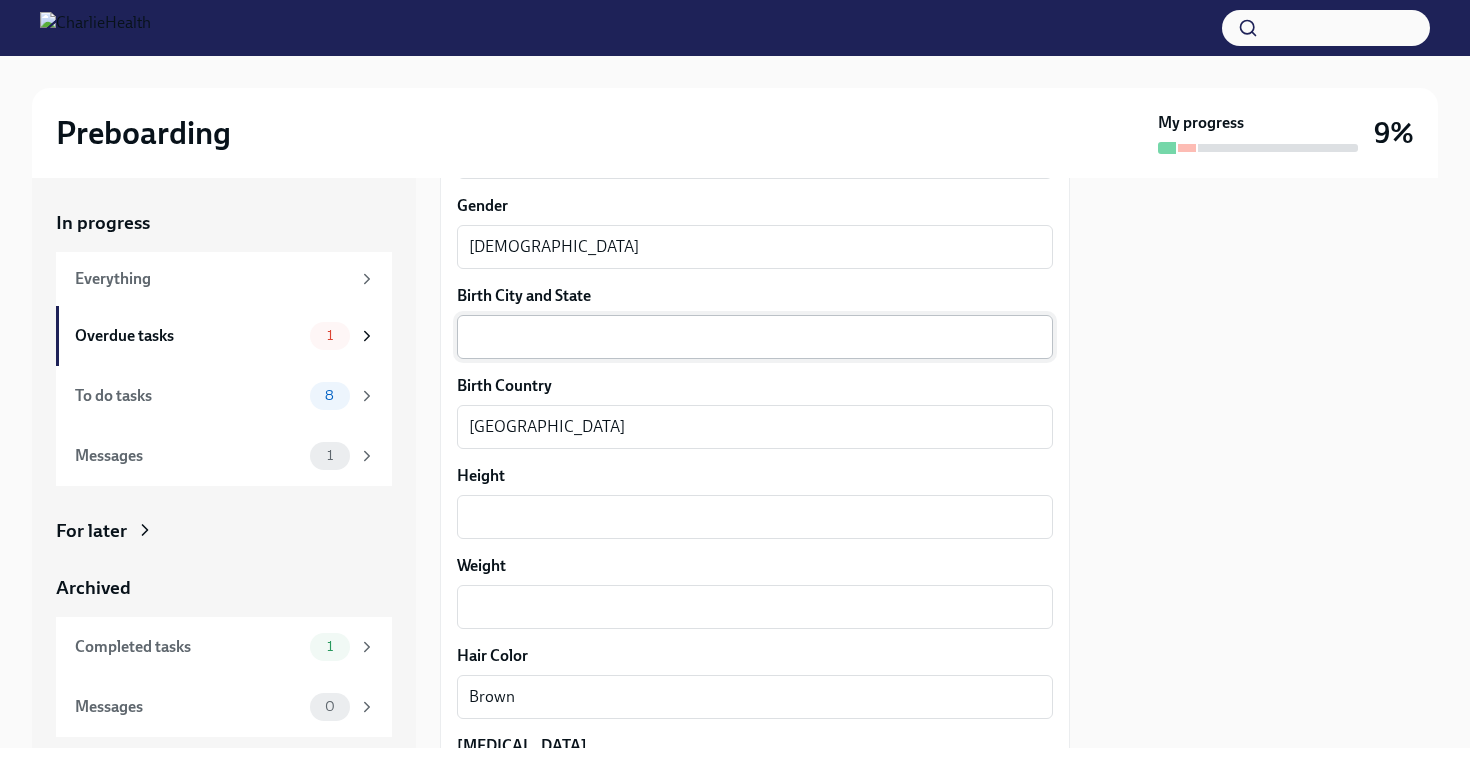 click on "Birth City and State" at bounding box center (755, 337) 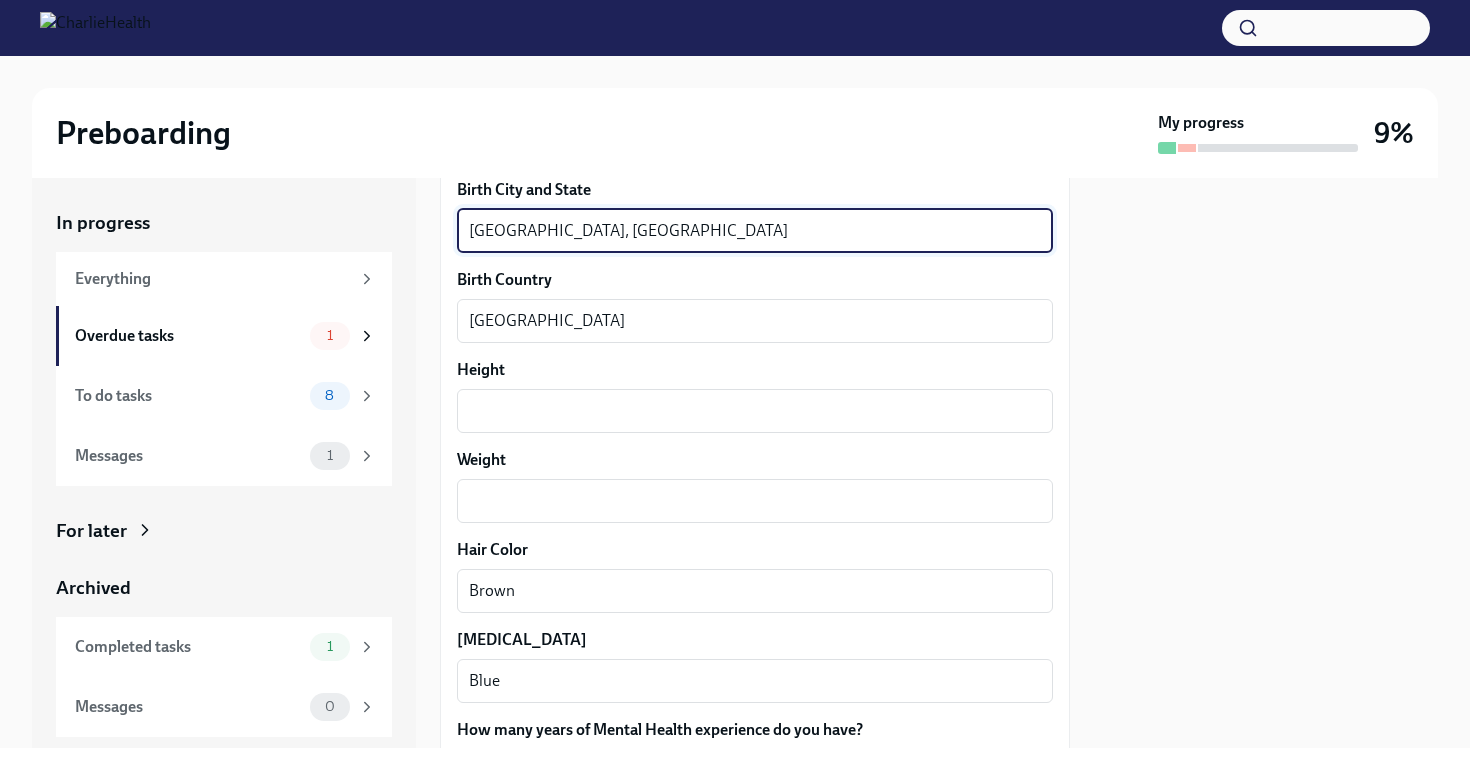 scroll, scrollTop: 1580, scrollLeft: 0, axis: vertical 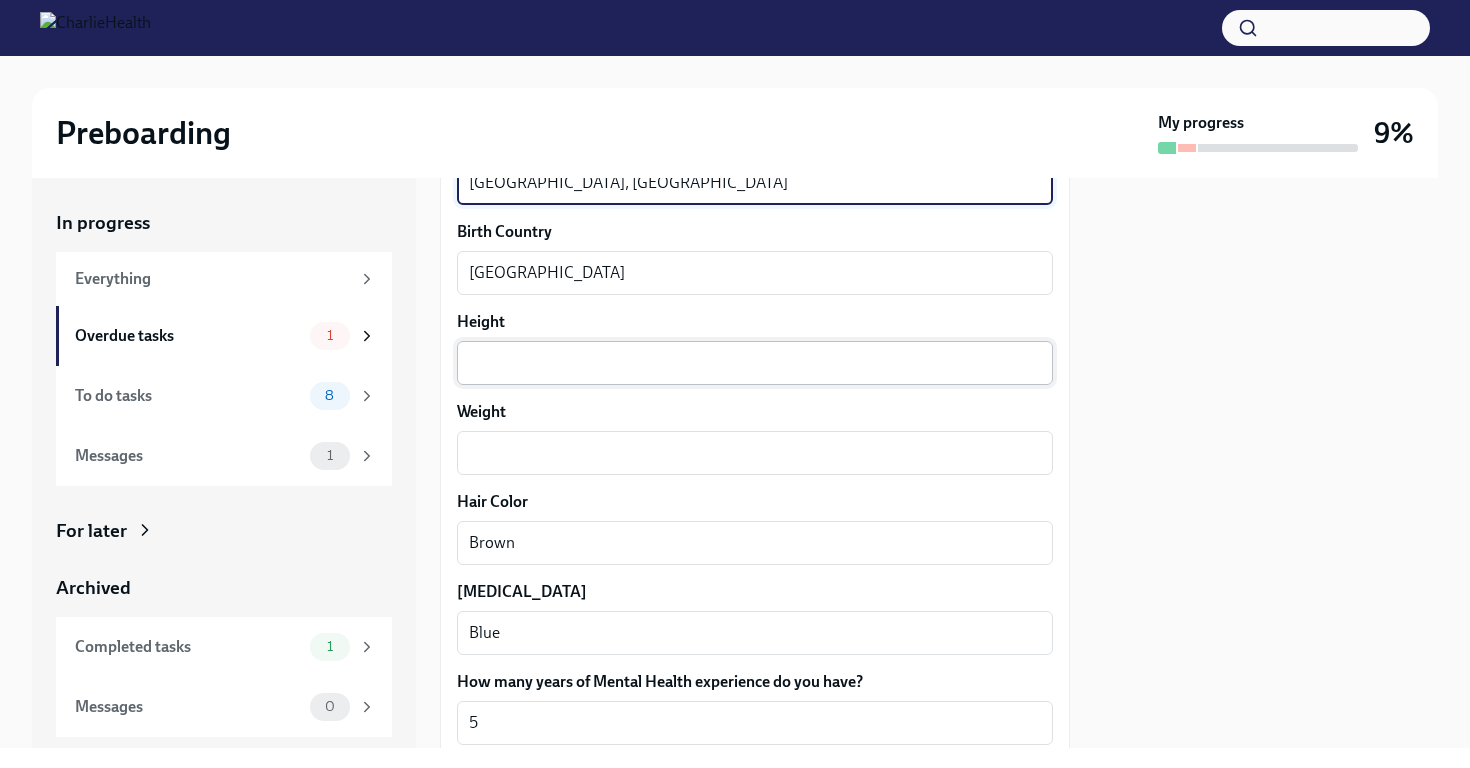 type on "[GEOGRAPHIC_DATA], [GEOGRAPHIC_DATA]" 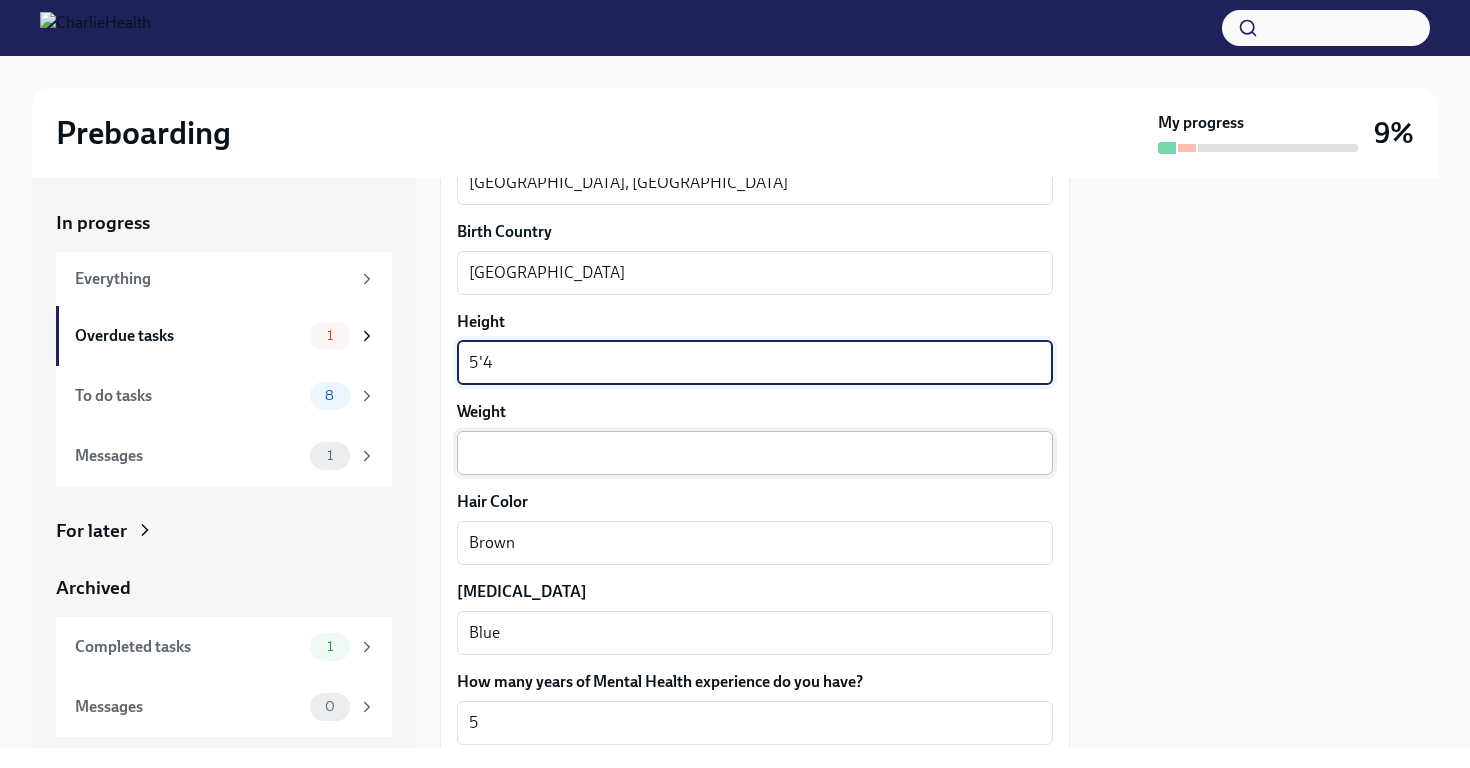 type on "5'4" 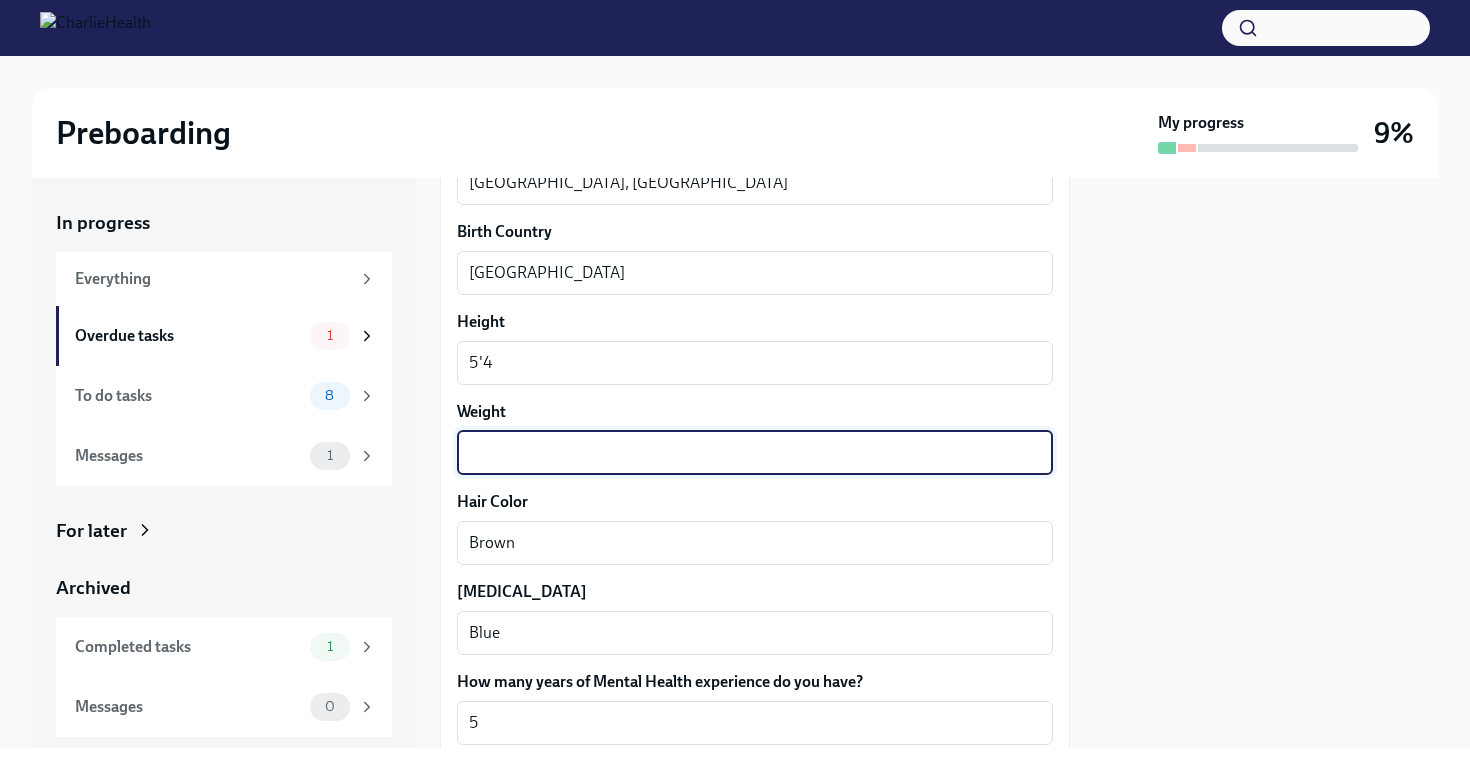 type on "N" 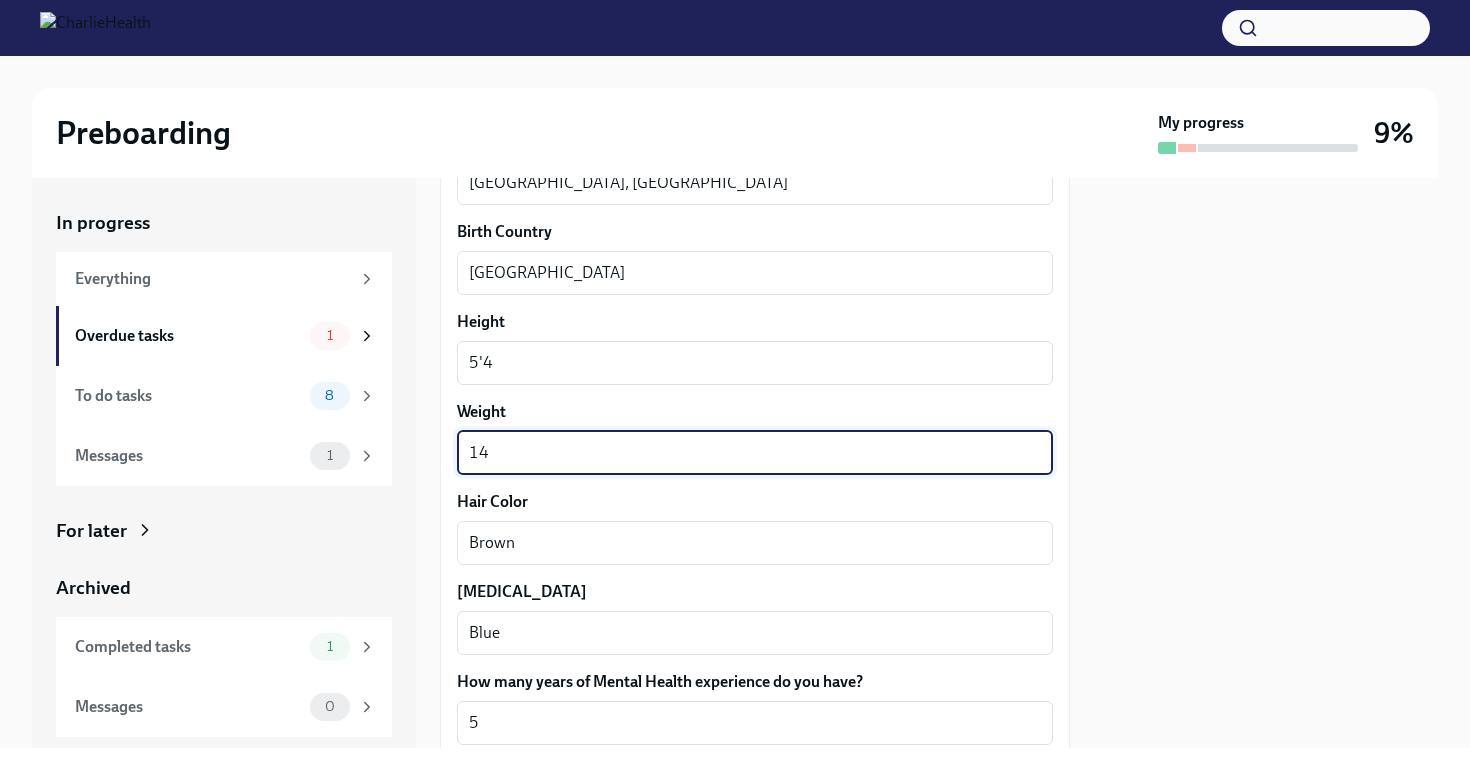 click on "14" at bounding box center (755, 453) 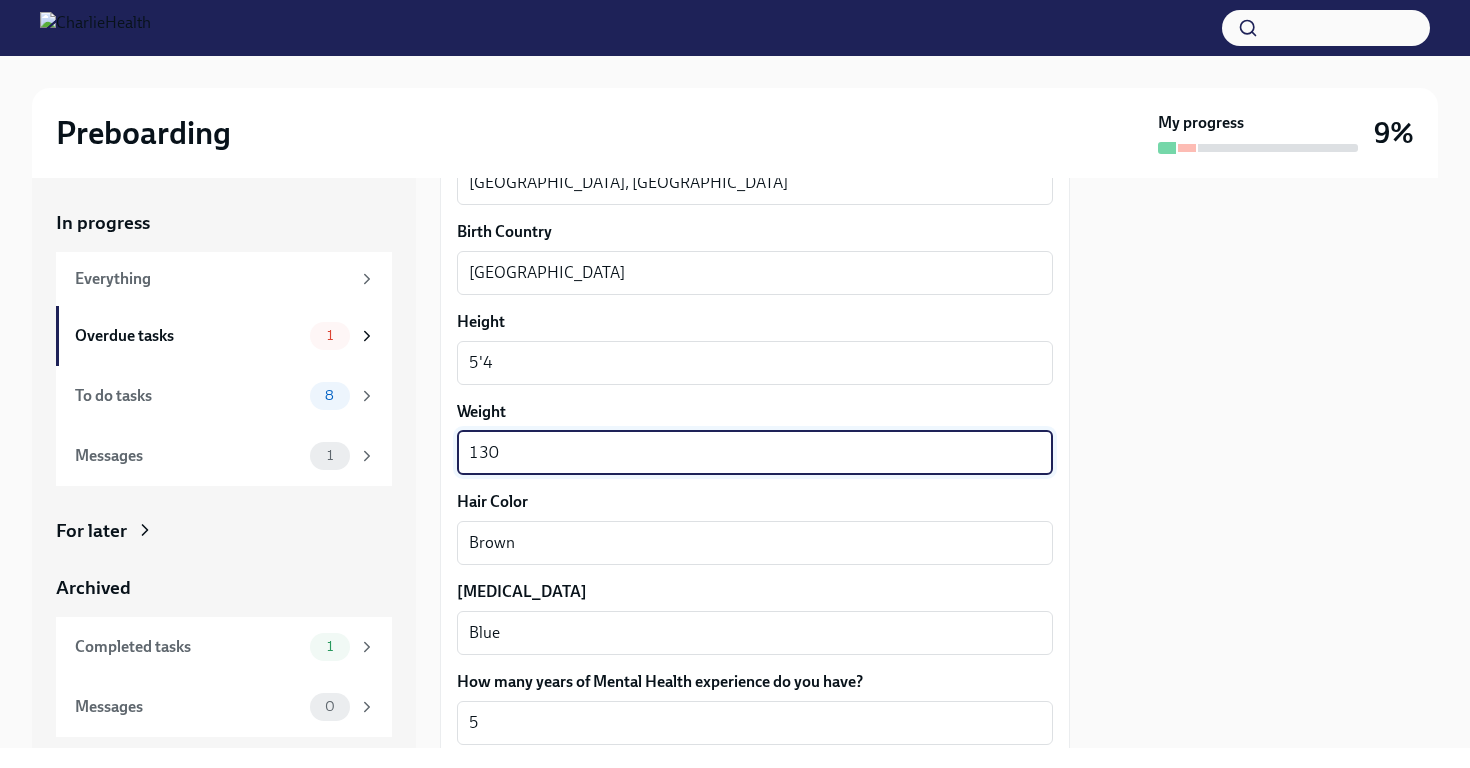 scroll, scrollTop: 1883, scrollLeft: 0, axis: vertical 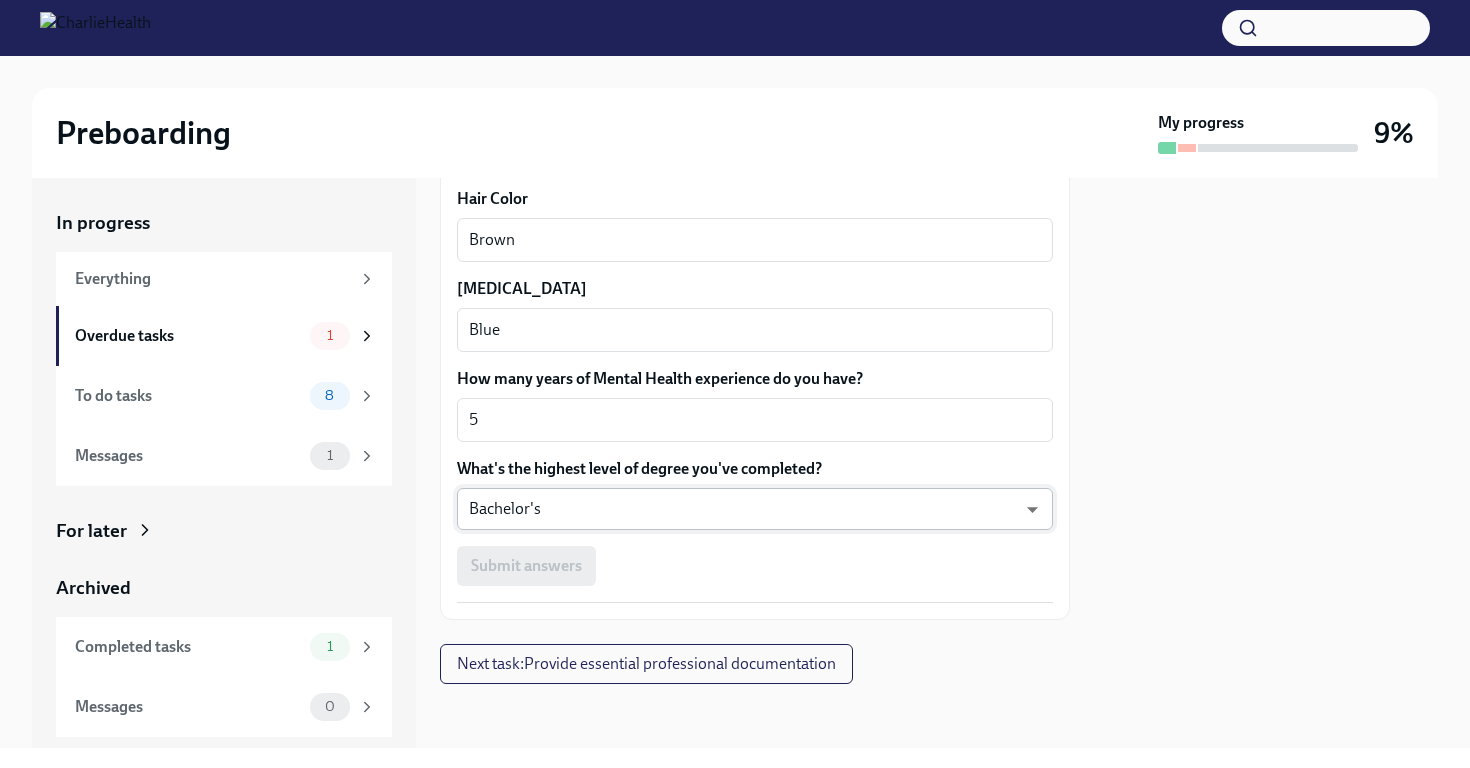 type on "130" 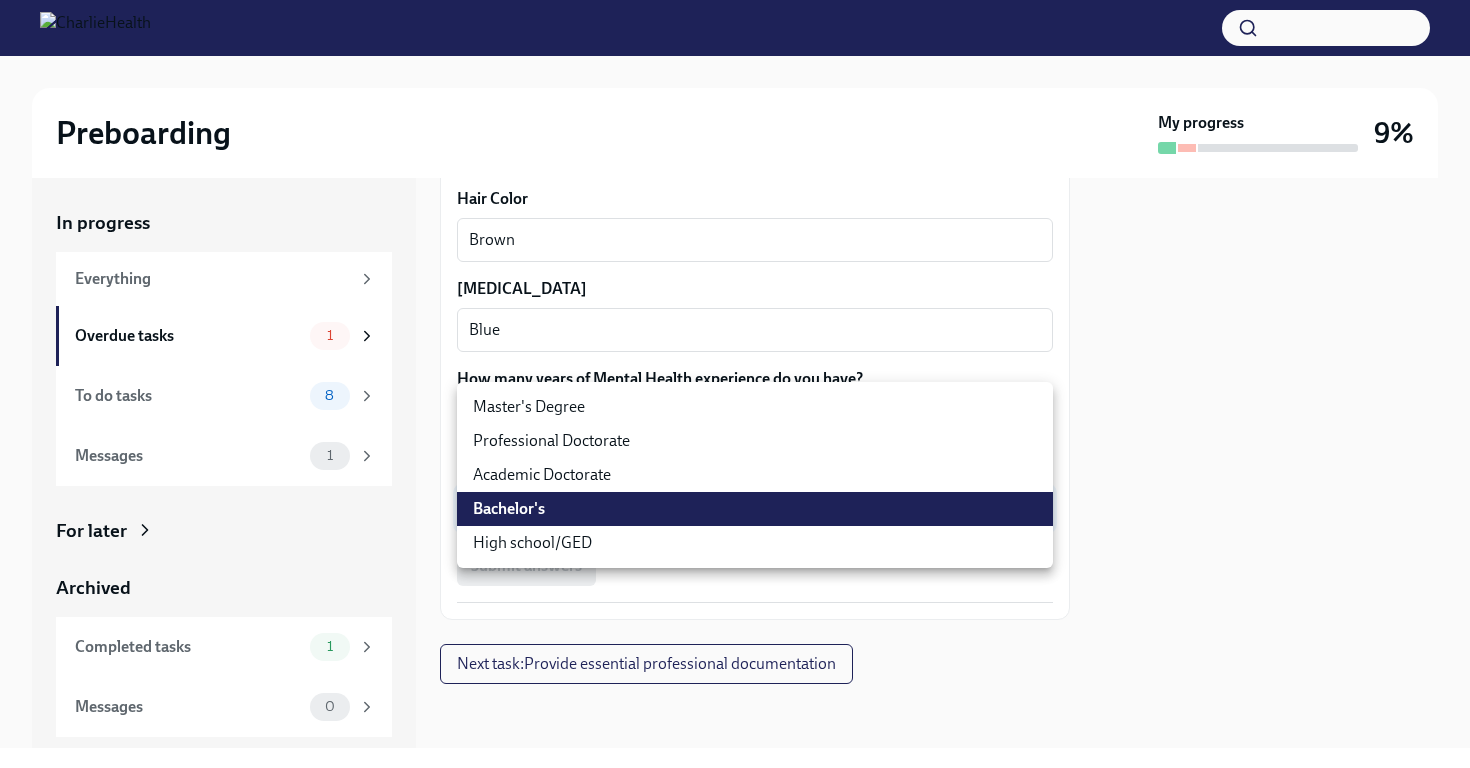 click on "Bachelor's" at bounding box center (755, 509) 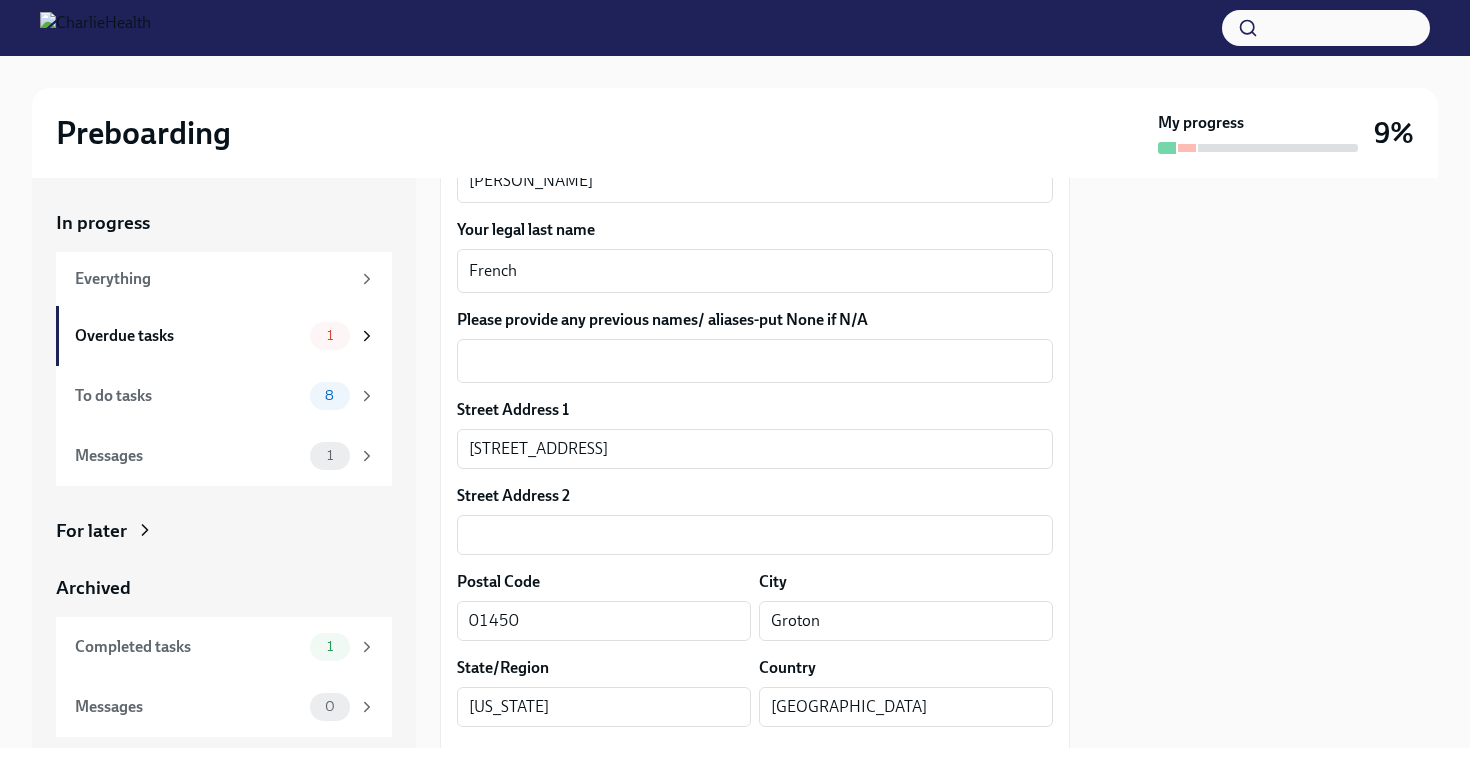 scroll, scrollTop: 298, scrollLeft: 0, axis: vertical 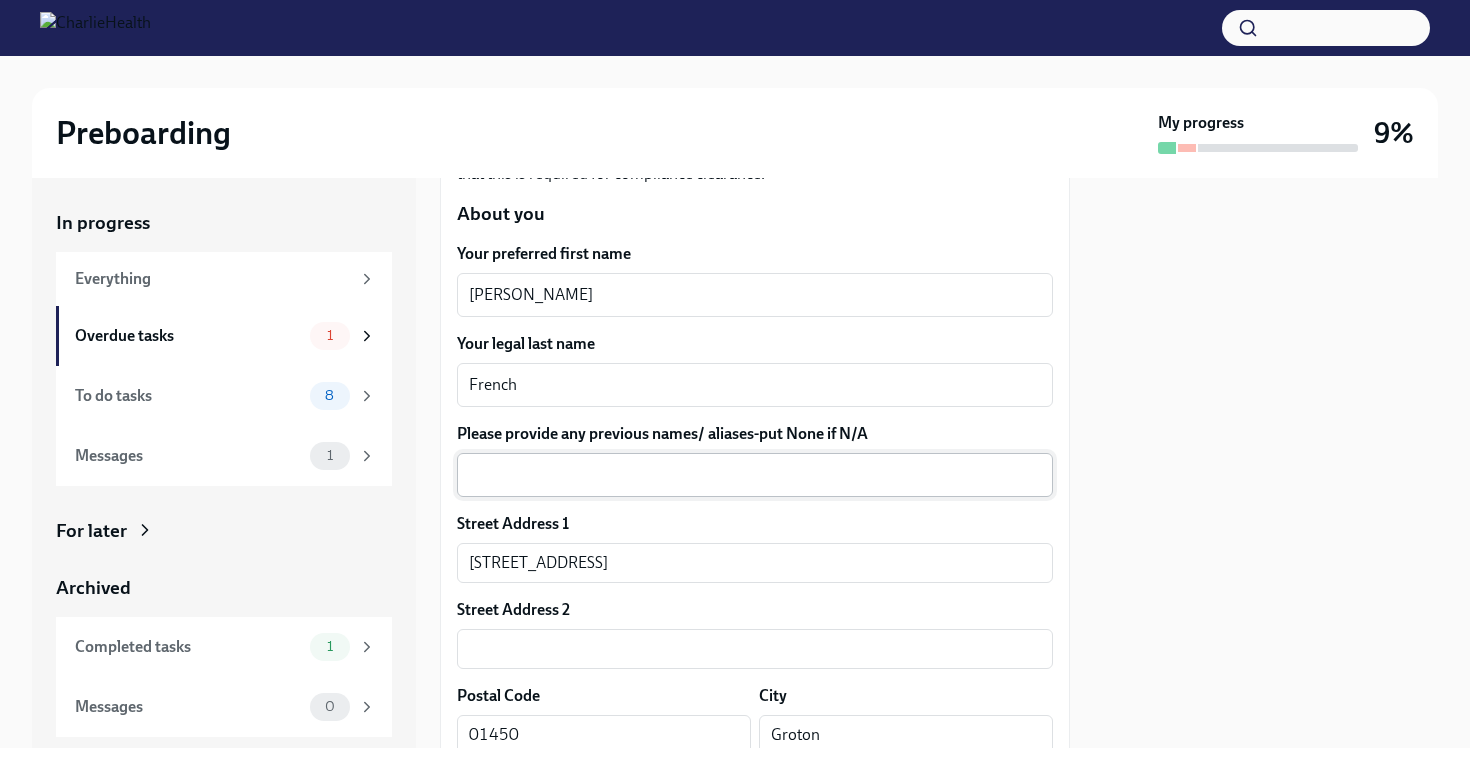 click on "x ​" at bounding box center [755, 475] 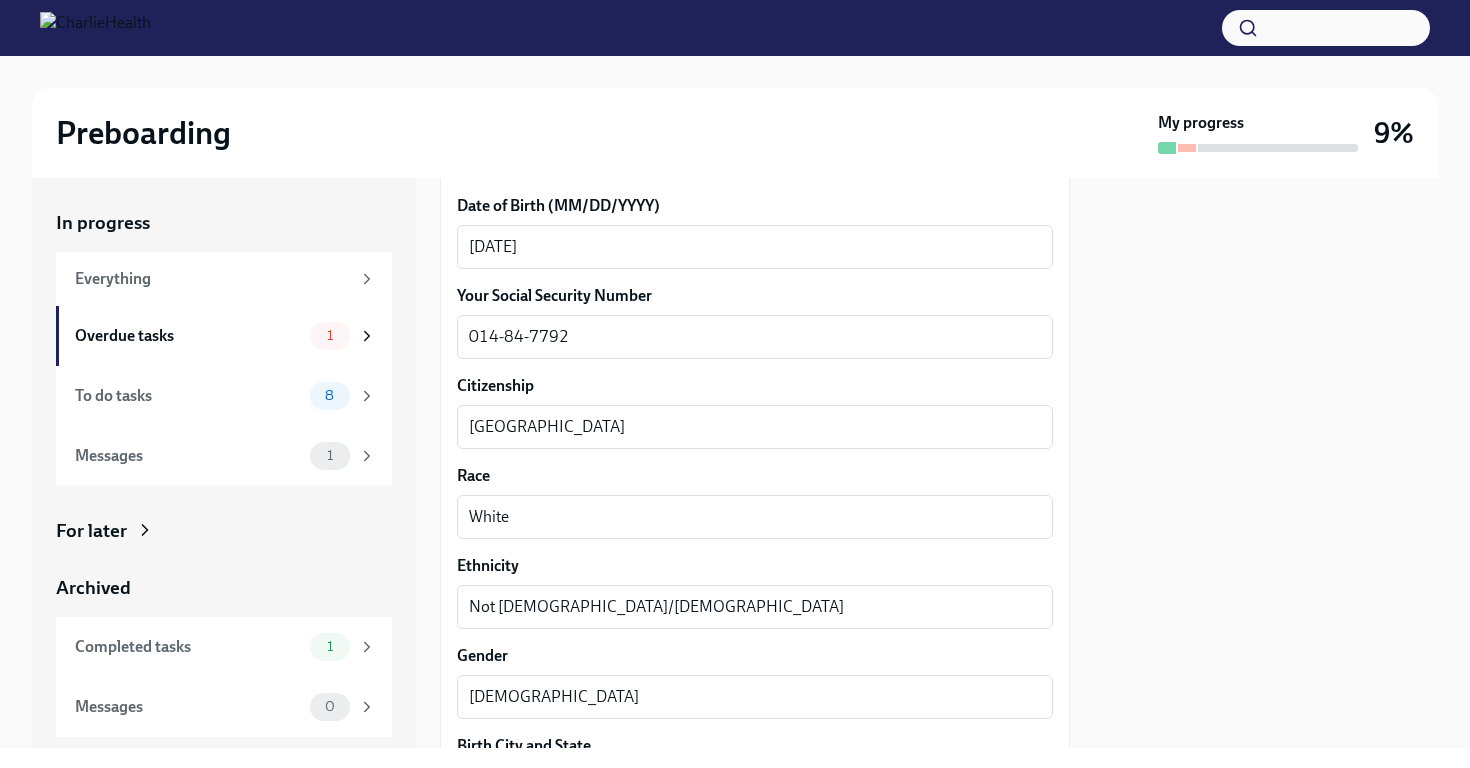 scroll, scrollTop: 861, scrollLeft: 0, axis: vertical 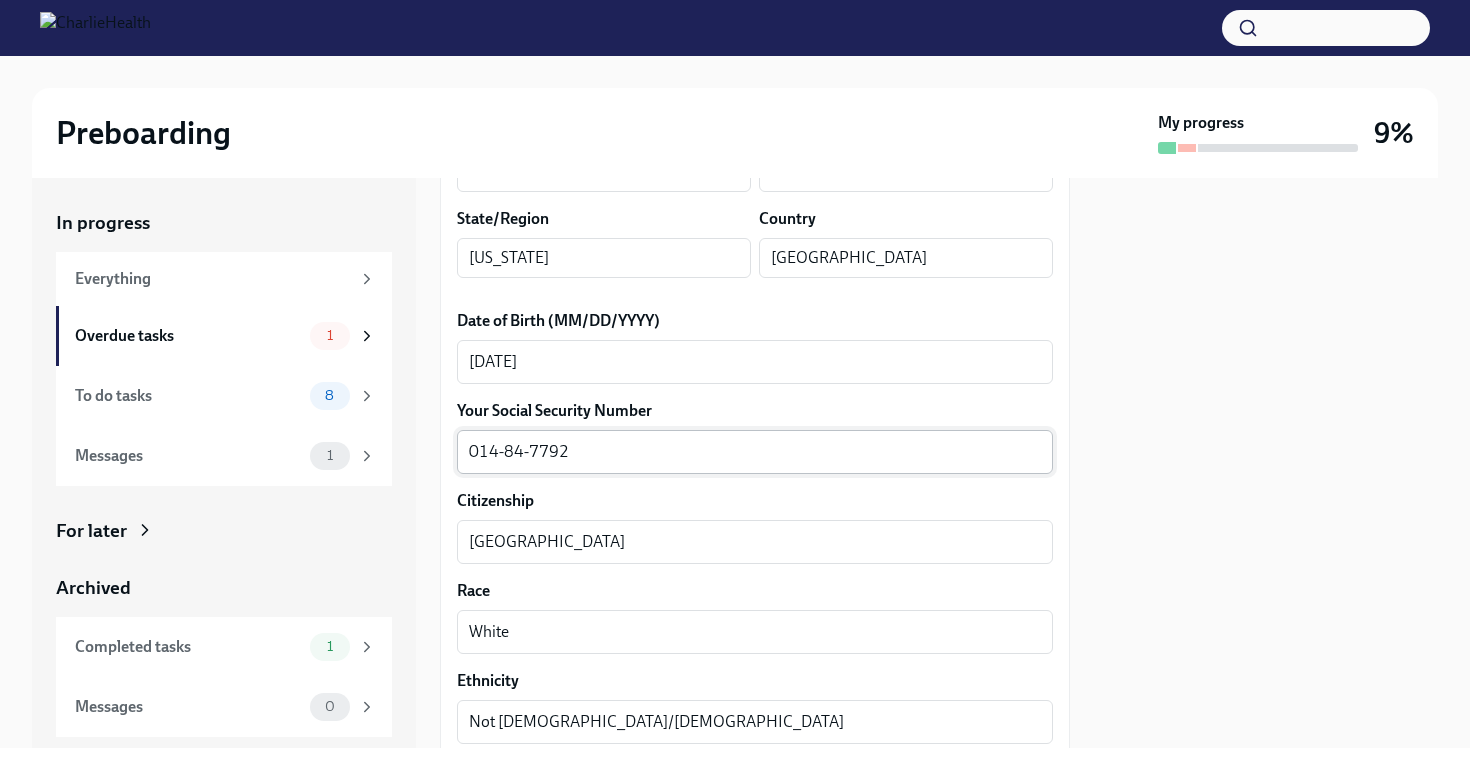 type on "N/A" 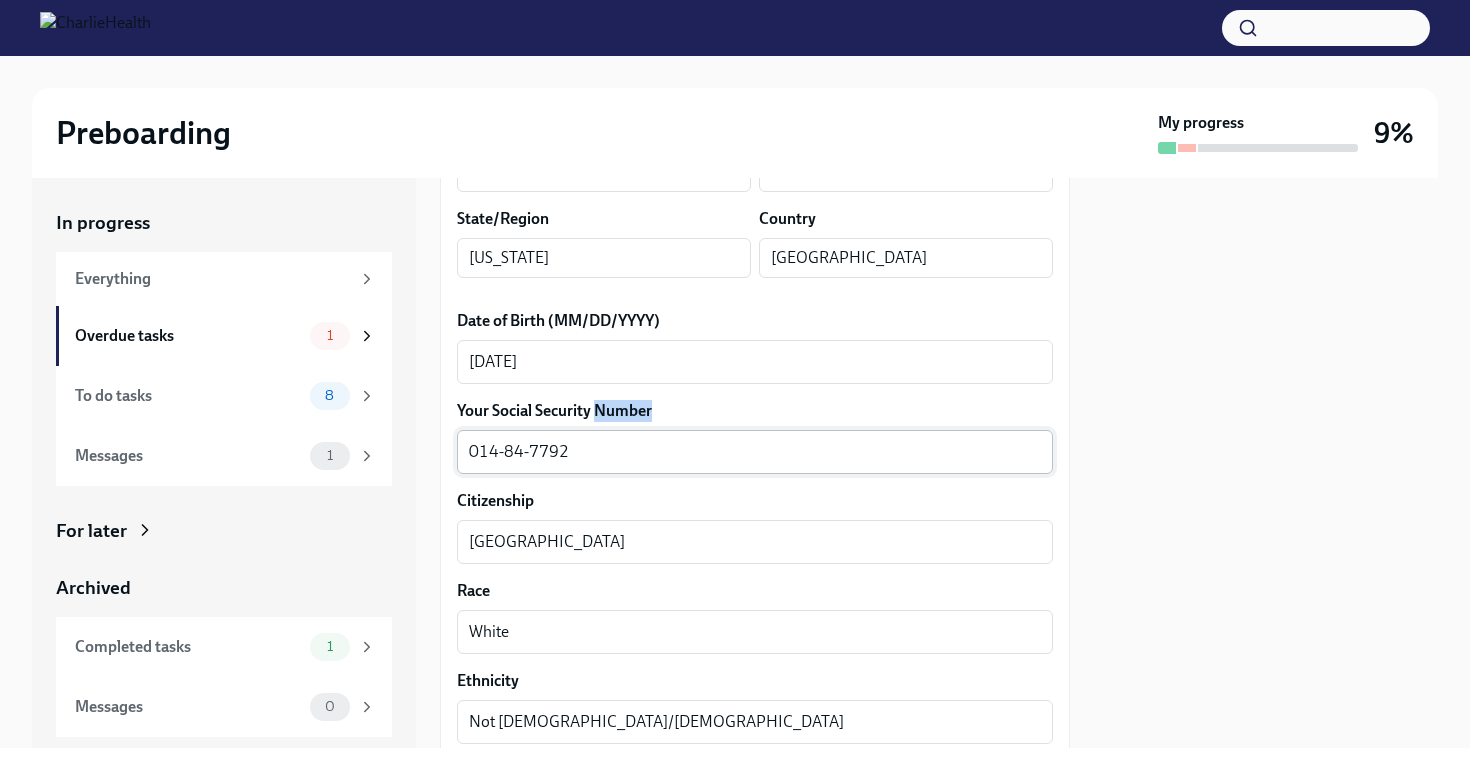 click on "014-84-7792 x ​" at bounding box center (755, 452) 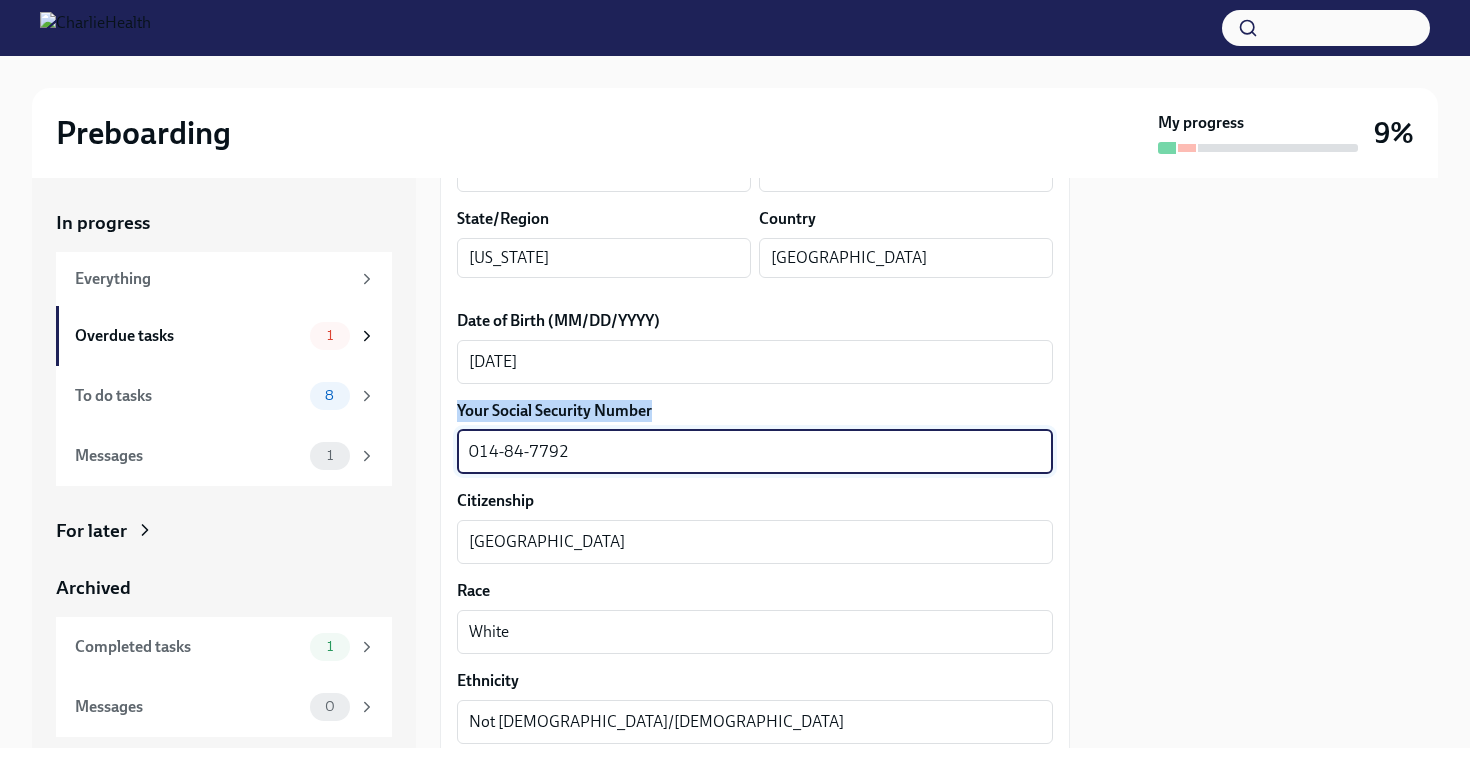 click on "014-84-7792 x ​" at bounding box center (755, 452) 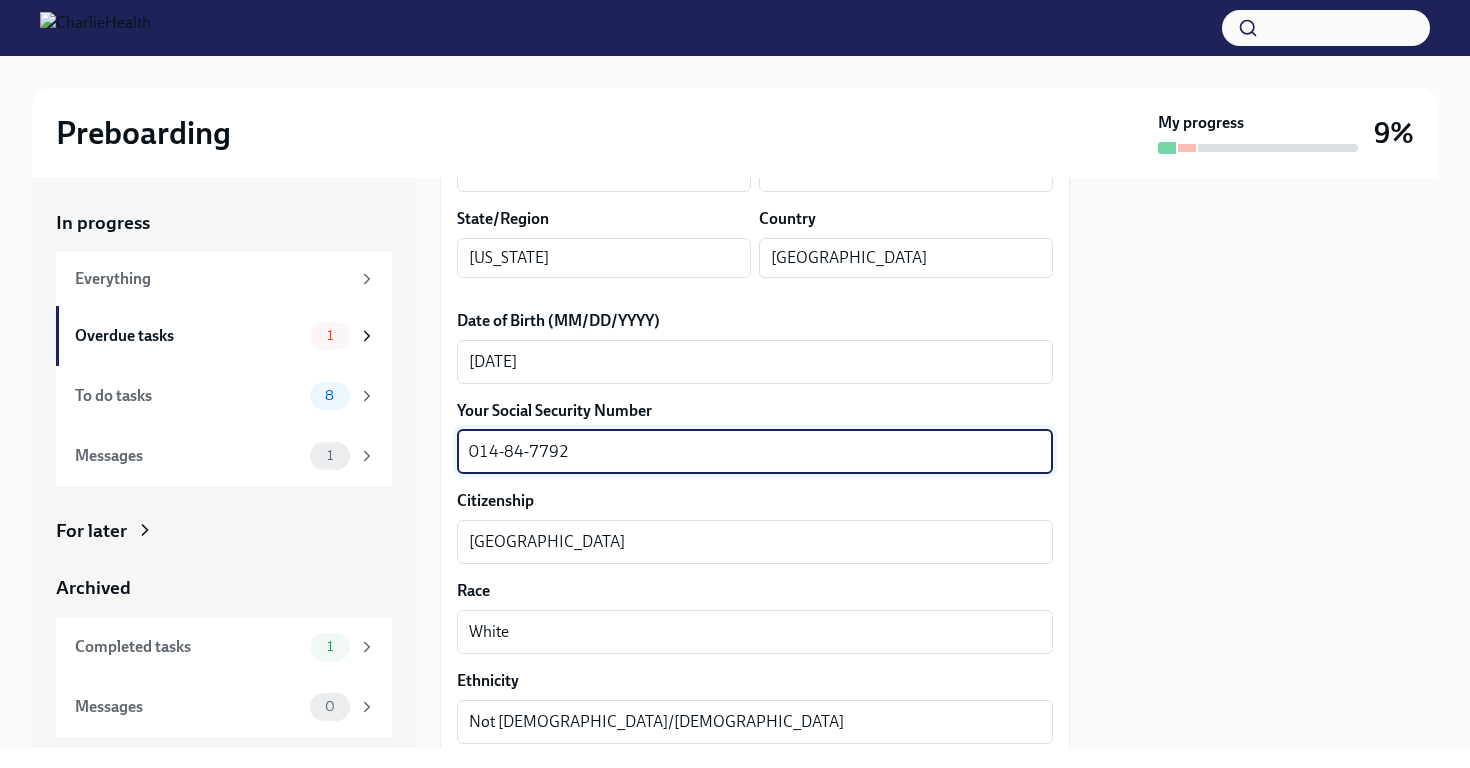 click on "014-84-7792 x ​" at bounding box center (755, 452) 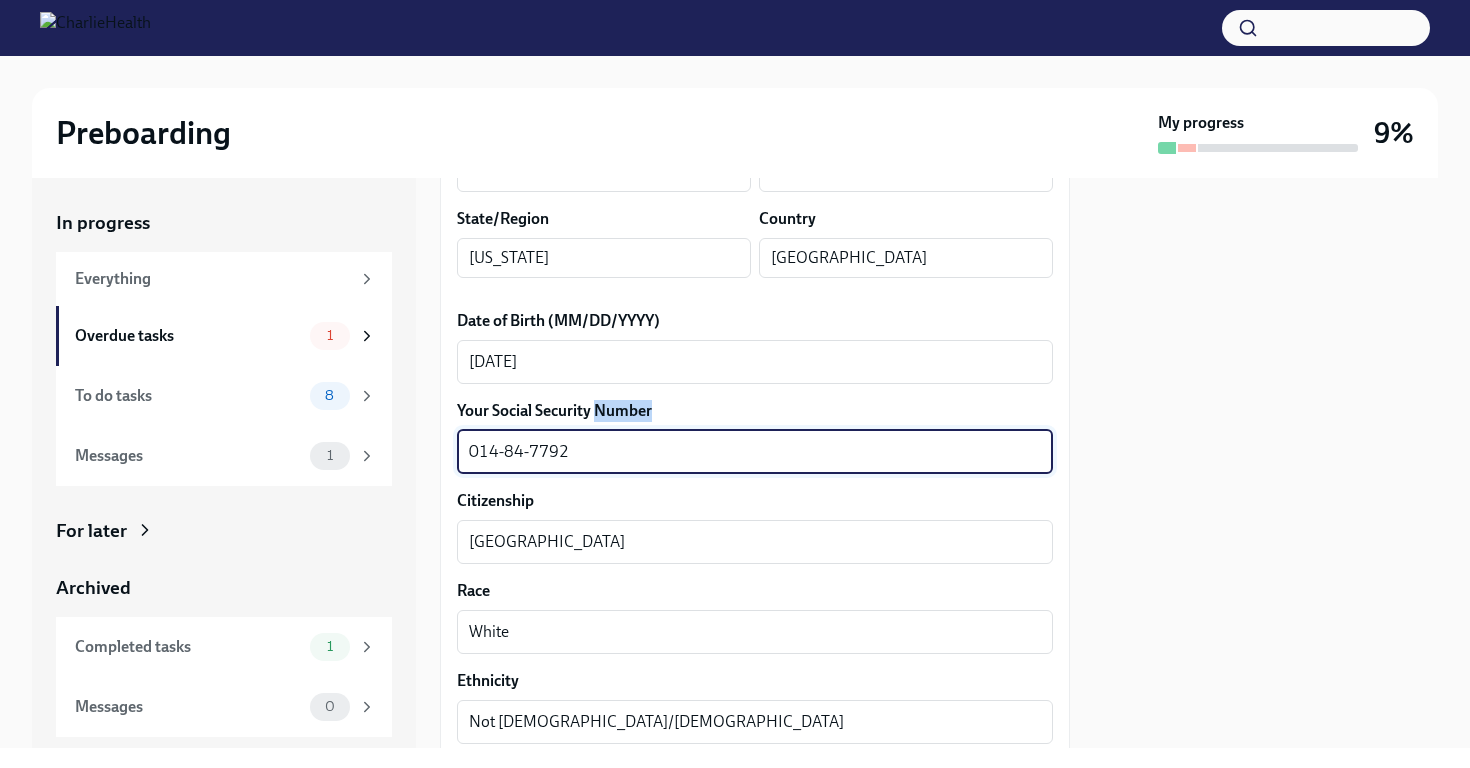 click on "014-84-7792 x ​" at bounding box center [755, 452] 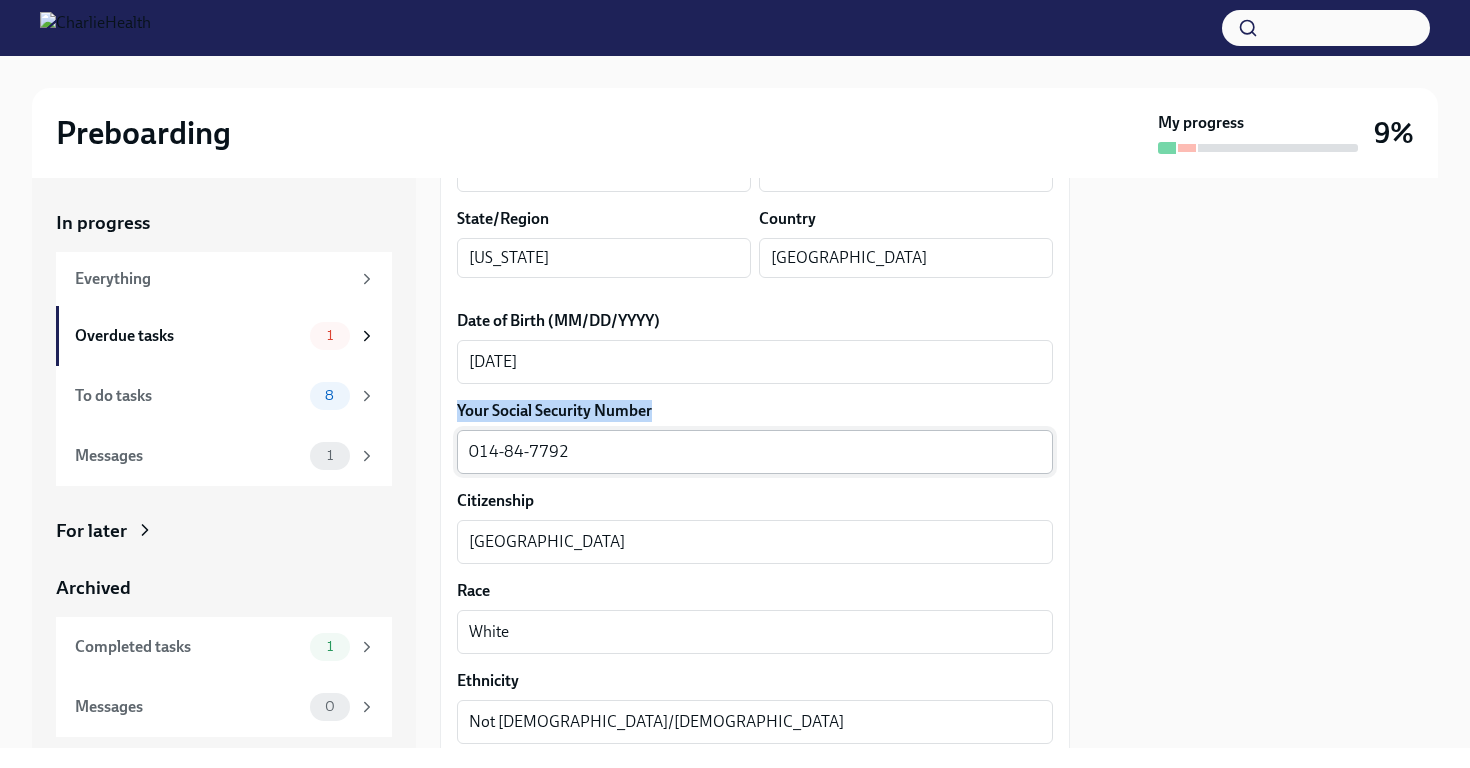 click on "014-84-7792 x ​" at bounding box center [755, 452] 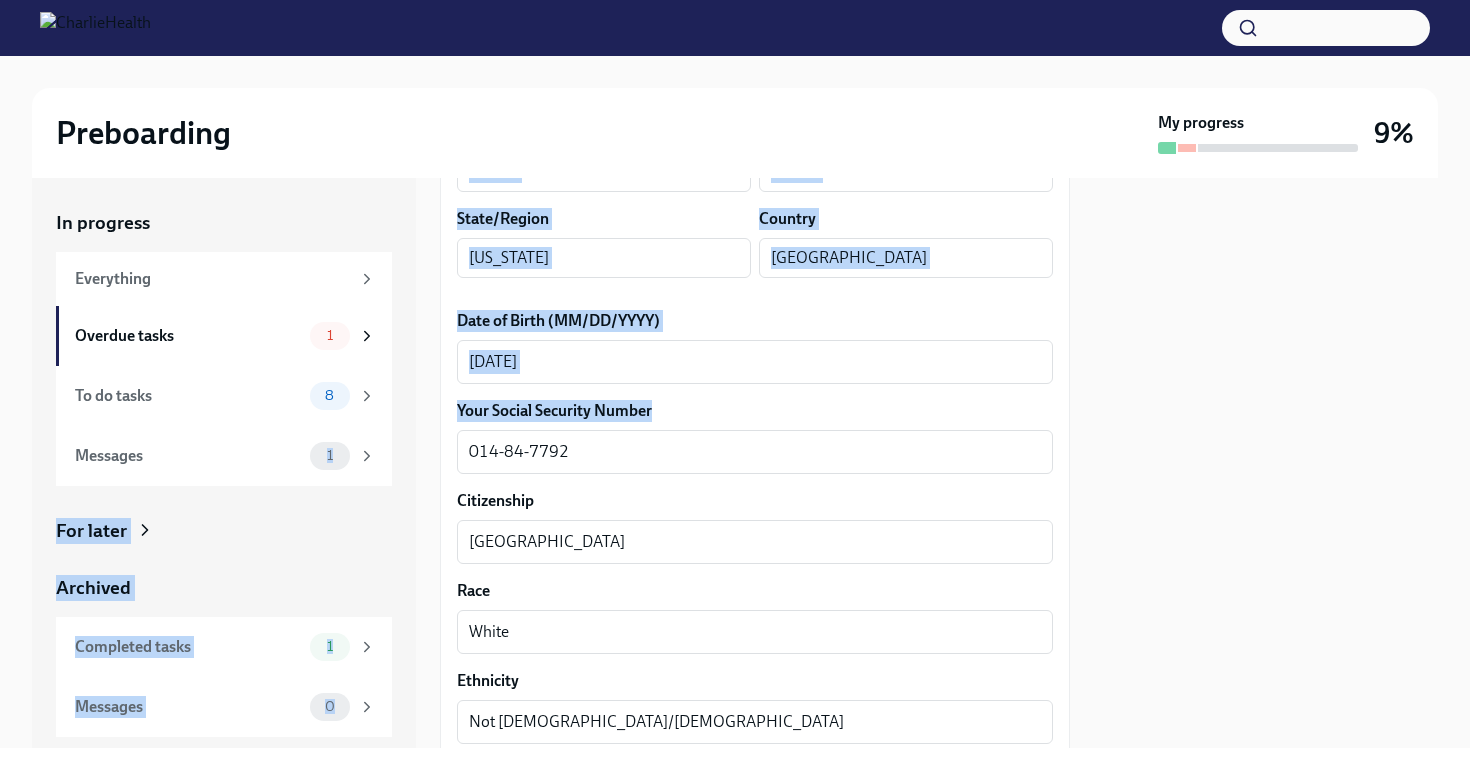 drag, startPoint x: 627, startPoint y: 465, endPoint x: 415, endPoint y: 465, distance: 212 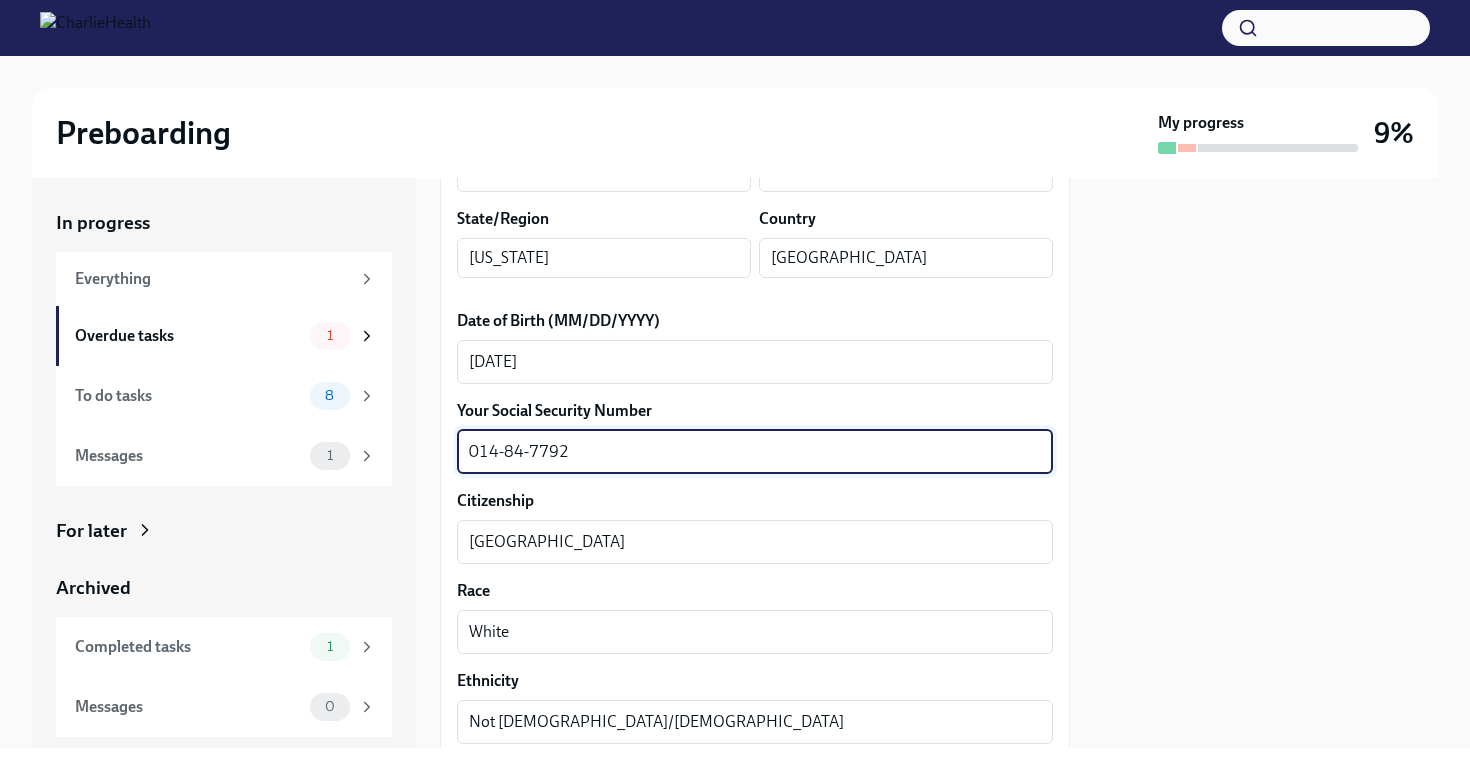 click on "014-84-7792" at bounding box center [755, 452] 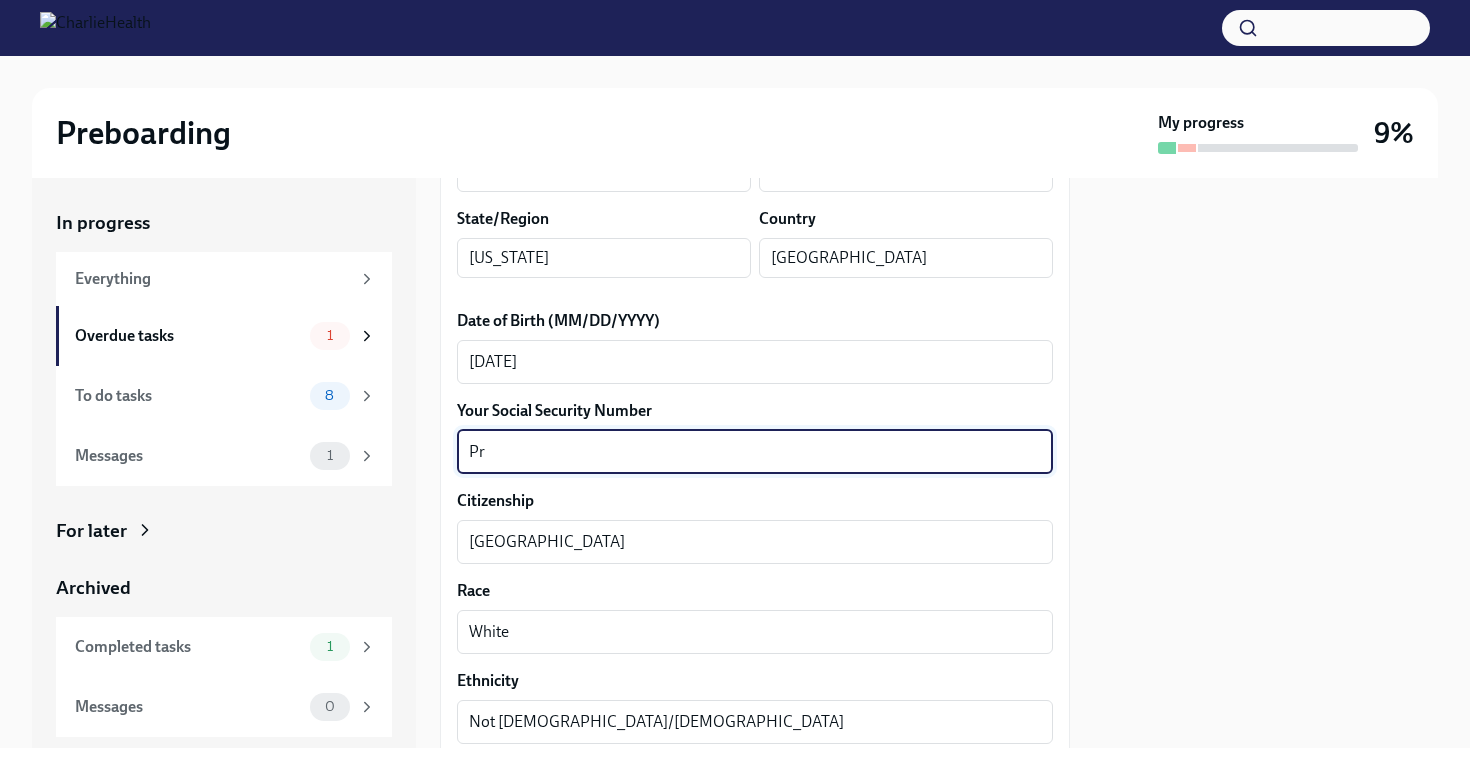 type on "P" 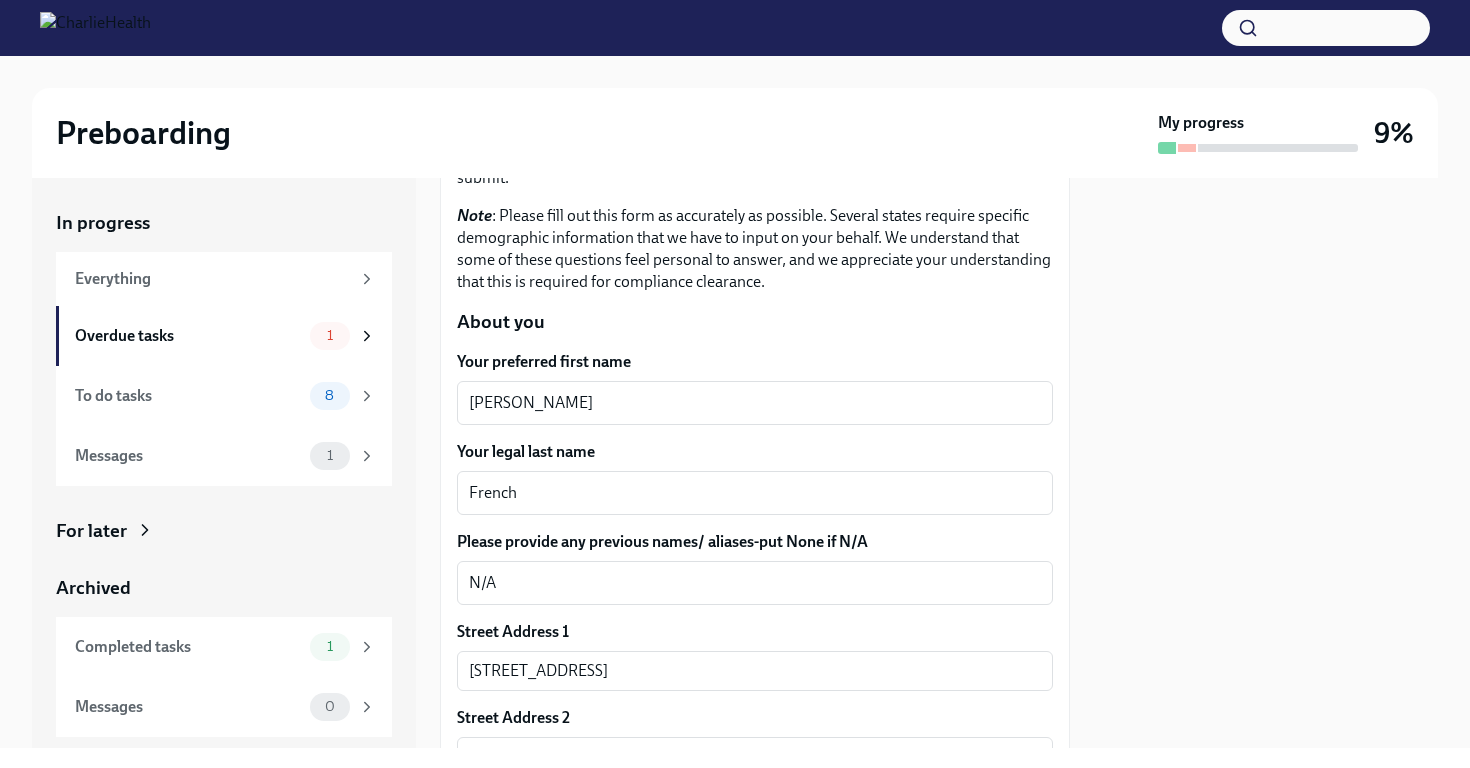 type on "N" 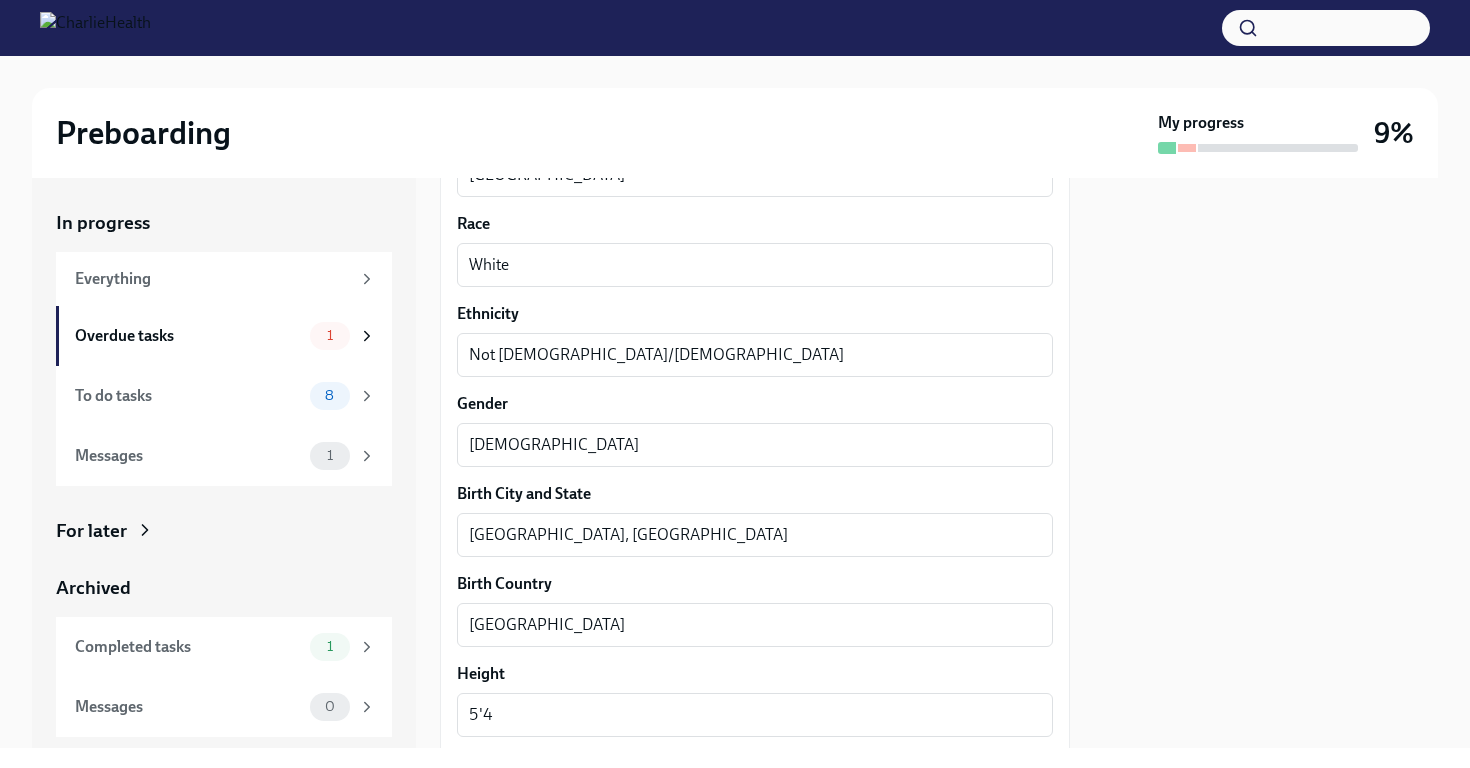 scroll, scrollTop: 1883, scrollLeft: 0, axis: vertical 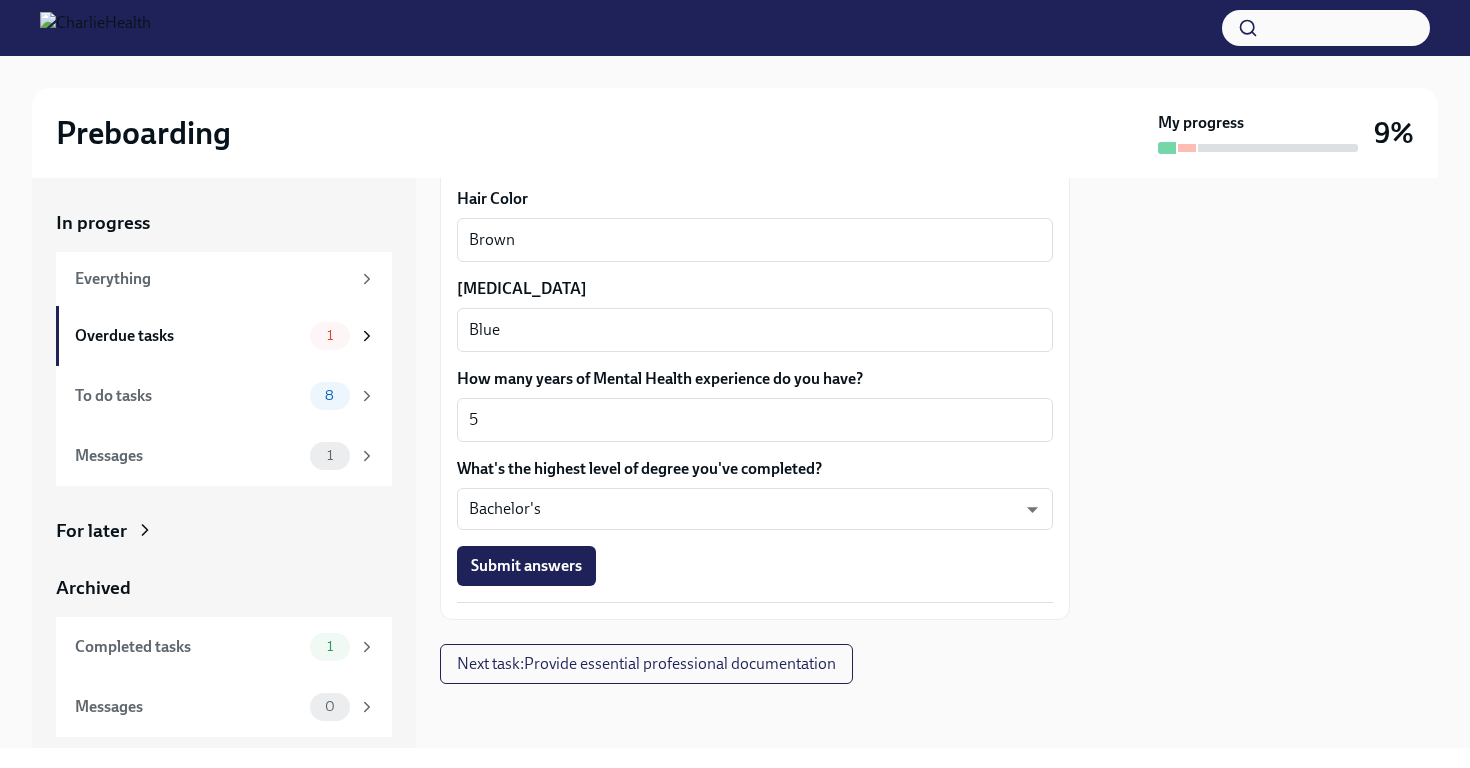 type on "Can be located in other forms-not comfortable answering in this platform" 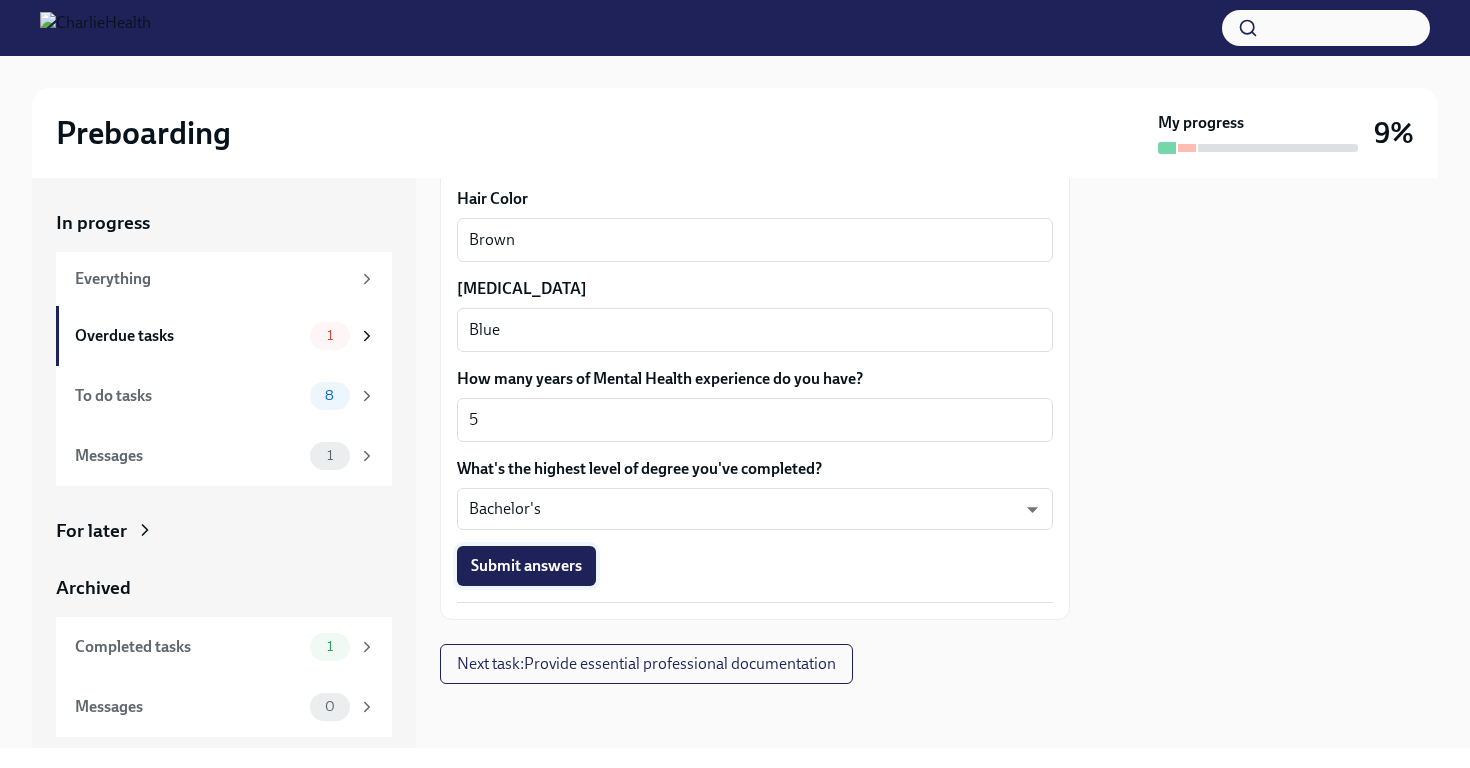 click on "Submit answers" at bounding box center (526, 566) 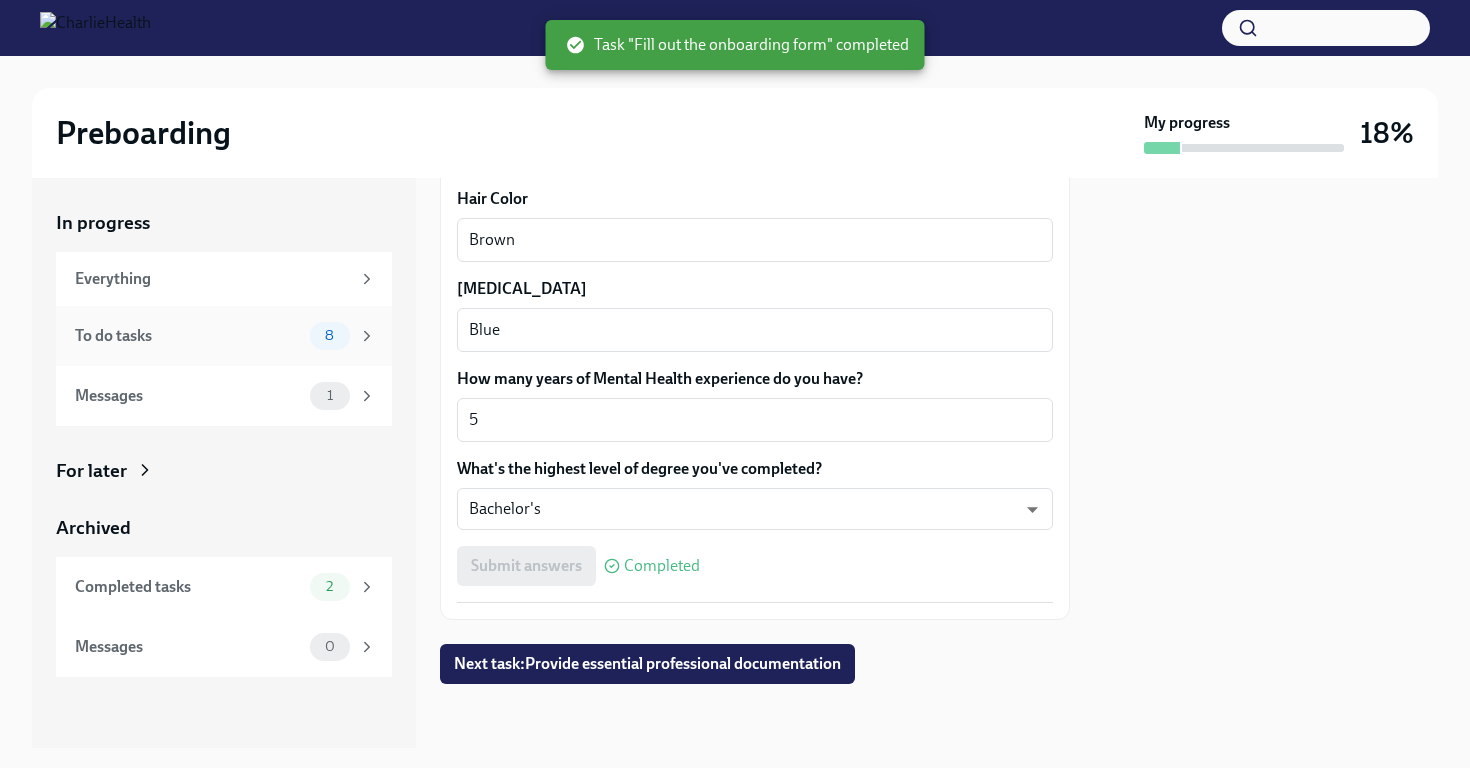 click on "8" at bounding box center (330, 336) 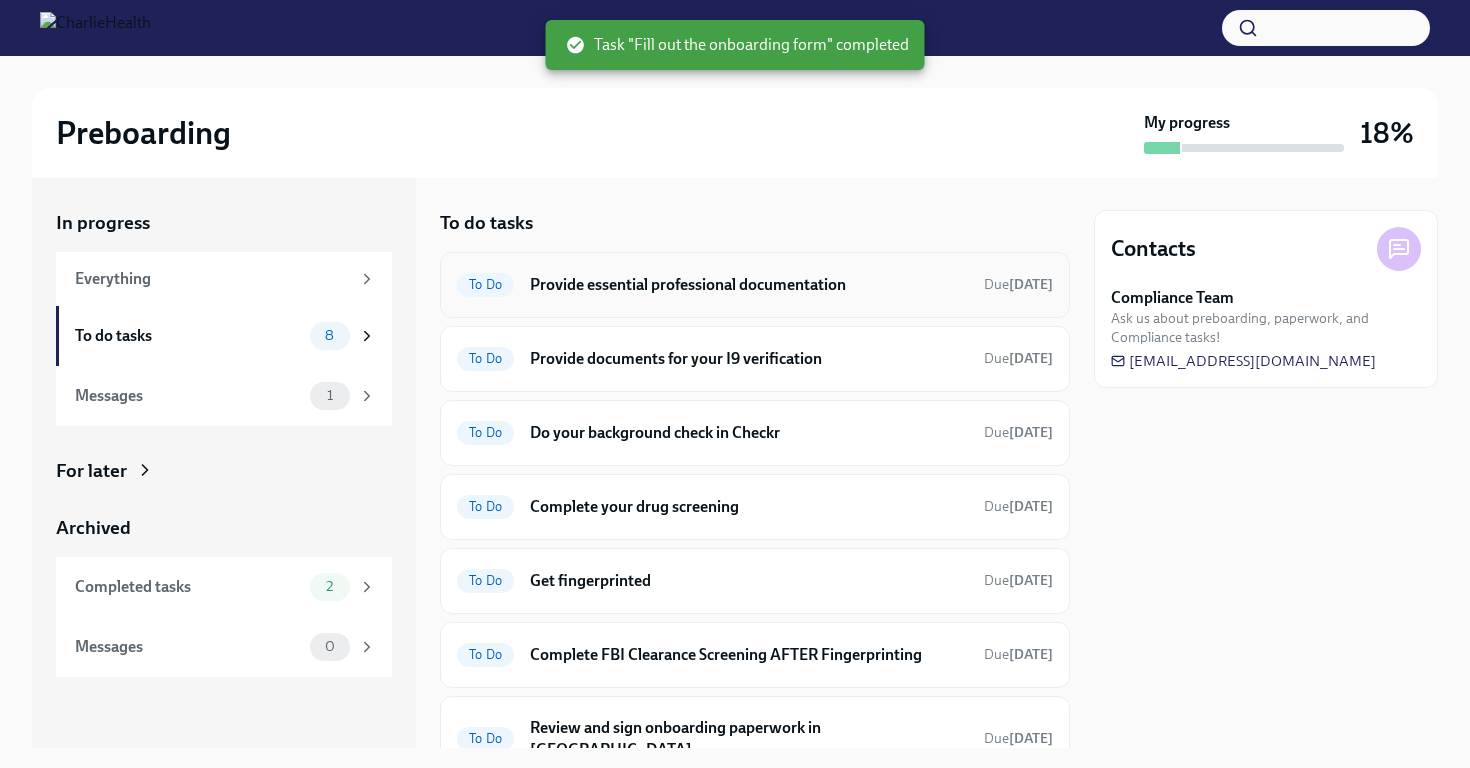 click on "To Do Provide essential professional documentation Due  [DATE]" at bounding box center (755, 285) 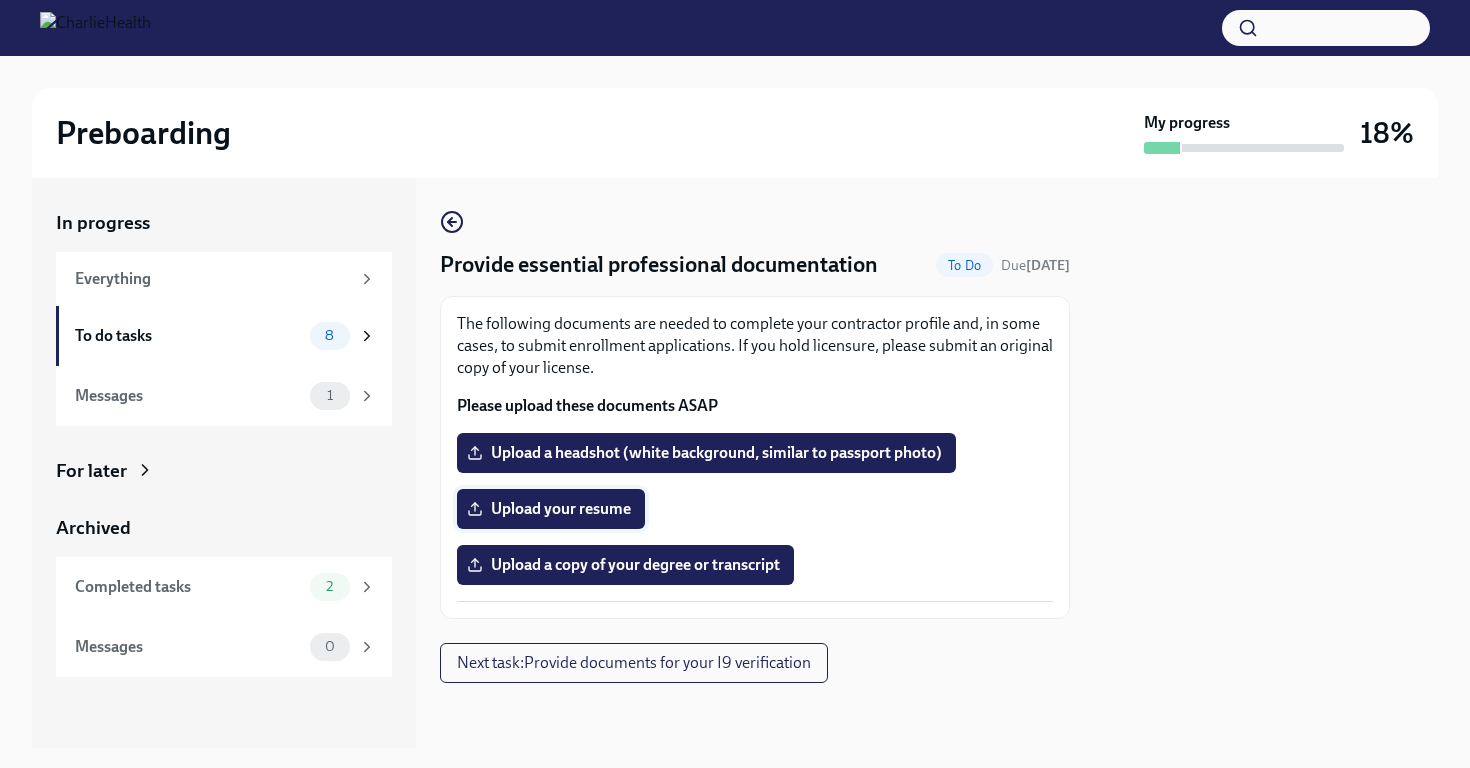 click on "Upload your resume" at bounding box center [551, 509] 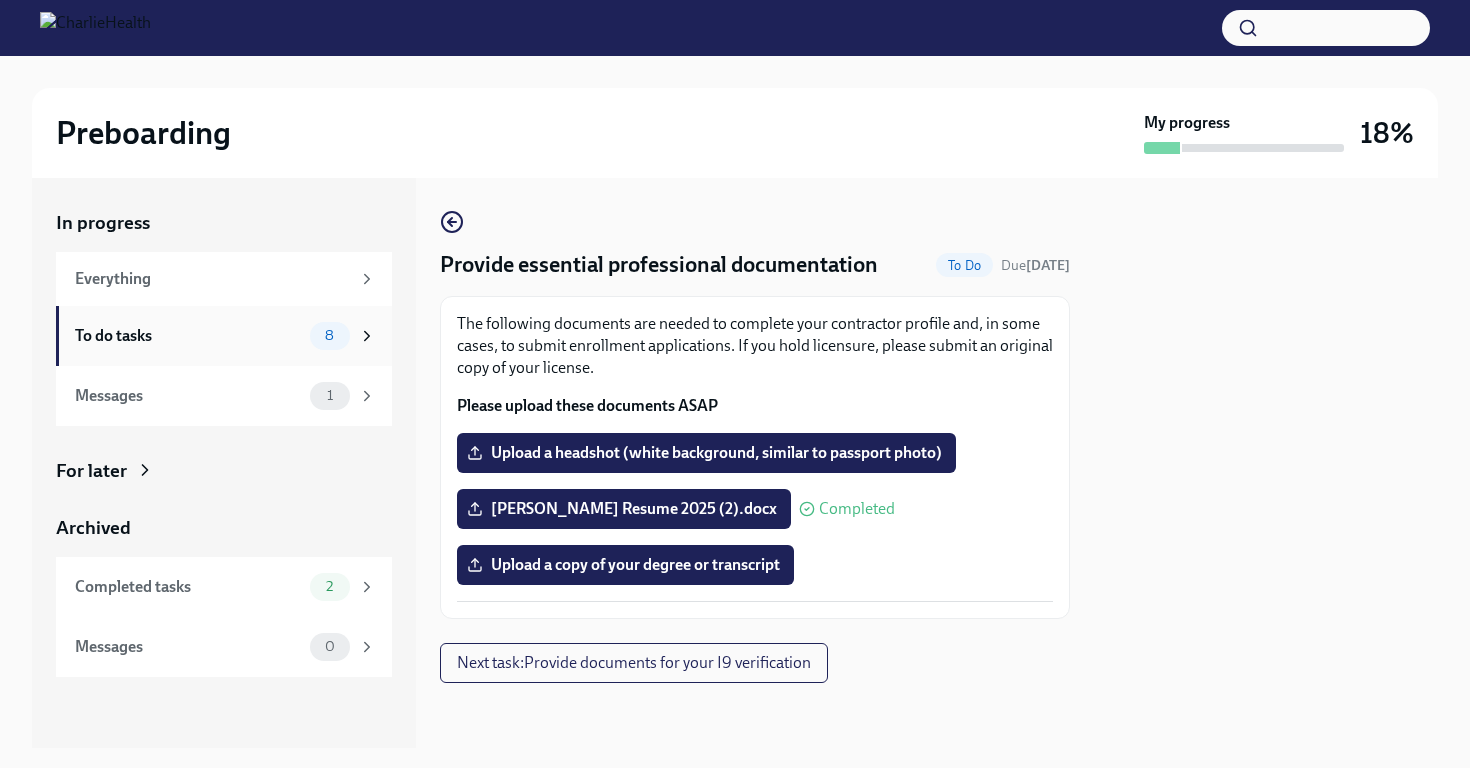 click on "To do tasks" at bounding box center (188, 336) 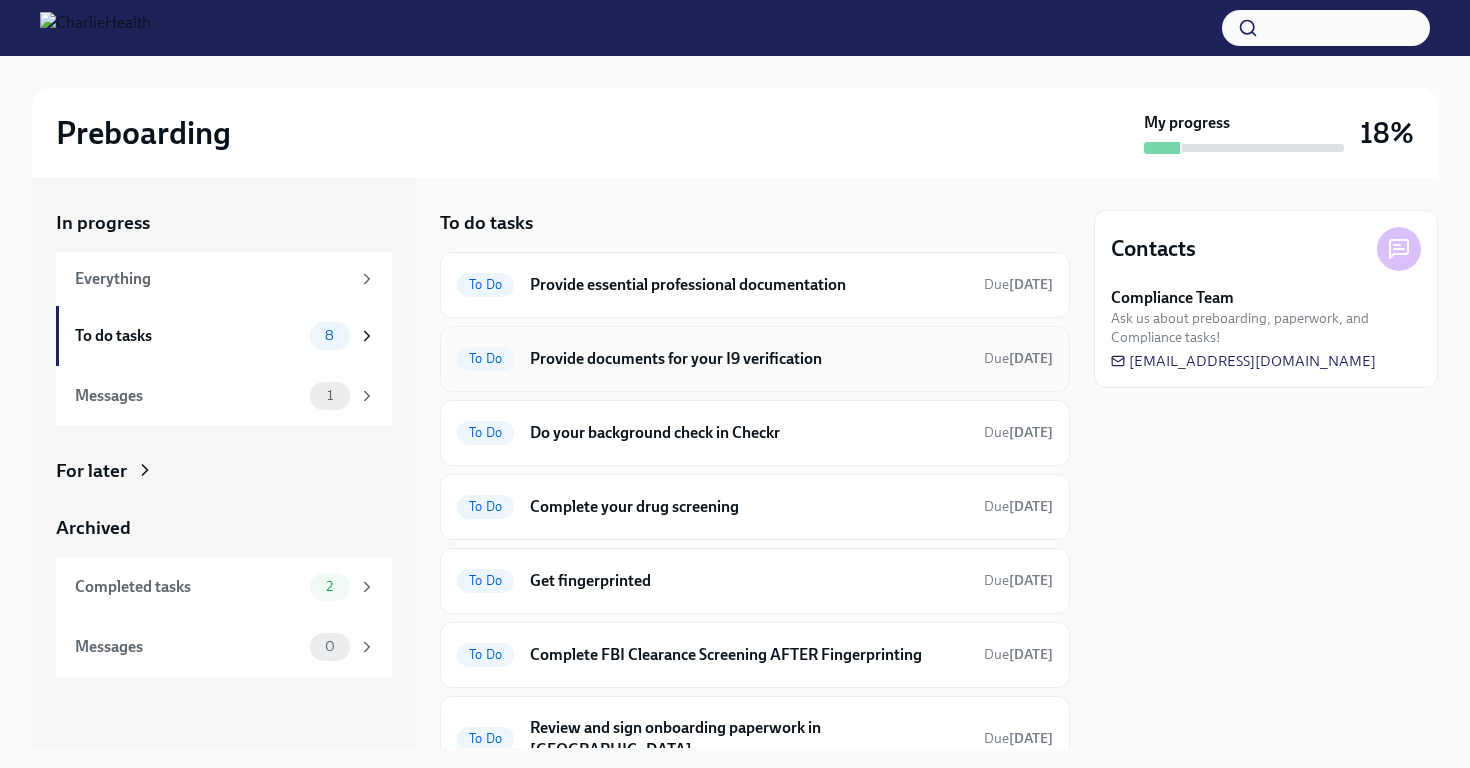 scroll, scrollTop: 20, scrollLeft: 0, axis: vertical 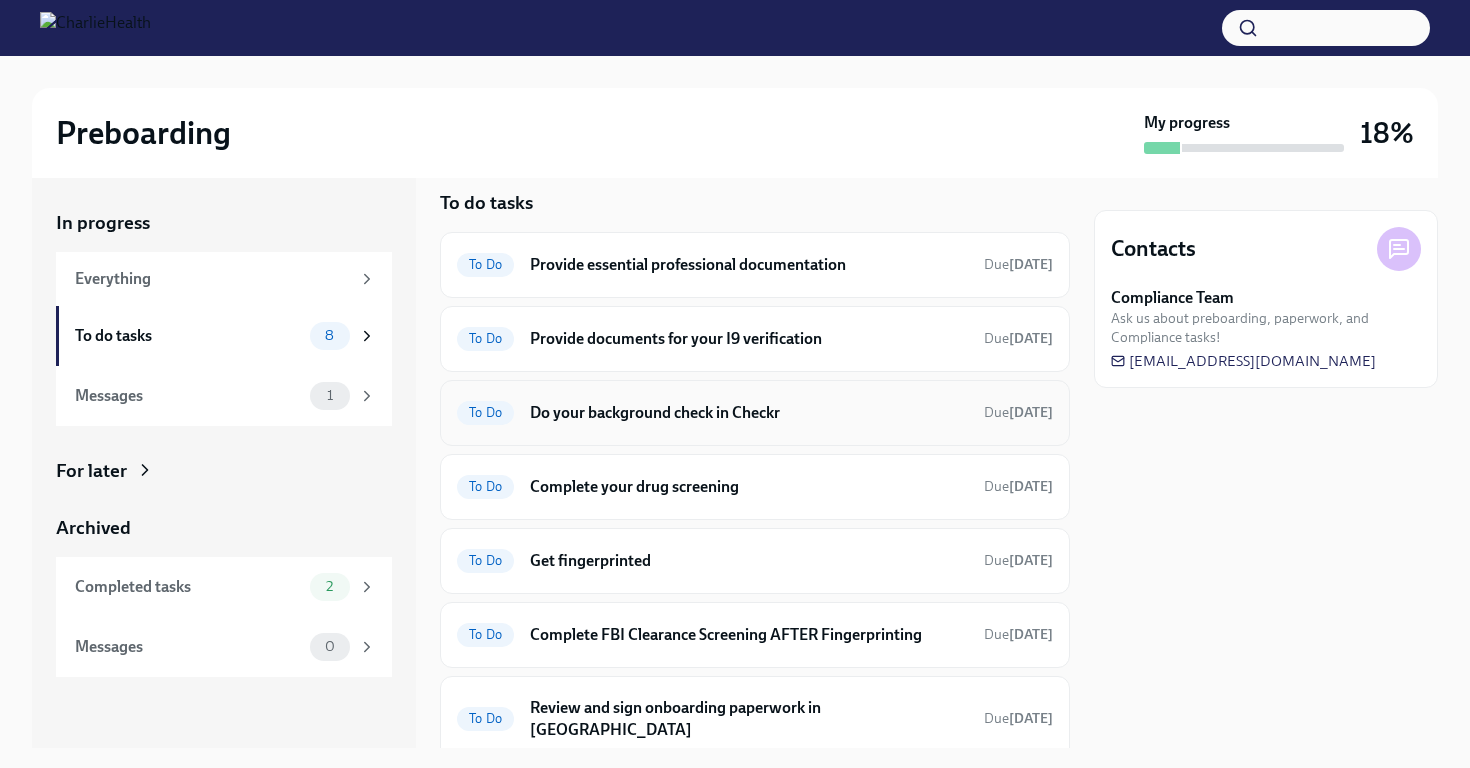 click on "Do your background check in Checkr" at bounding box center (749, 413) 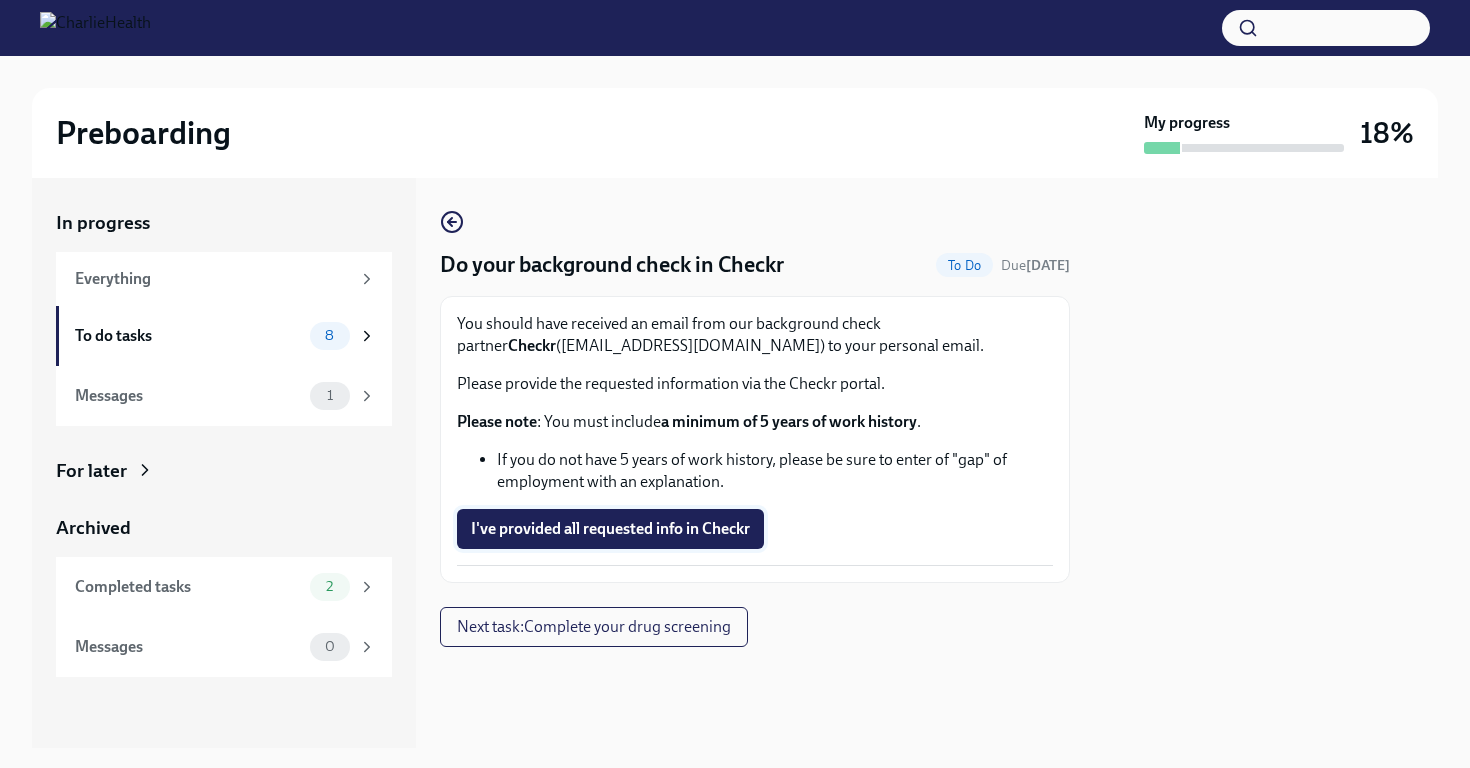 click on "I've provided all requested info in Checkr" at bounding box center (610, 529) 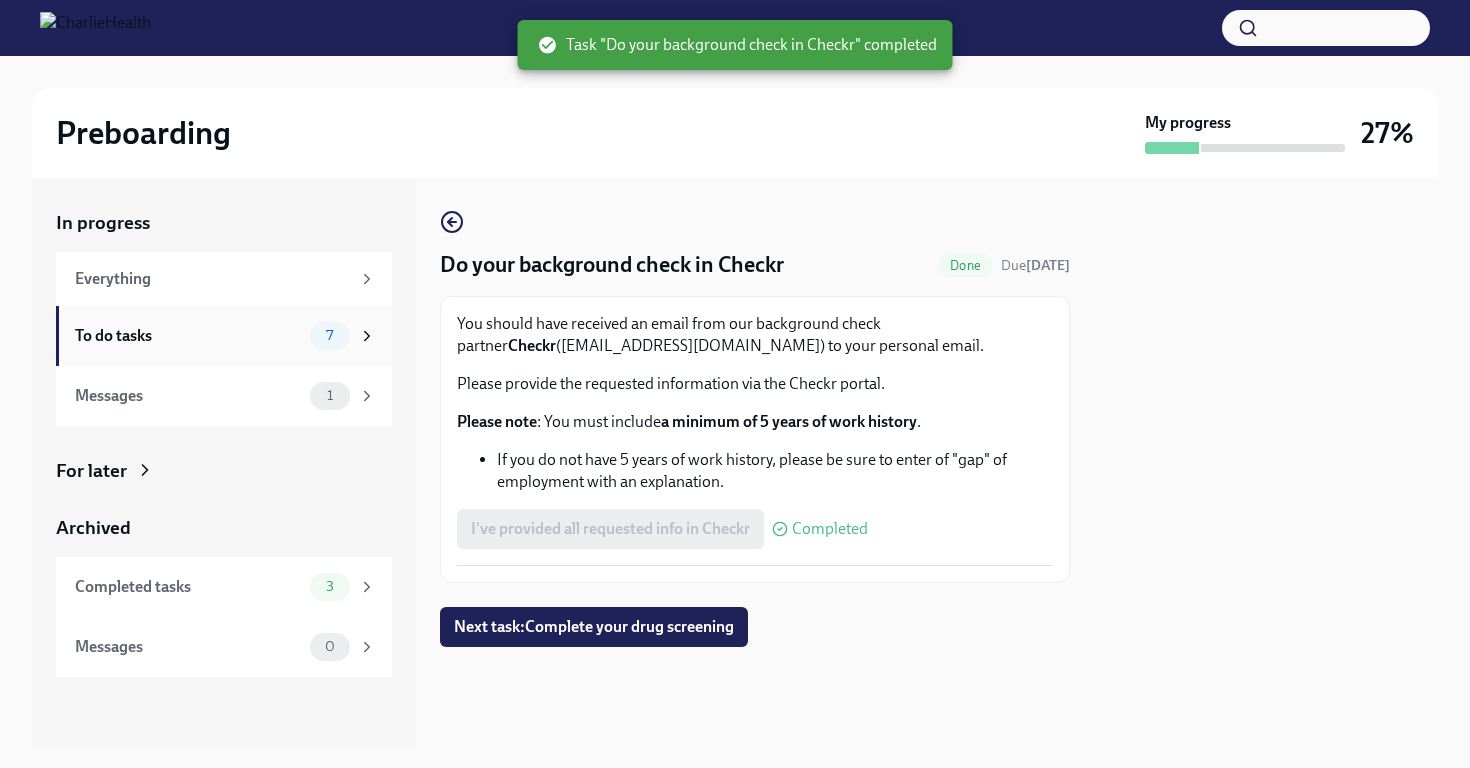 click on "7" at bounding box center [343, 336] 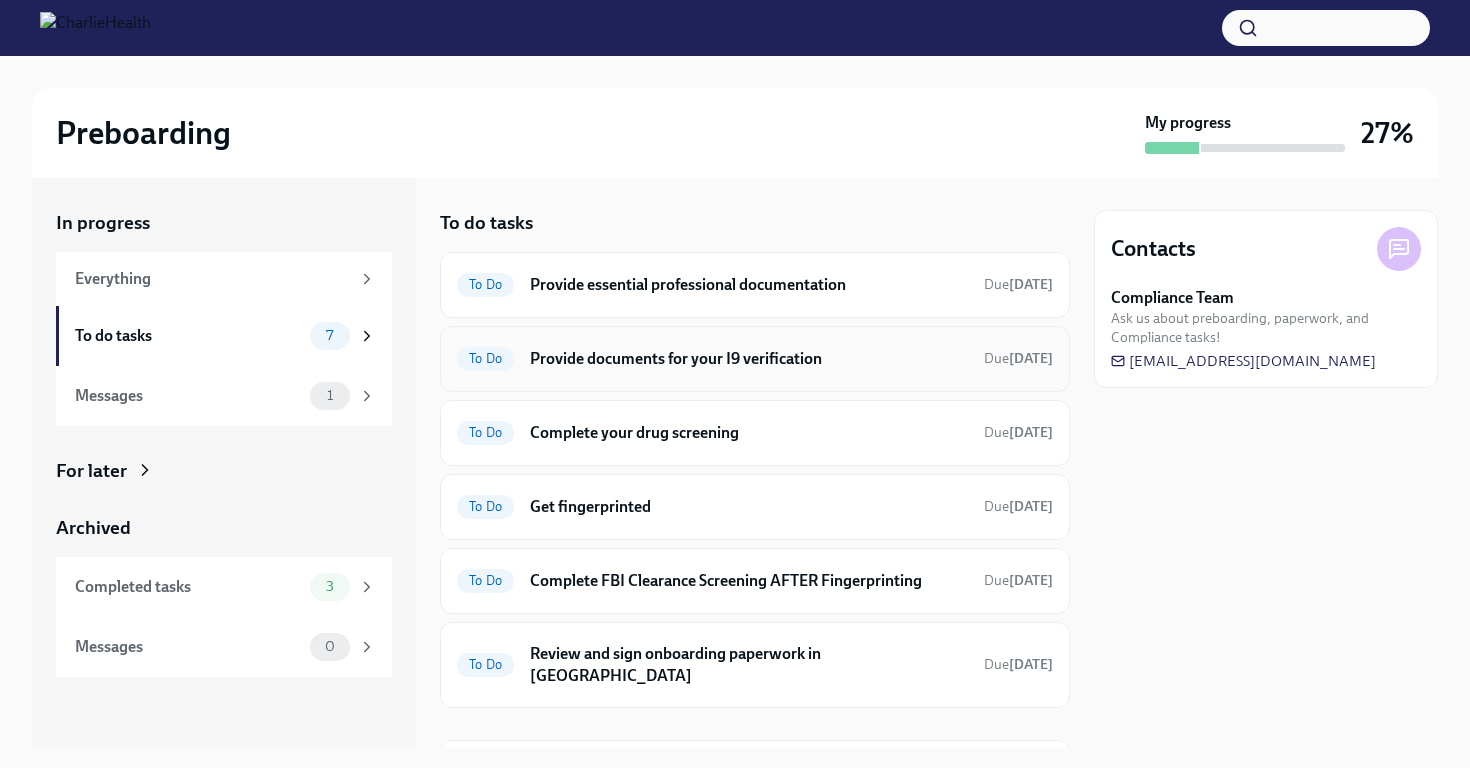 click on "To Do Provide documents for your I9 verification Due  [DATE]" at bounding box center (755, 359) 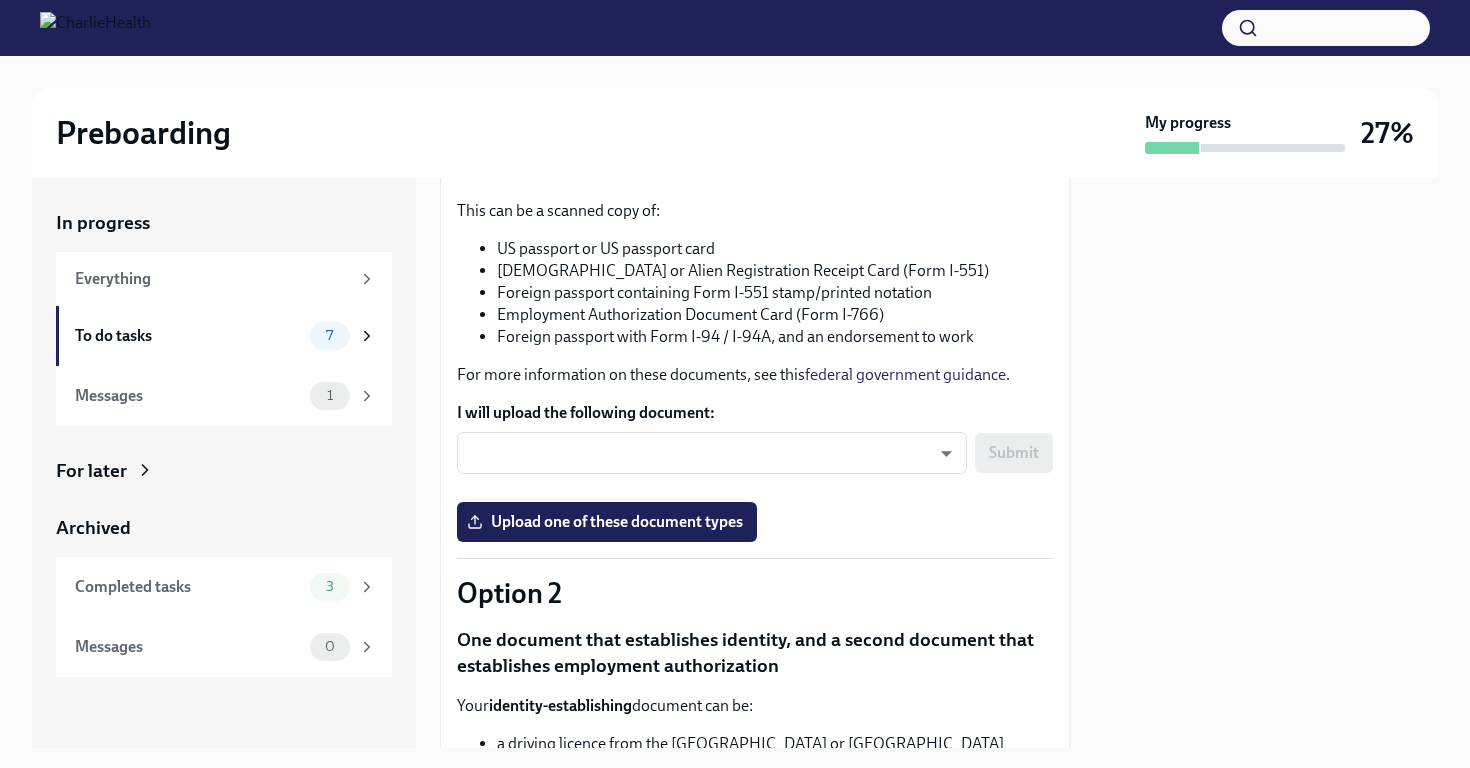 scroll, scrollTop: 286, scrollLeft: 0, axis: vertical 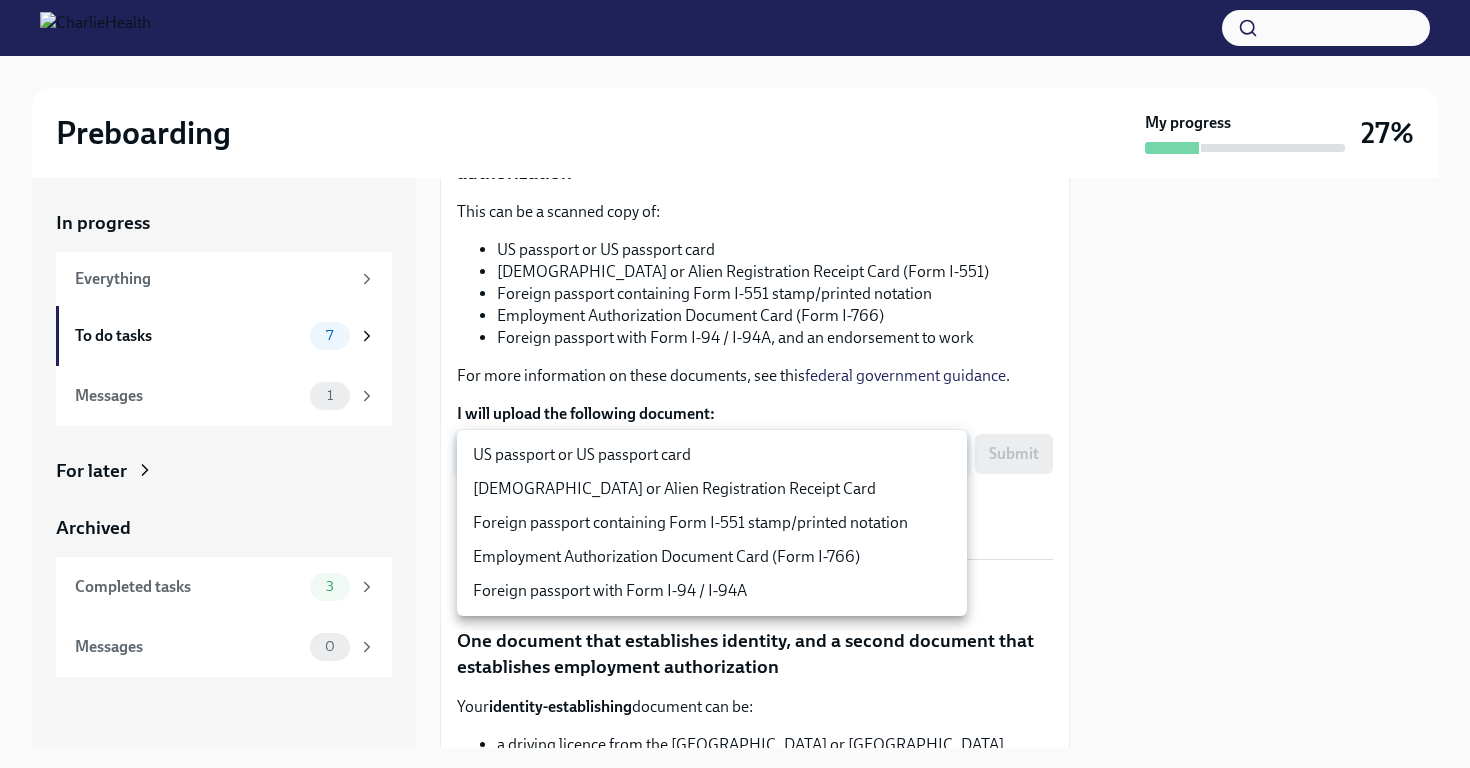 click on "Preboarding My progress 27% In progress Everything To do tasks 7 Messages 1 For later Archived Completed tasks 3 Messages 0 Provide documents for your I9 verification To Do Due  [DATE] You have a choice of which documents you provide for your I9. Option 1 One document that establishes both identity and employment authorization This can be a scanned copy of:
US passport or US passport card
[DEMOGRAPHIC_DATA] or Alien Registration Receipt Card (Form I-551)
Foreign passport containing Form I-551 stamp/printed notation
Employment Authorization Document Card (Form I-766)
Foreign passport with Form I-94 / I-94A, and an endorsement to work
For more information on these documents, see this  federal government guidance . I will upload the following document: ​ ​ Submit Upload one of these document types [MEDICAL_DATA] One document that establishes identity, and a second document that establishes employment authorization Your  identity-establishing  document can be:" at bounding box center [735, 384] 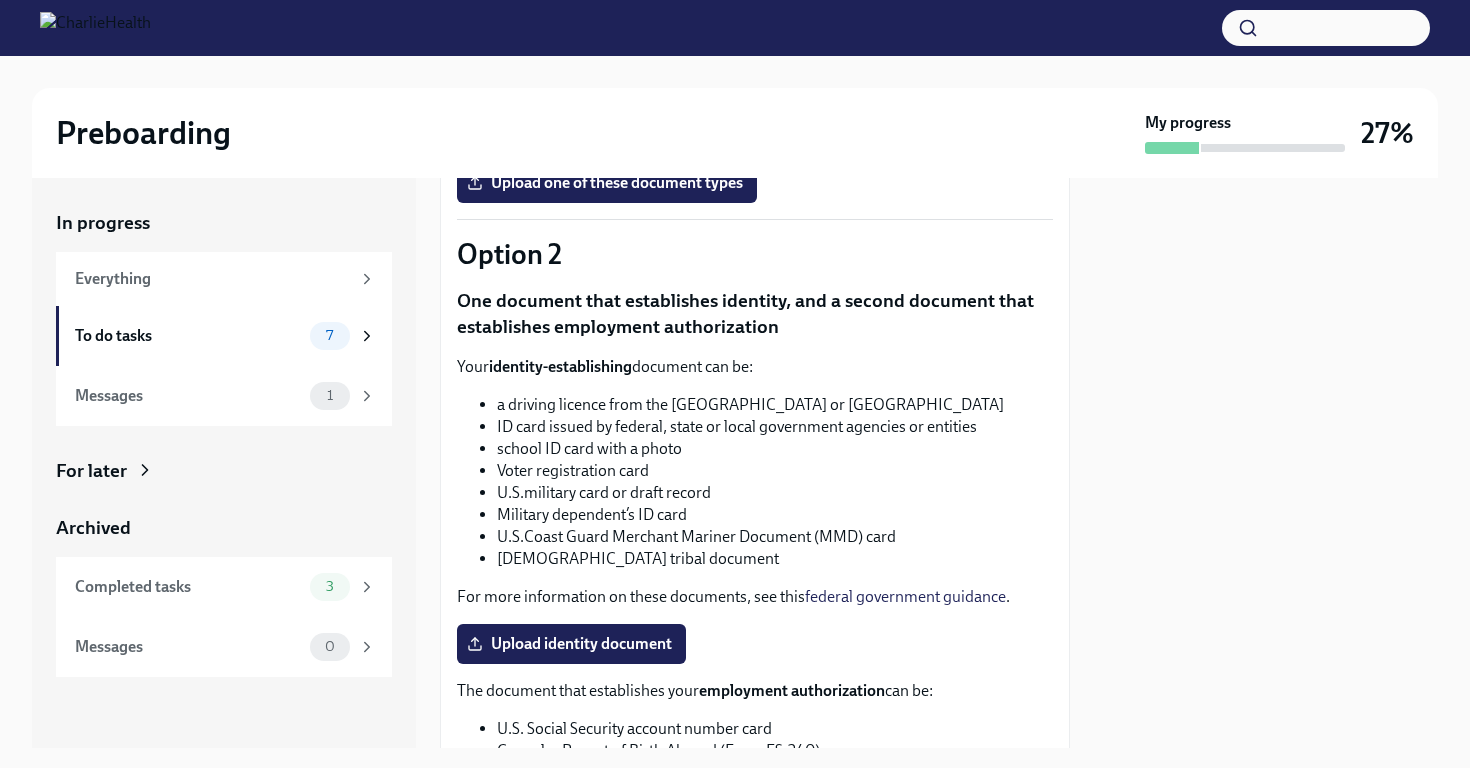 scroll, scrollTop: 635, scrollLeft: 0, axis: vertical 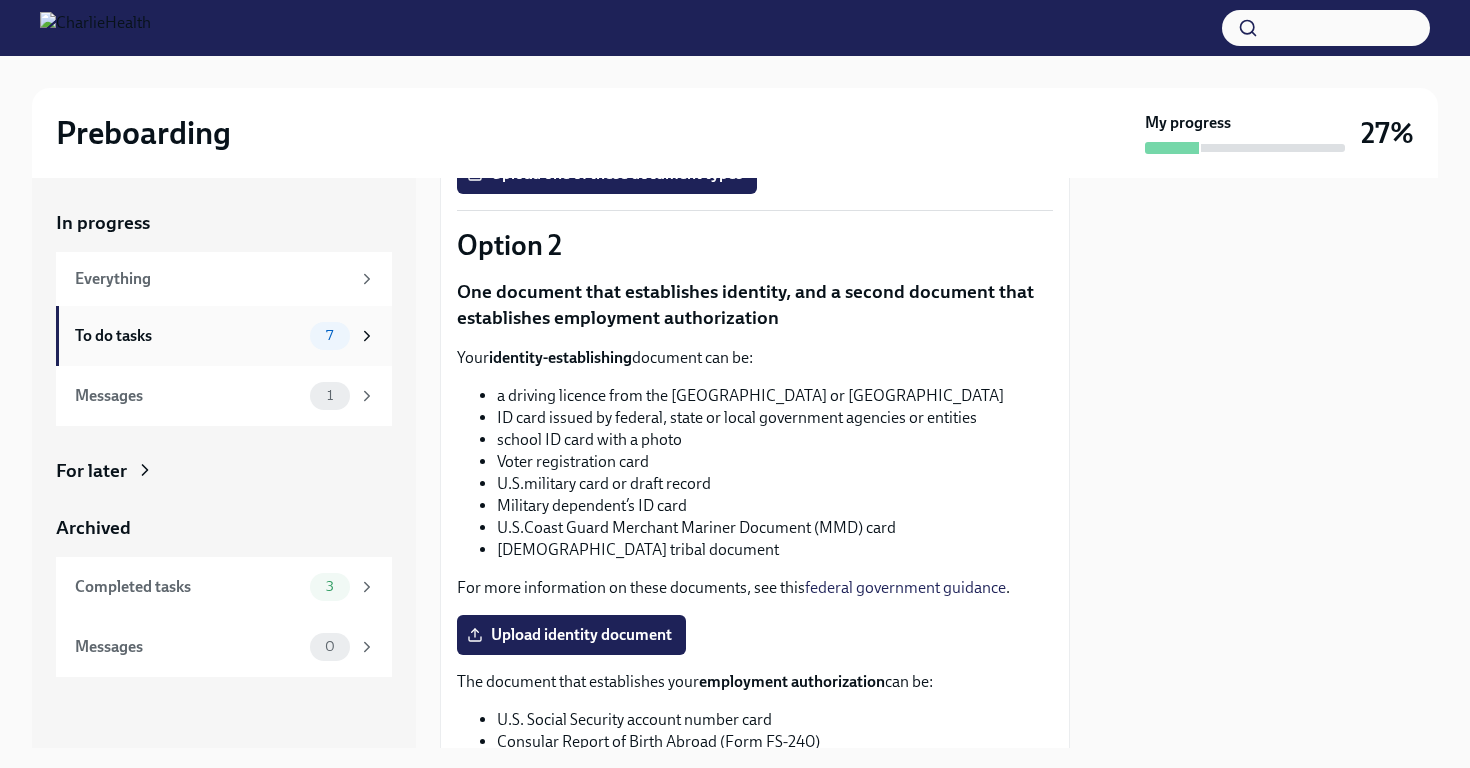 click on "To do tasks 7" at bounding box center (224, 336) 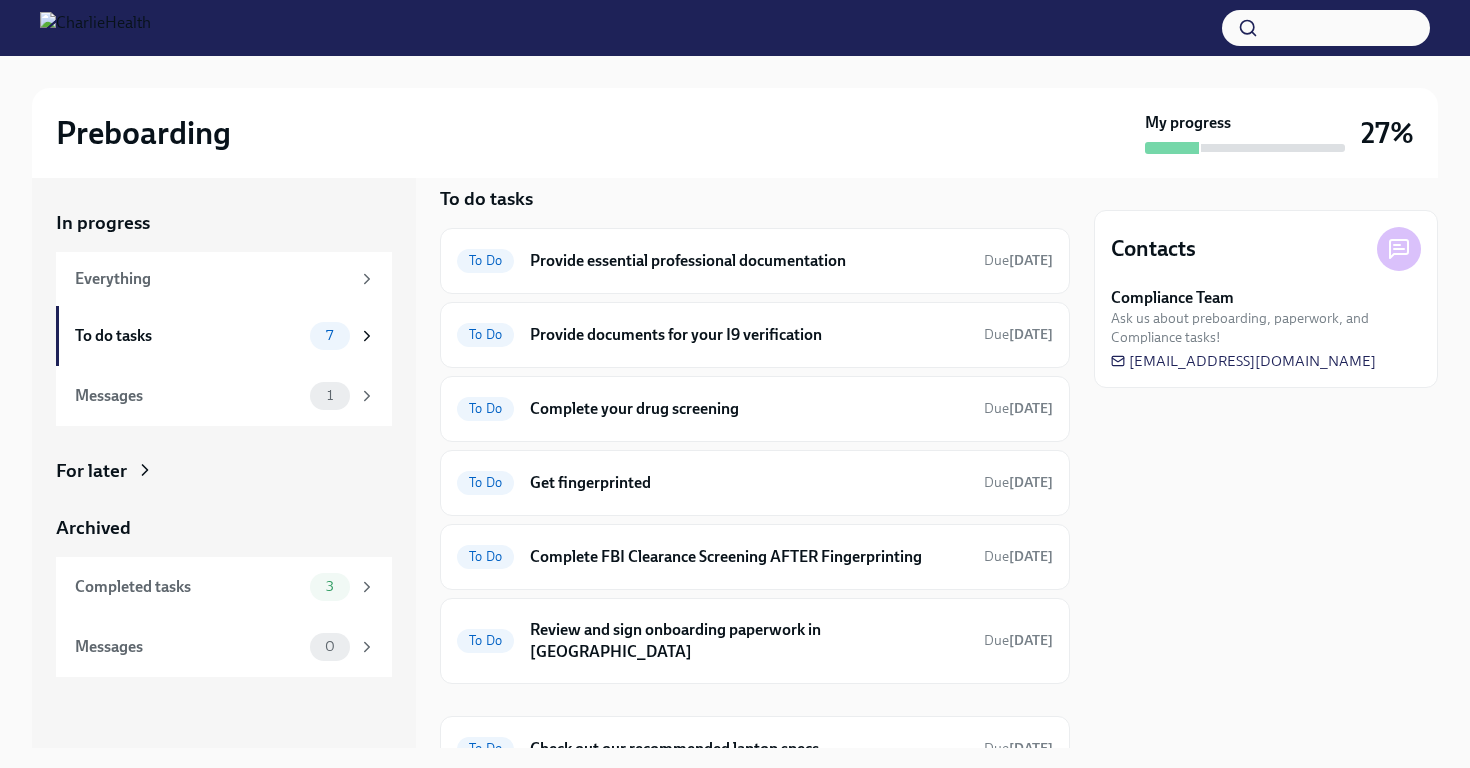 scroll, scrollTop: 101, scrollLeft: 0, axis: vertical 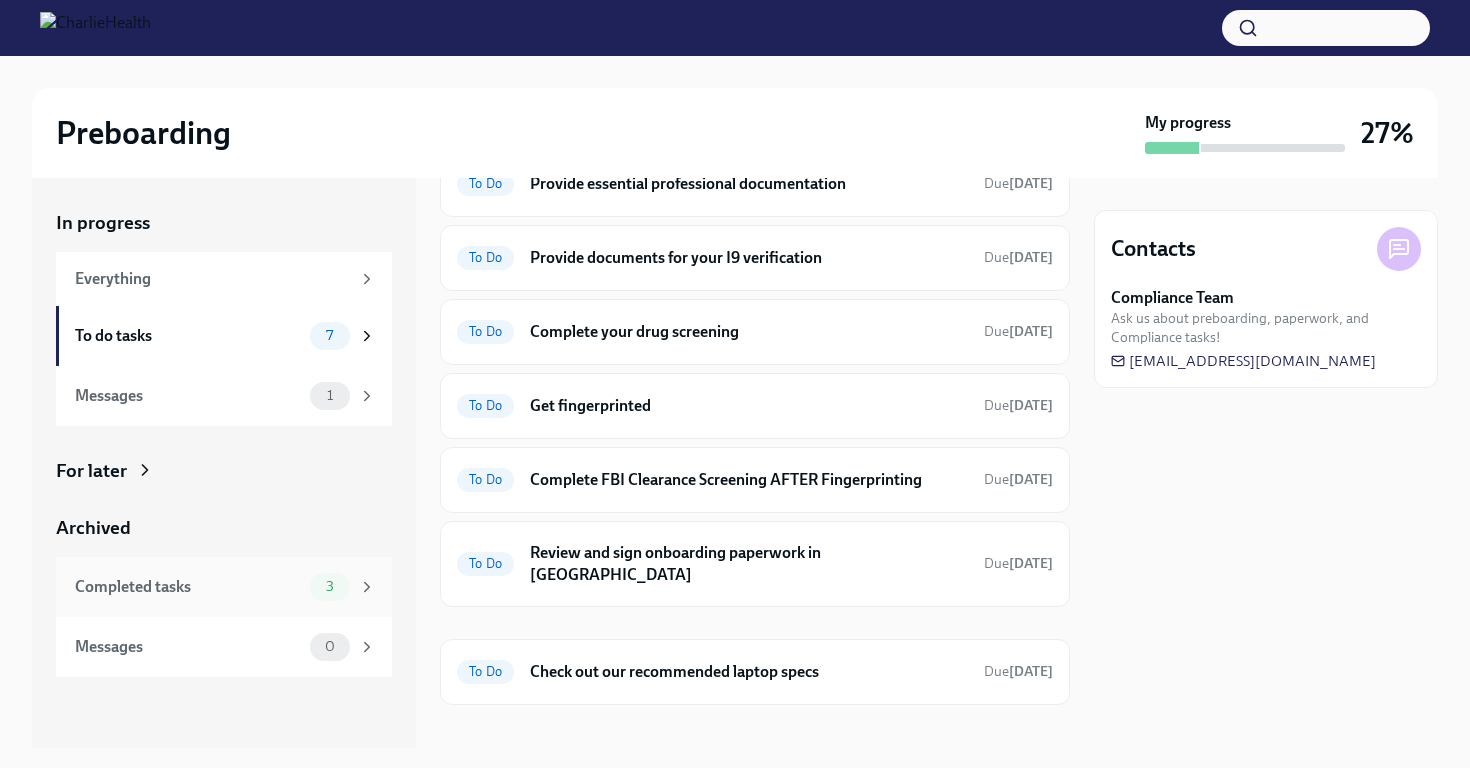 click on "Completed tasks" at bounding box center (188, 587) 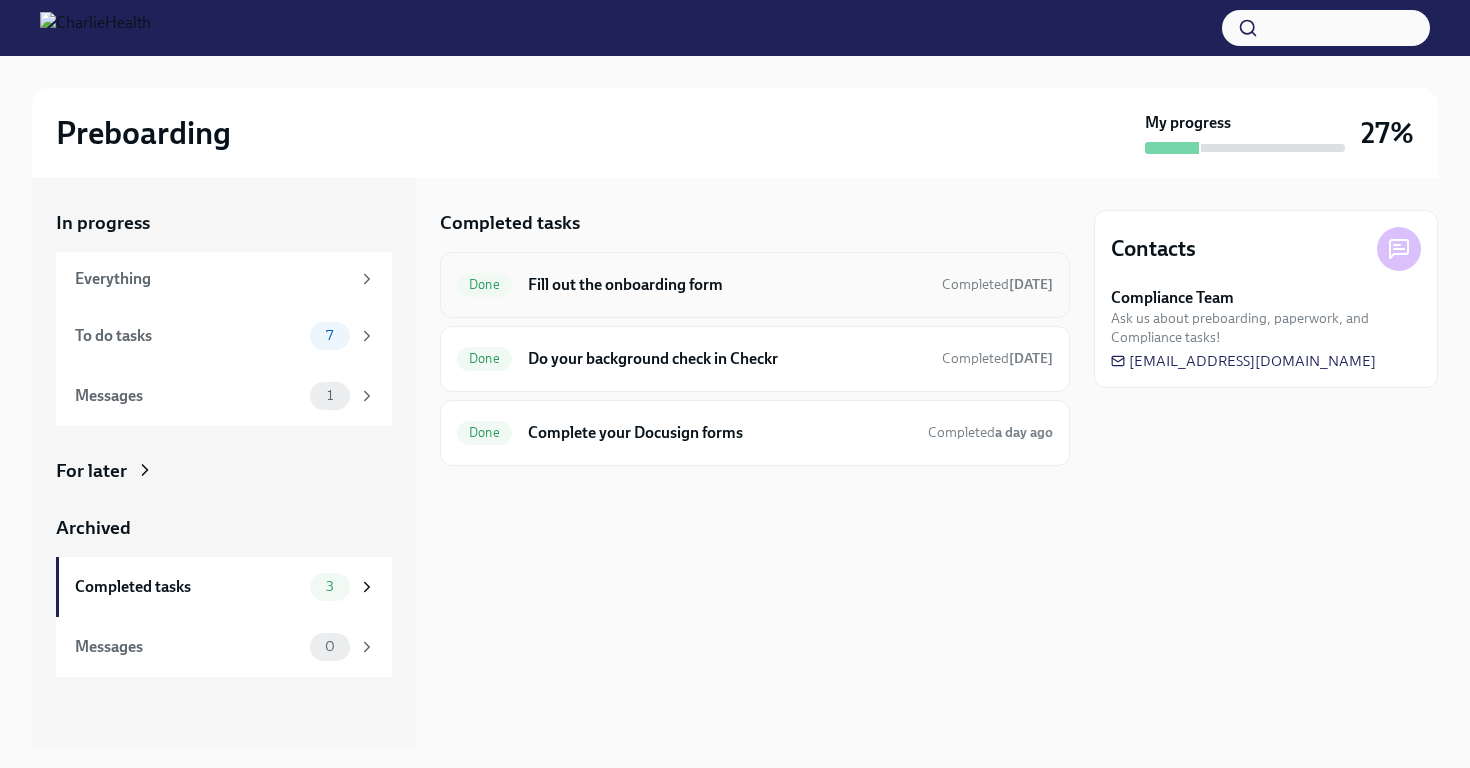 click on "Fill out the onboarding form" at bounding box center [727, 285] 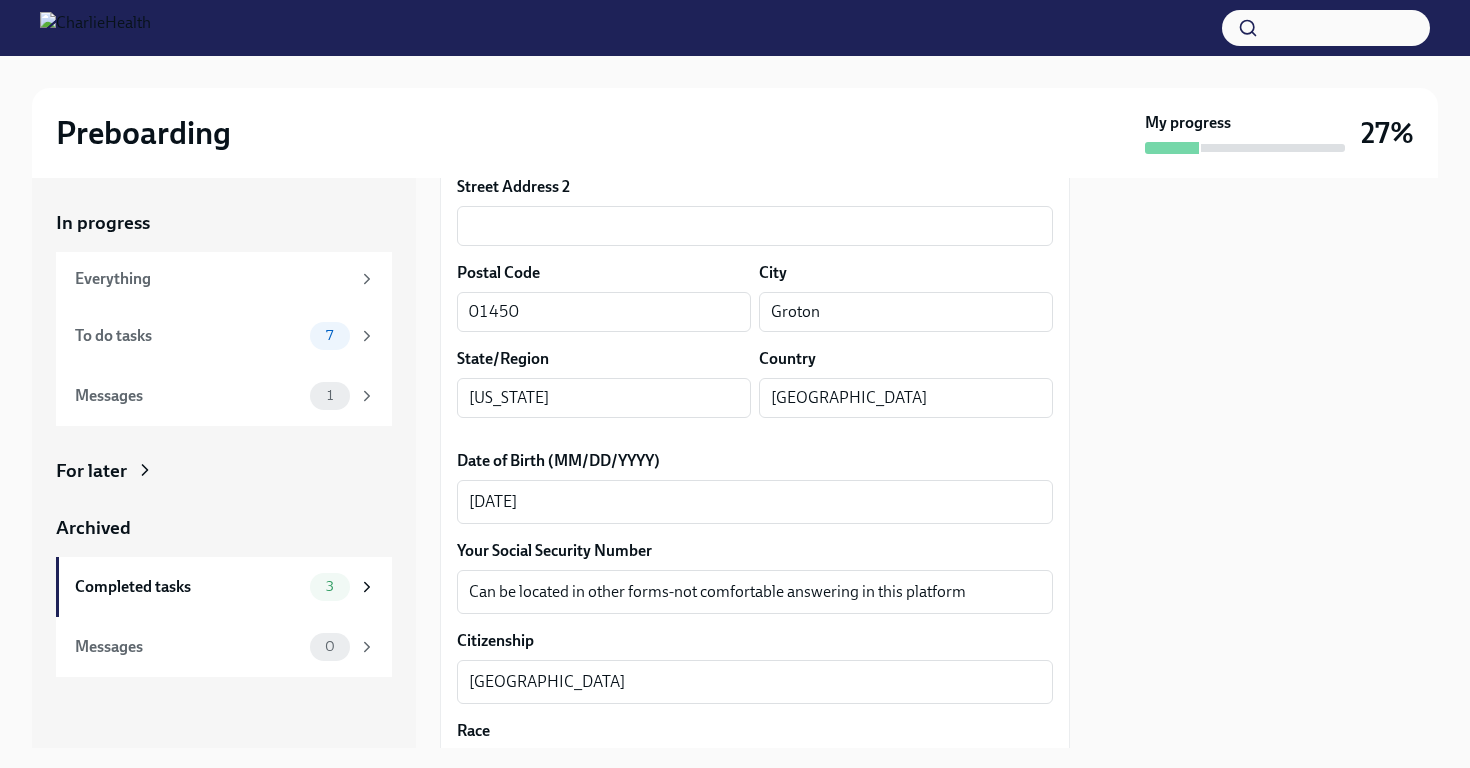 scroll, scrollTop: 727, scrollLeft: 0, axis: vertical 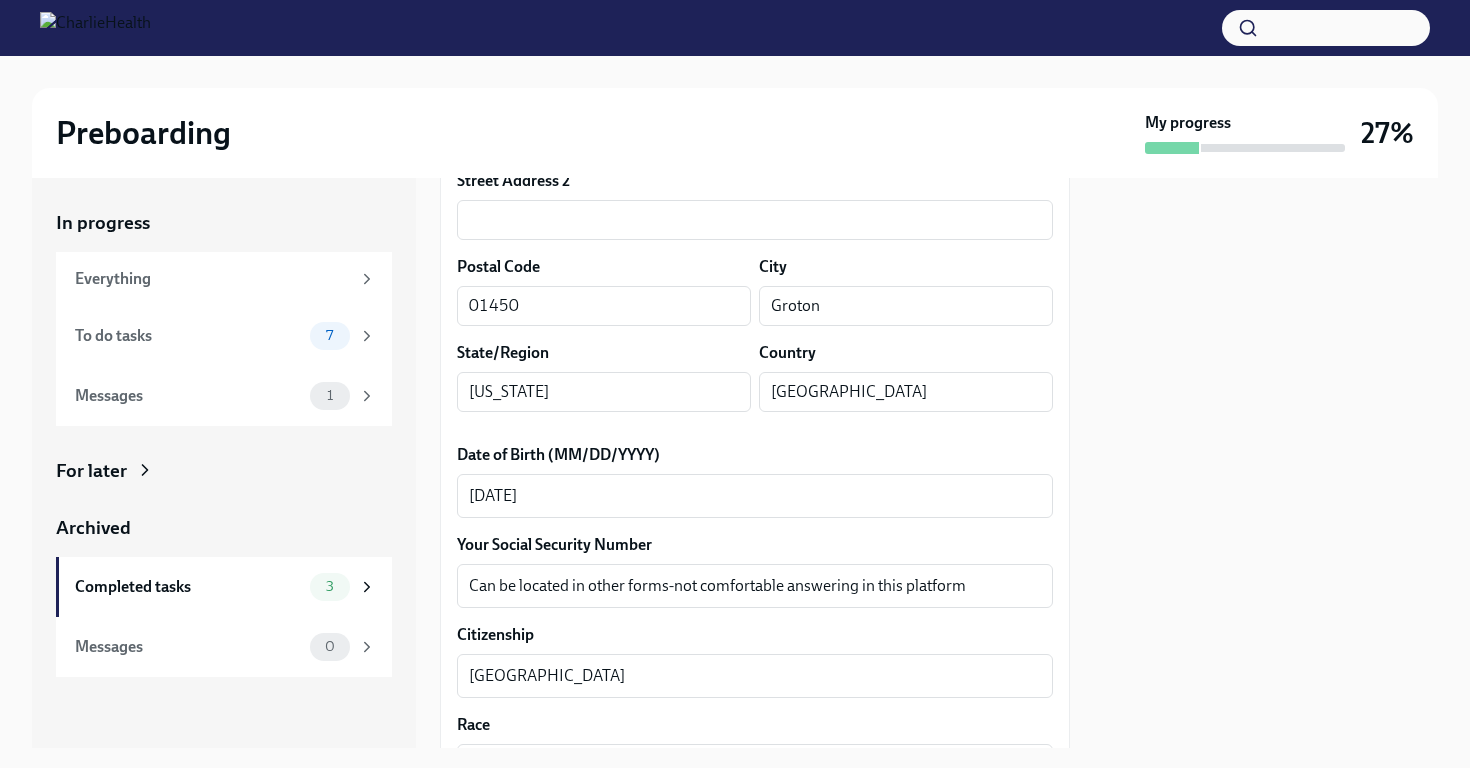 click on "Your Social Security Number Can be located in other forms-not comfortable answering in this platform x ​" at bounding box center [755, 571] 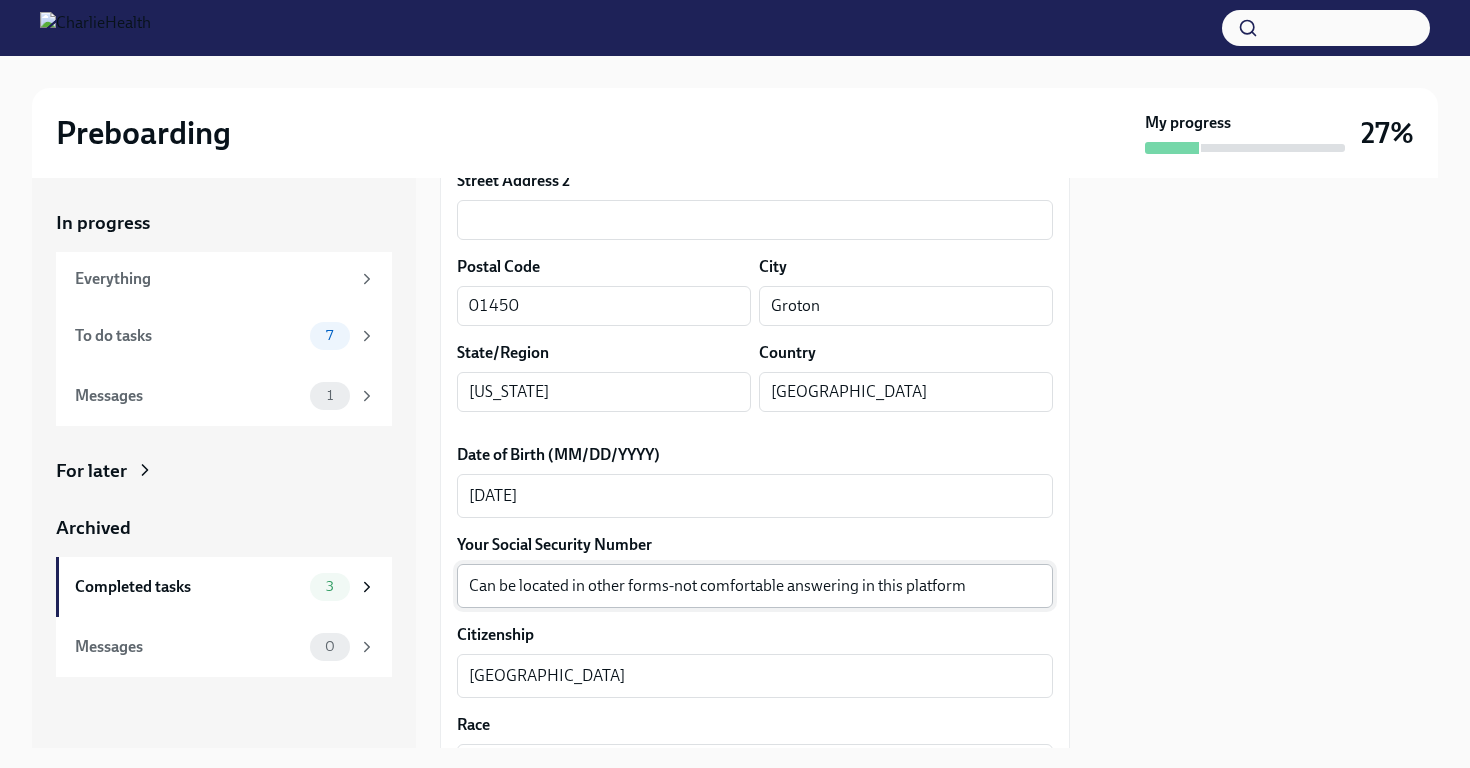click on "Can be located in other forms-not comfortable answering in this platform" at bounding box center (755, 586) 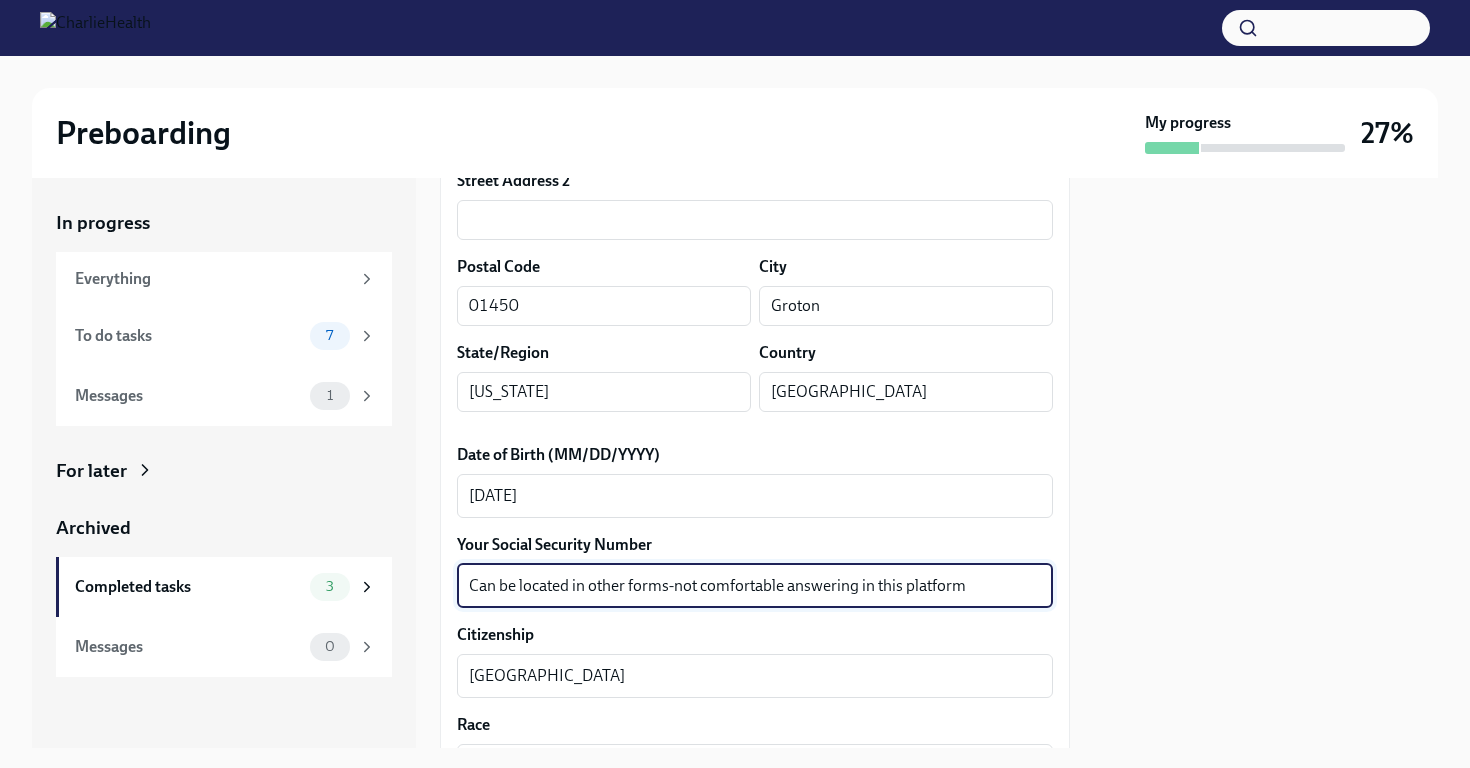 click on "Can be located in other forms-not comfortable answering in this platform" at bounding box center [755, 586] 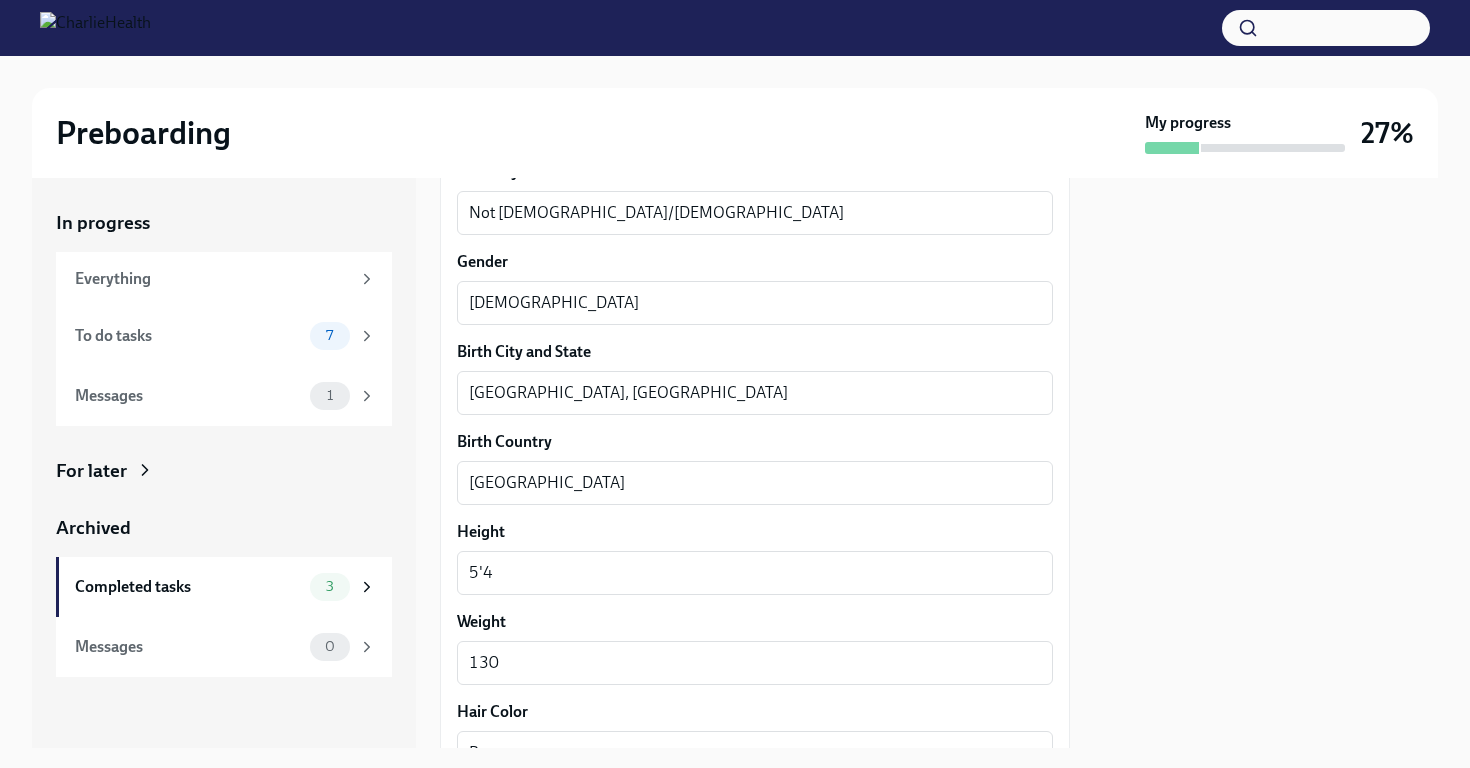scroll, scrollTop: 1883, scrollLeft: 0, axis: vertical 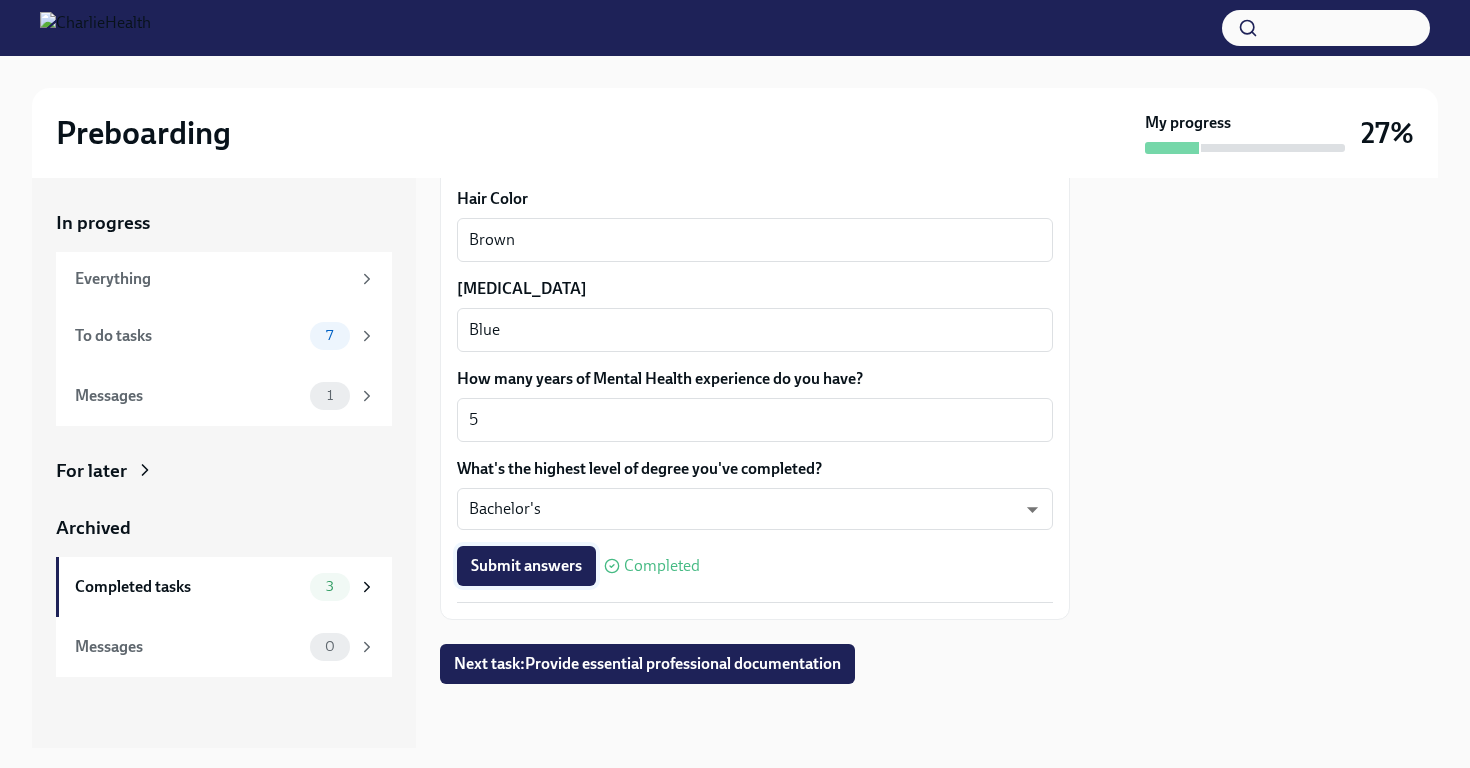 type on "014-84-7792" 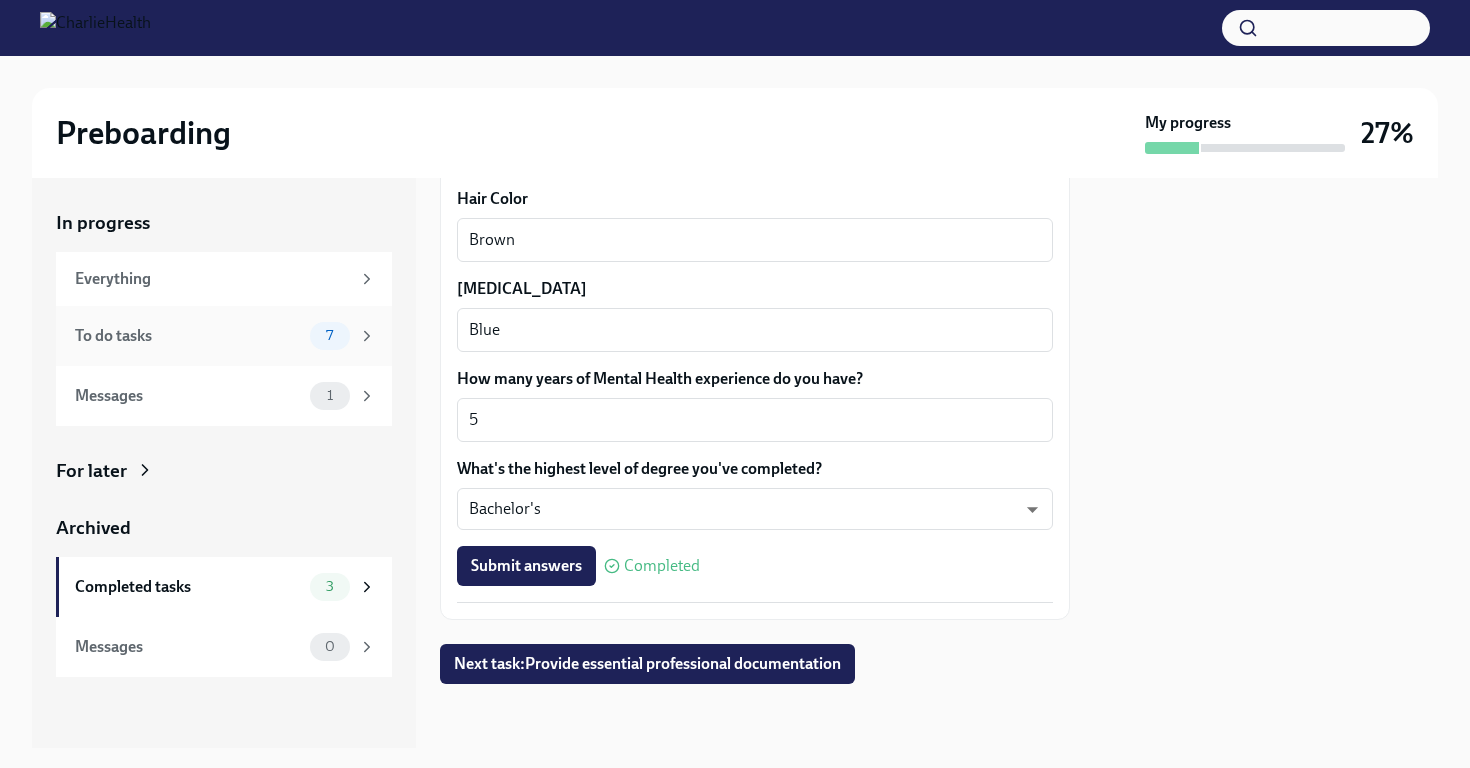 click on "7" at bounding box center [343, 336] 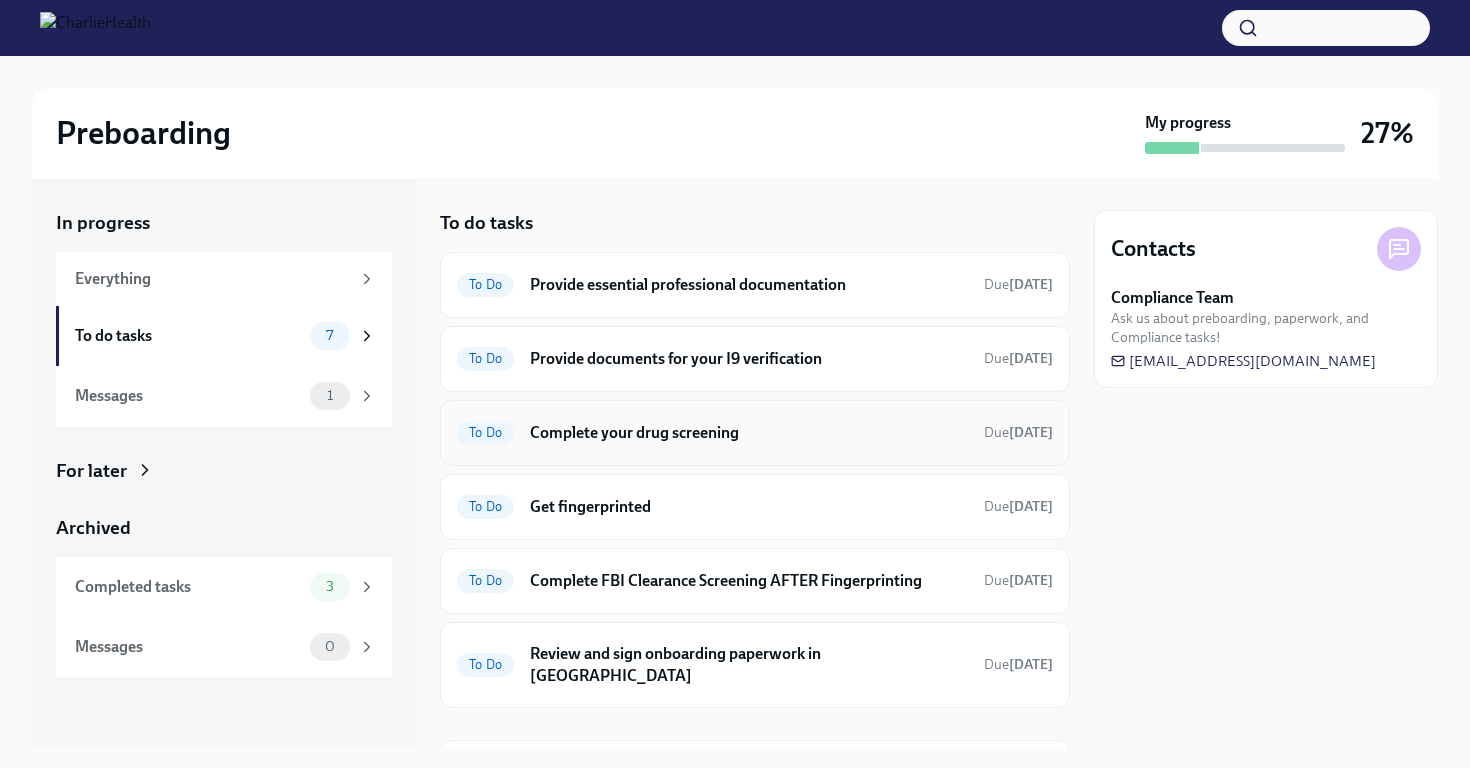 scroll, scrollTop: 101, scrollLeft: 0, axis: vertical 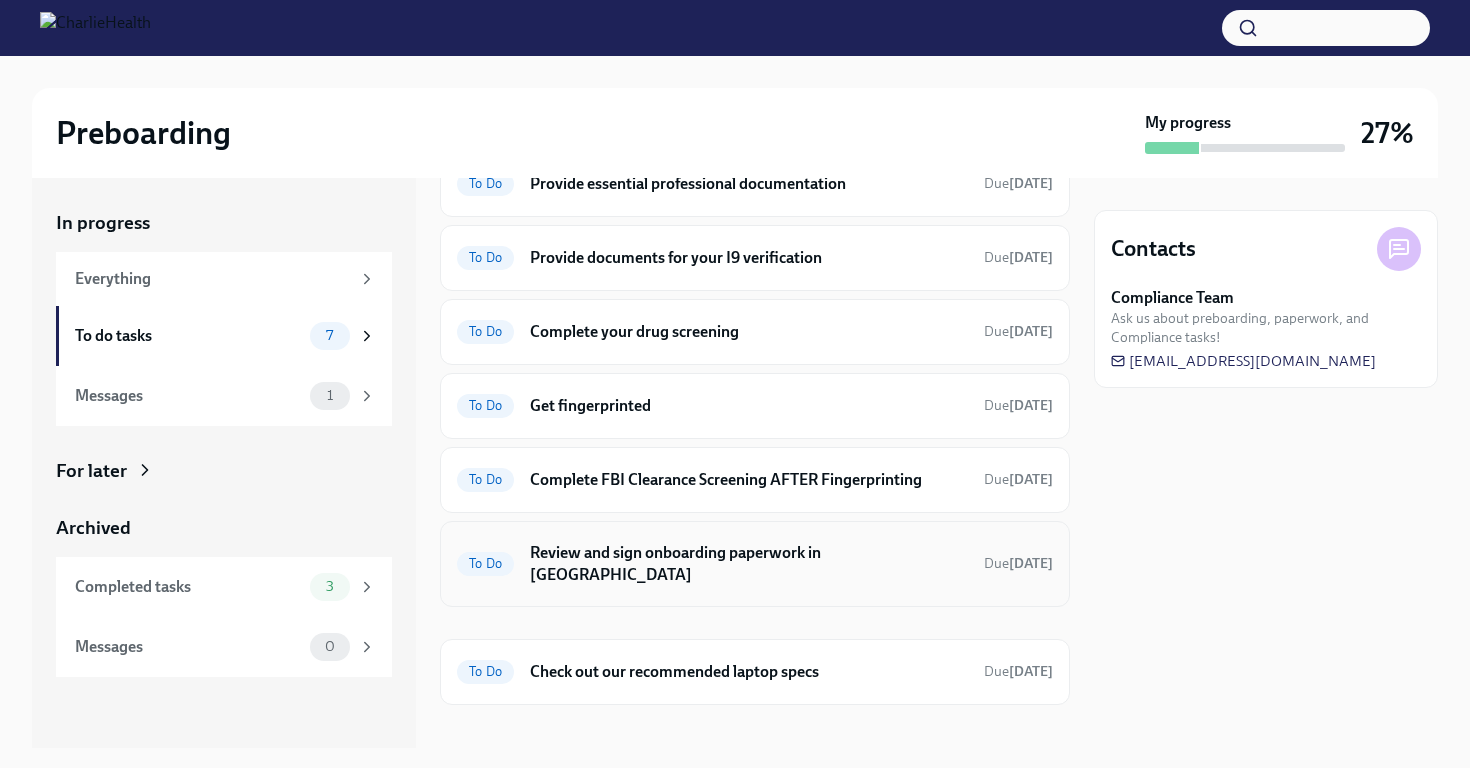 click on "Review and sign onboarding paperwork in [GEOGRAPHIC_DATA]" at bounding box center (749, 564) 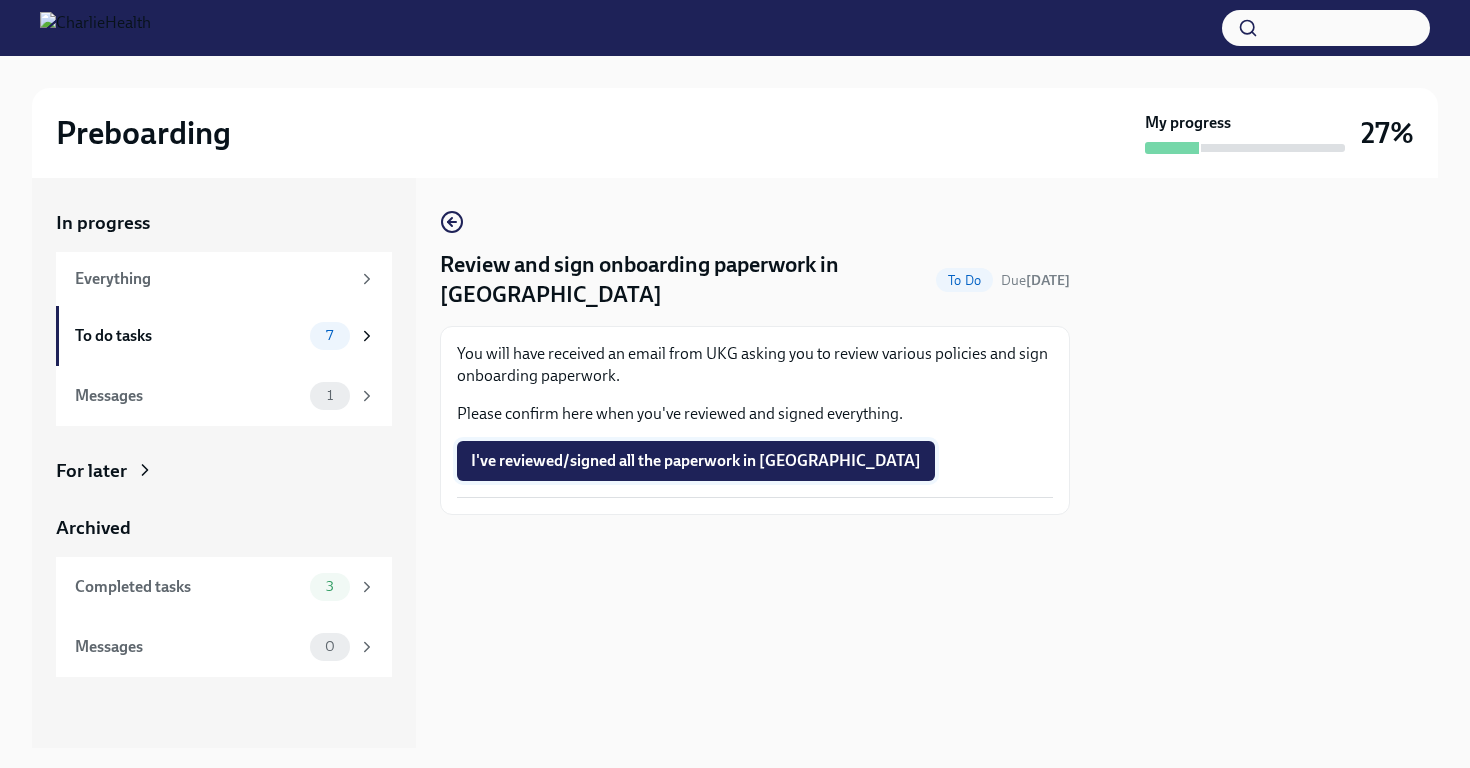 click on "I've reviewed/signed all the paperwork in [GEOGRAPHIC_DATA]" at bounding box center [696, 461] 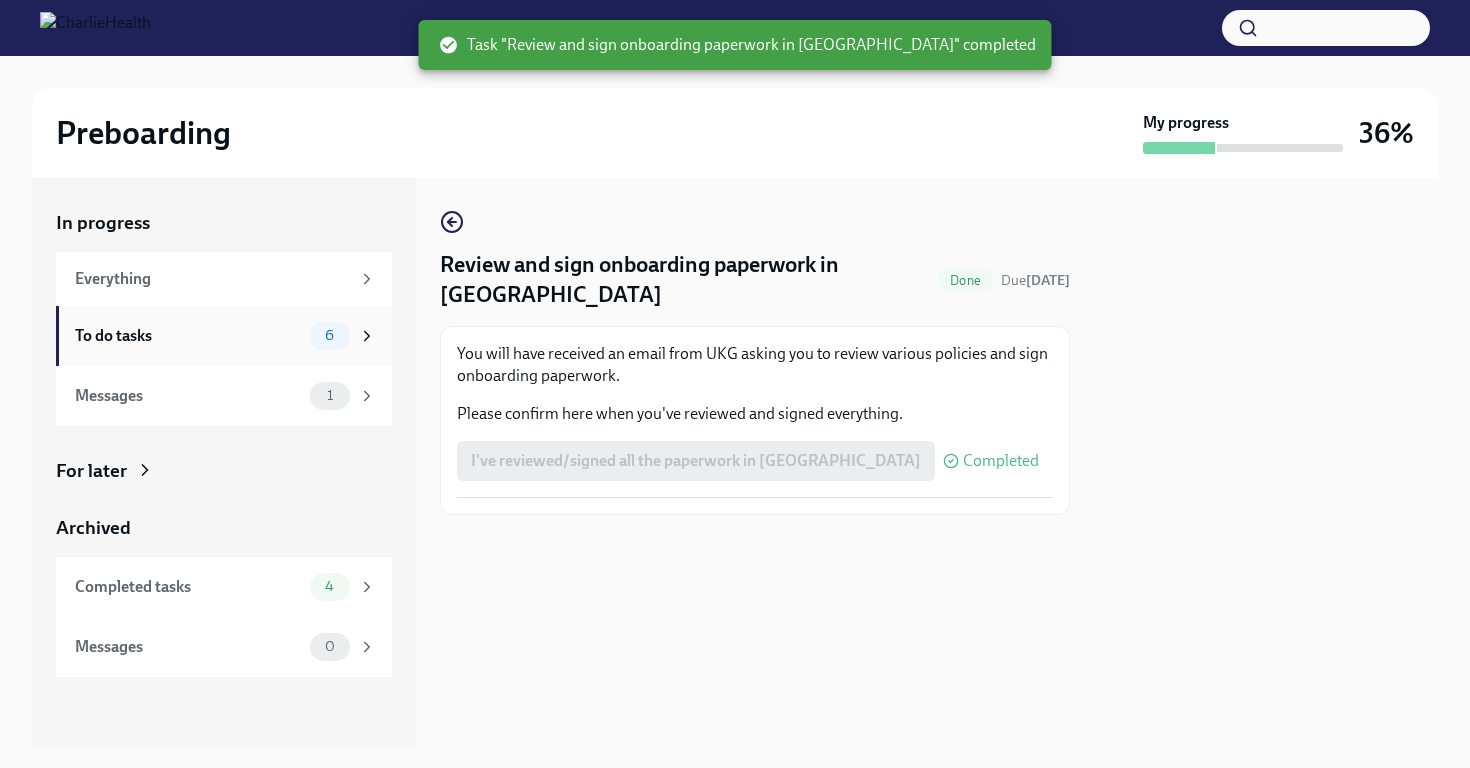 click on "6" at bounding box center (330, 336) 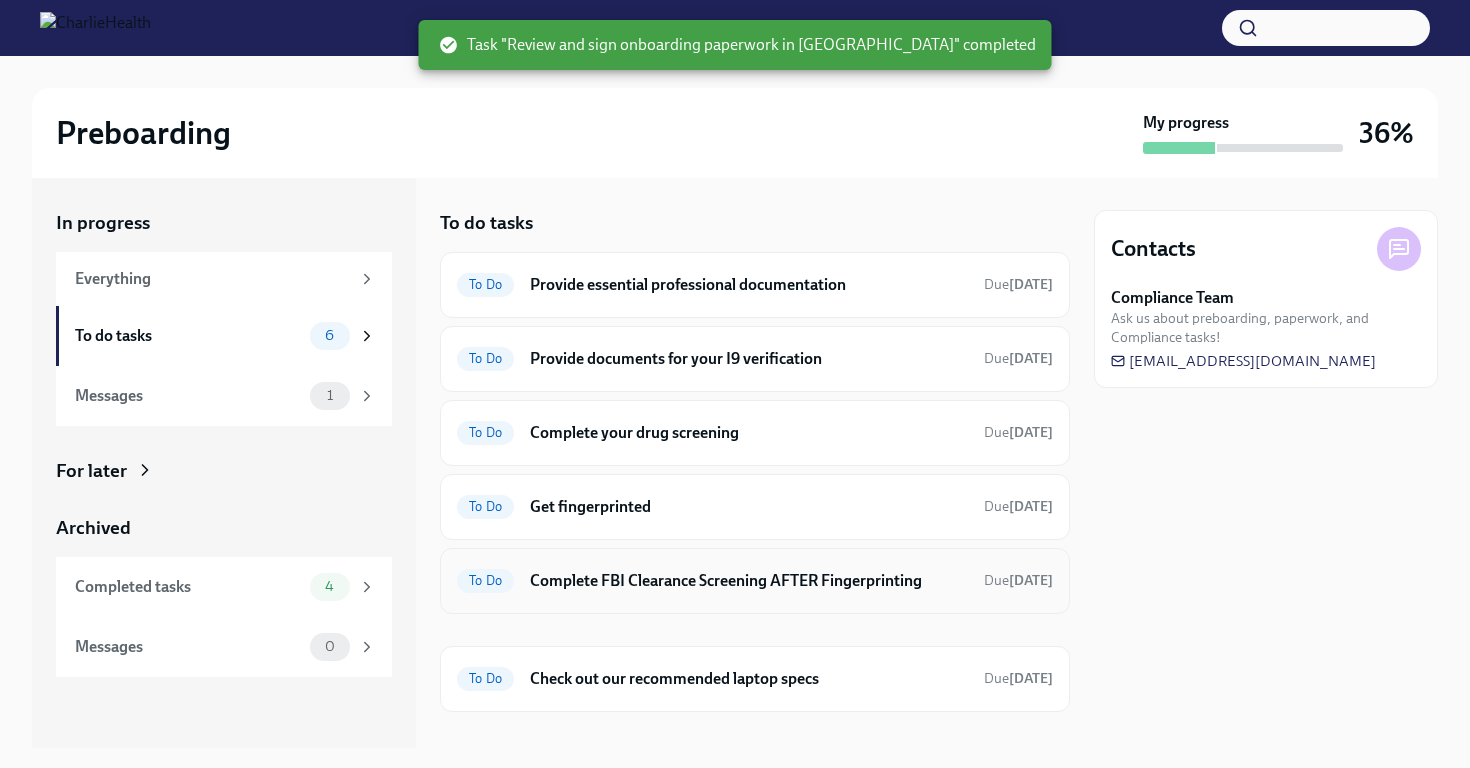 scroll, scrollTop: 27, scrollLeft: 0, axis: vertical 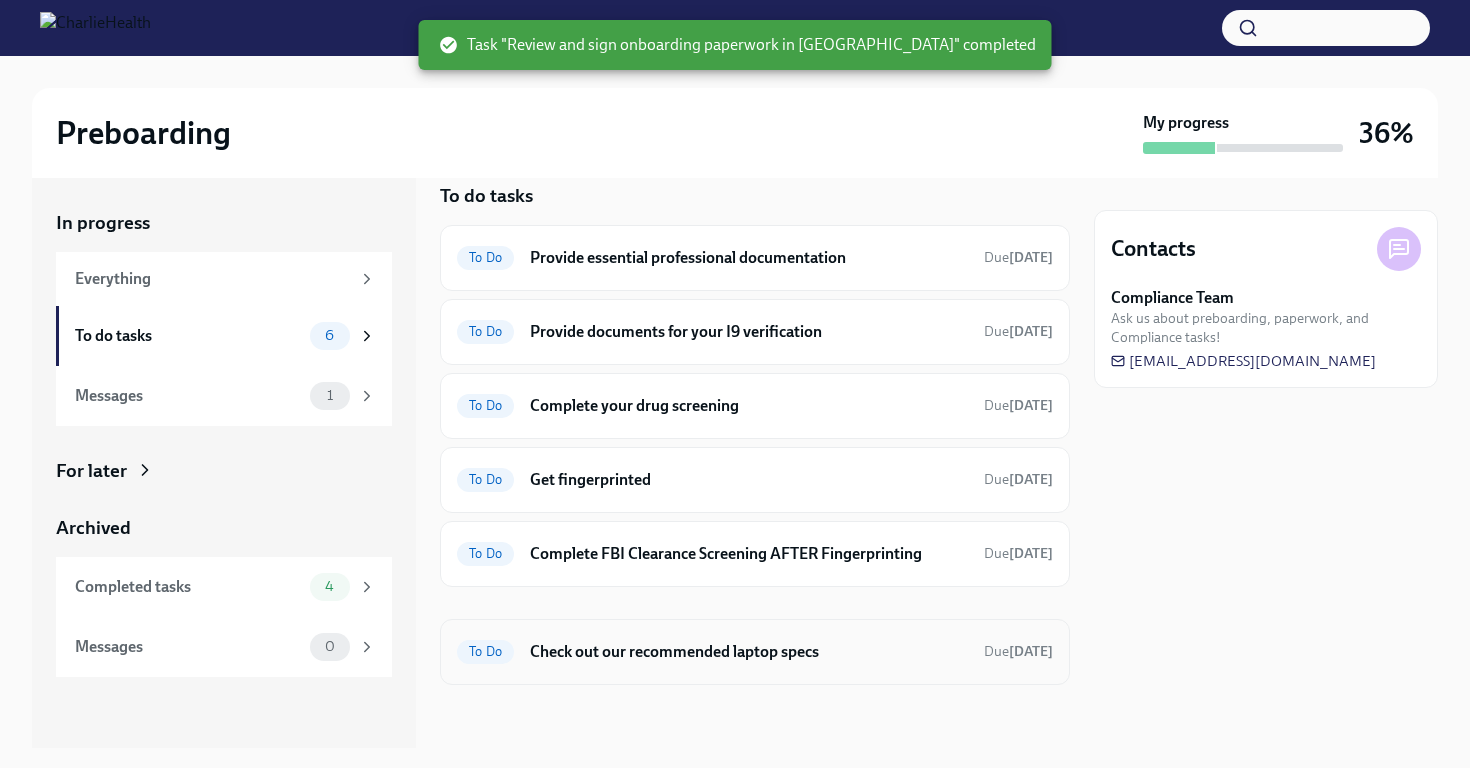 click on "Check out our recommended laptop specs" at bounding box center [749, 652] 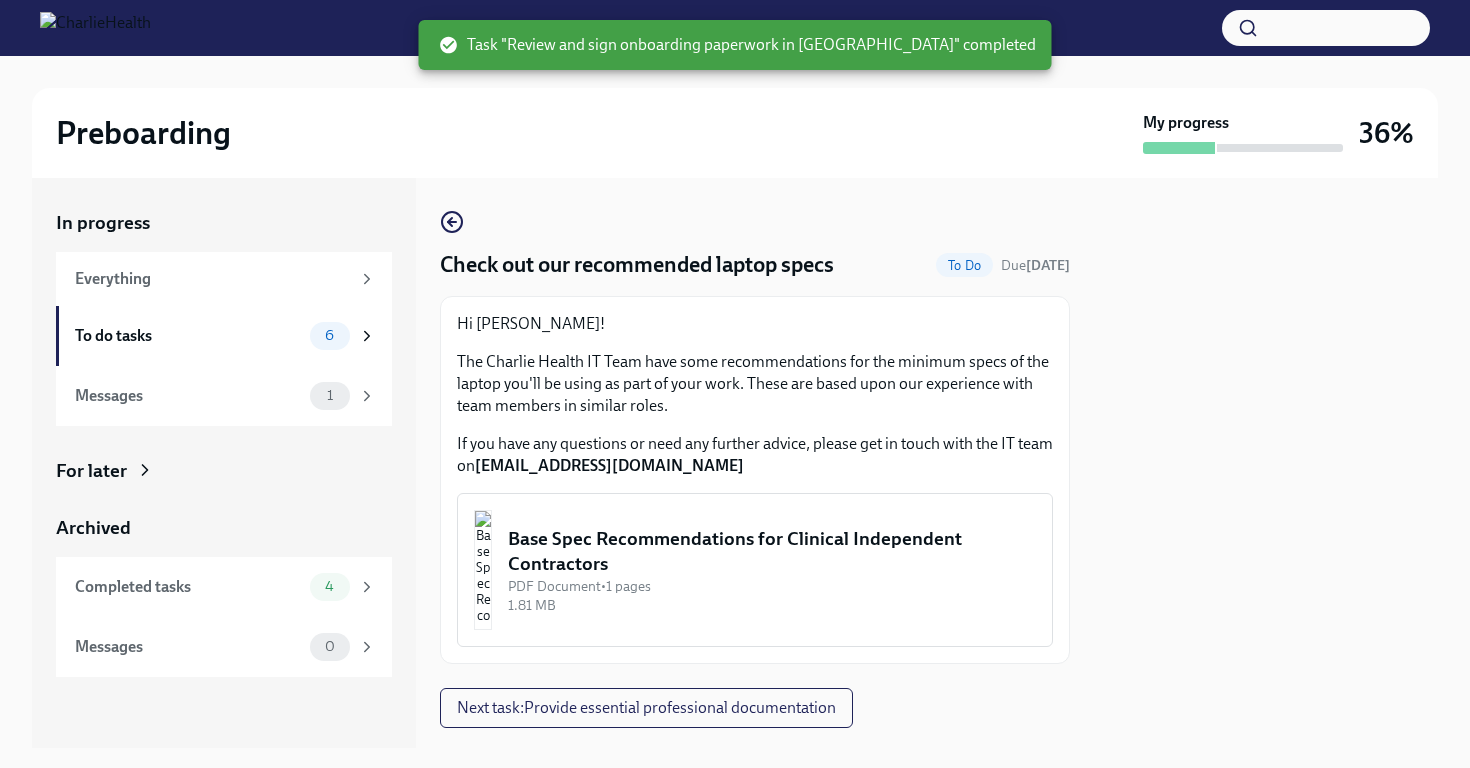 scroll, scrollTop: 44, scrollLeft: 0, axis: vertical 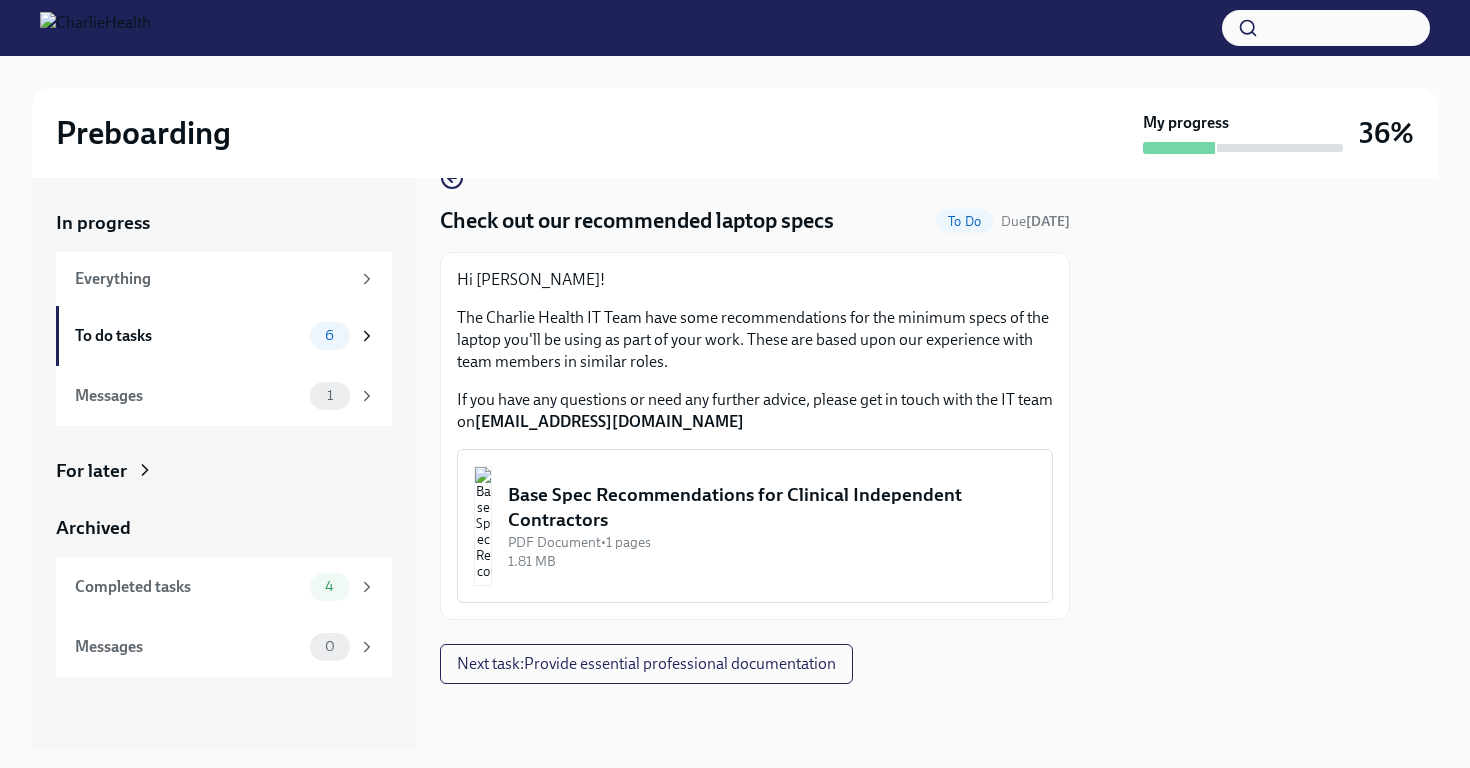 click on "Base Spec Recommendations for Clinical Independent Contractors" at bounding box center [772, 507] 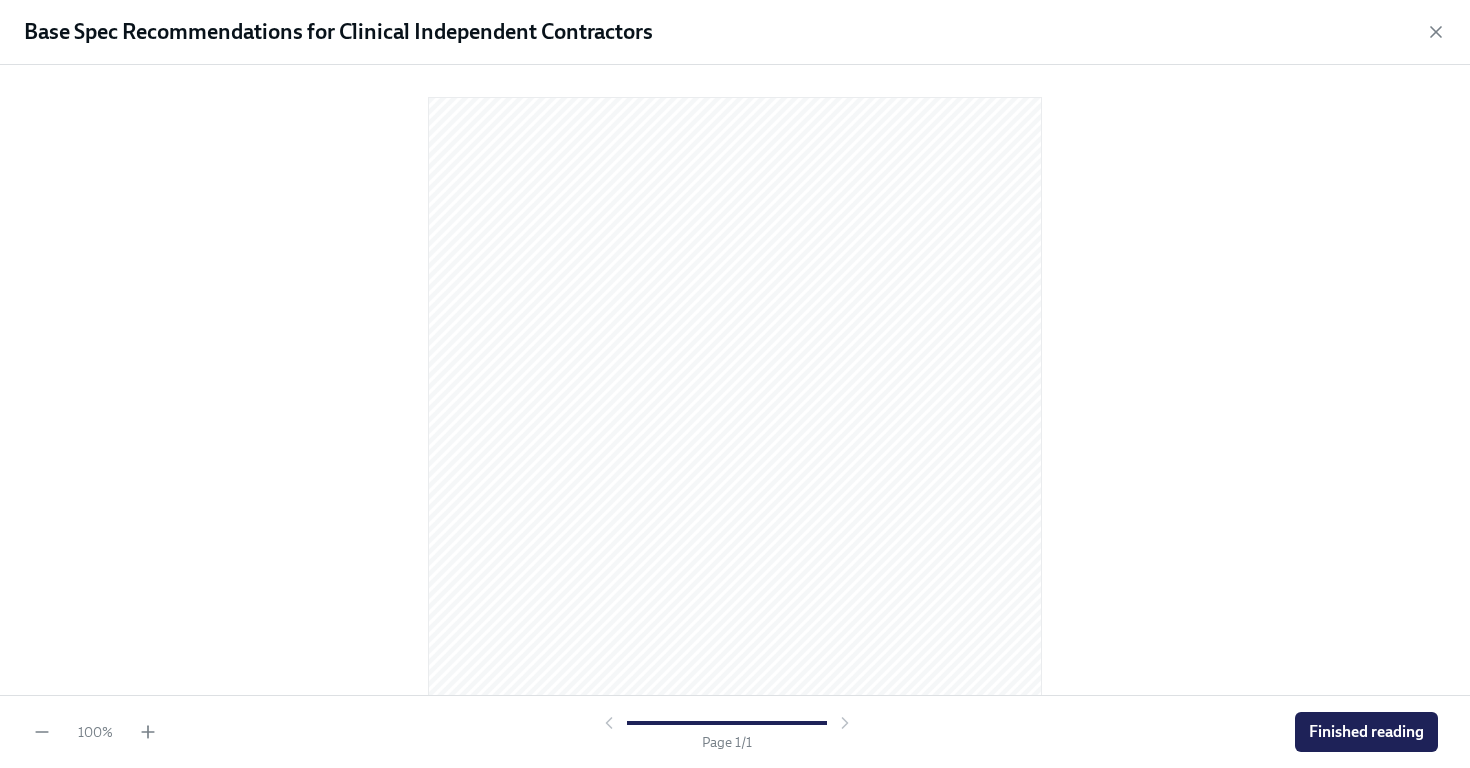 scroll, scrollTop: 196, scrollLeft: 0, axis: vertical 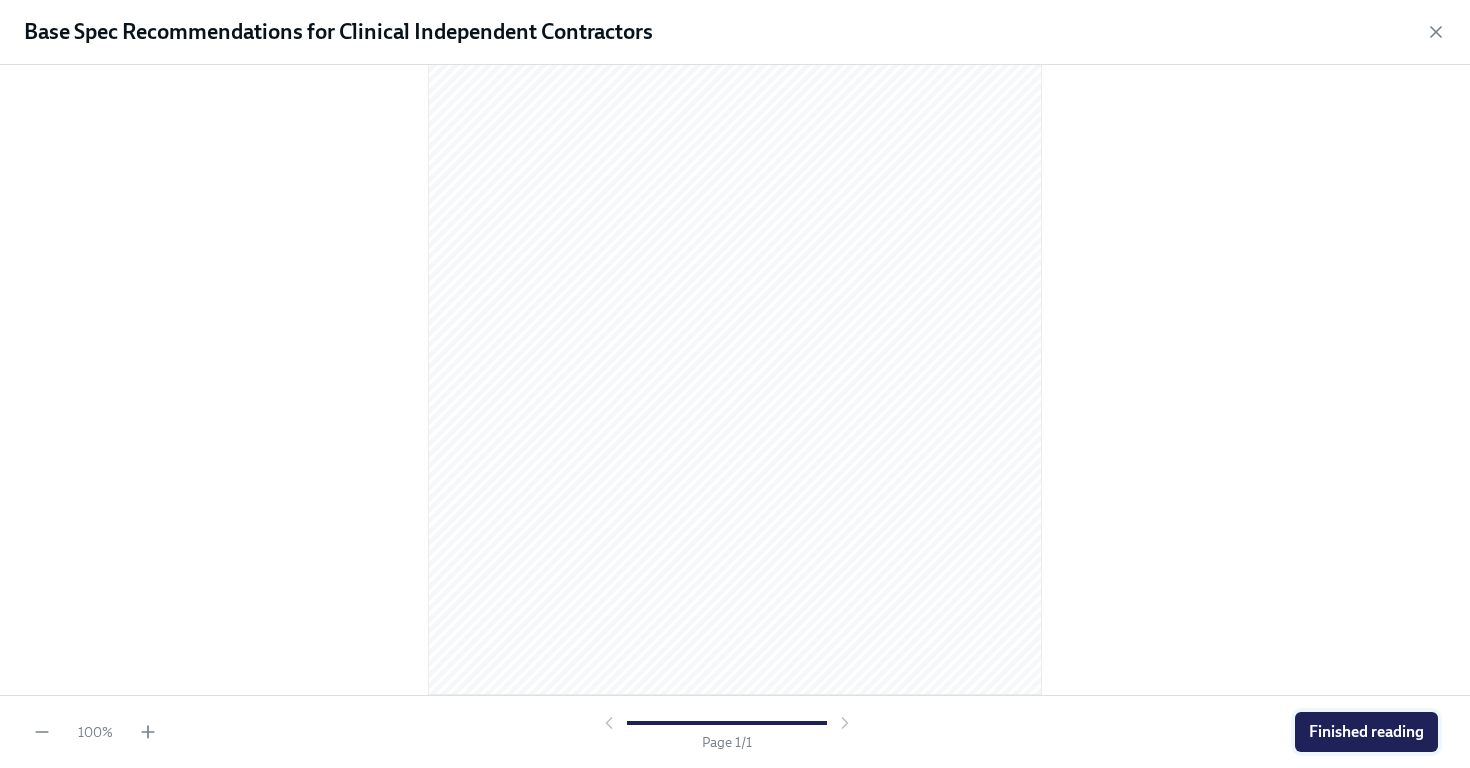 click on "Finished reading" at bounding box center [1366, 732] 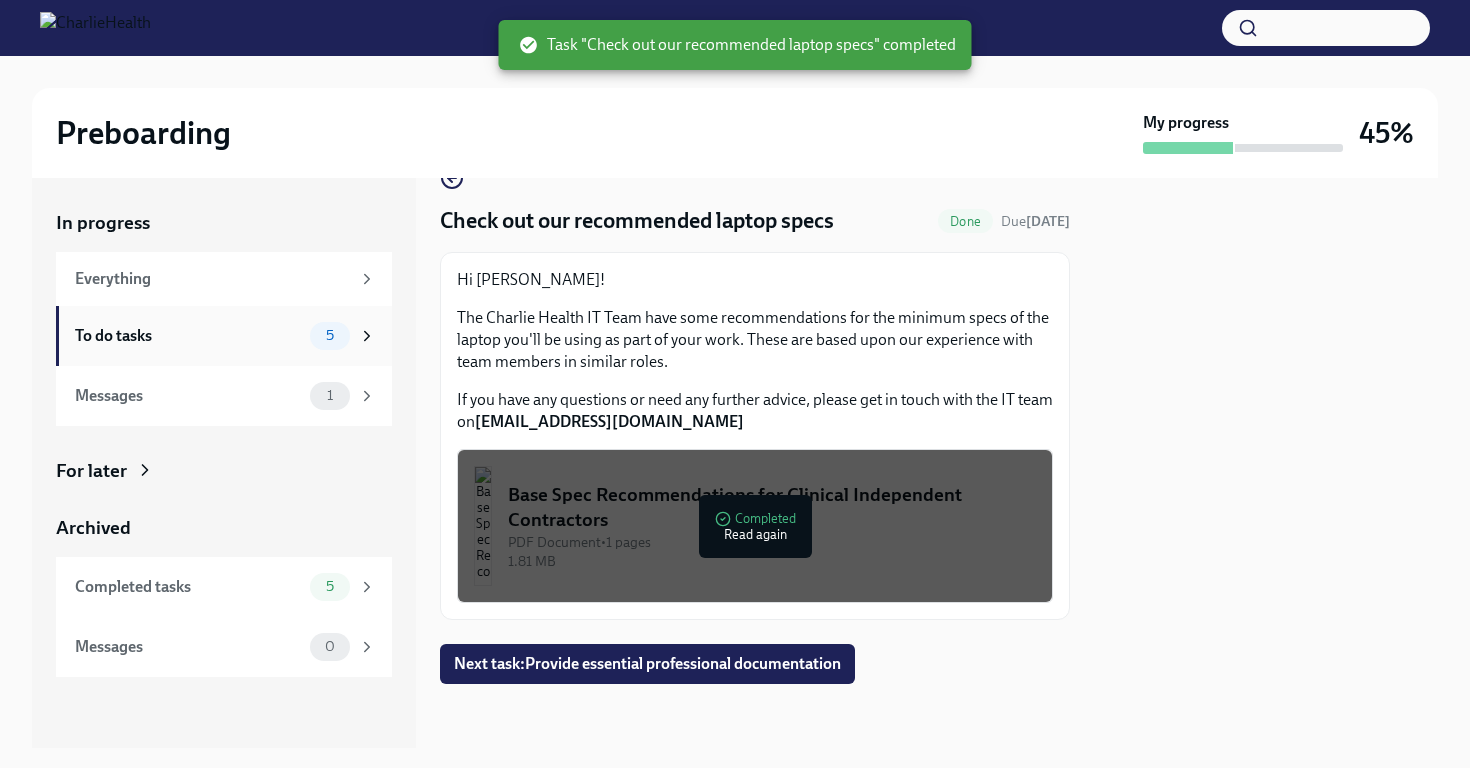 click on "To do tasks" at bounding box center (188, 336) 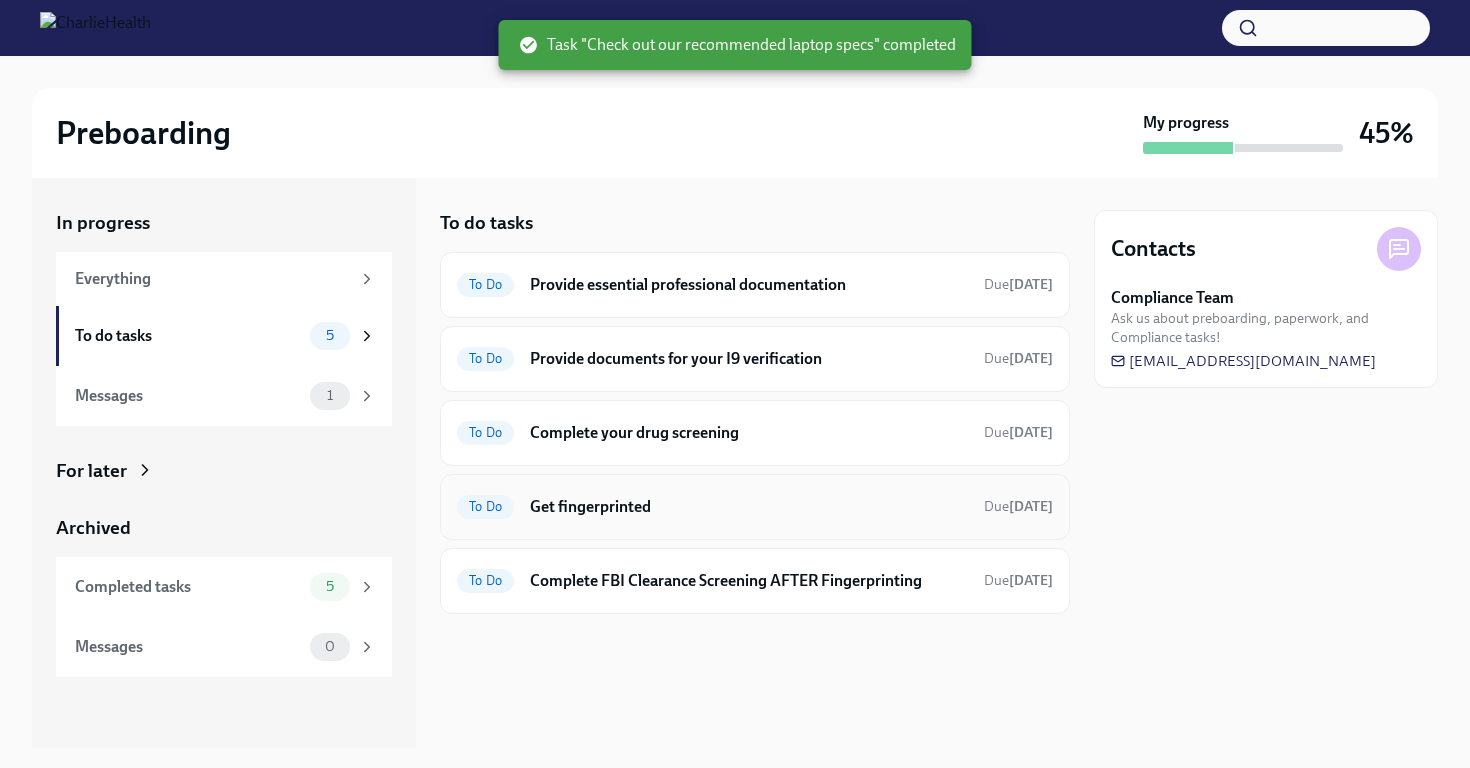 click on "Get fingerprinted" at bounding box center [749, 507] 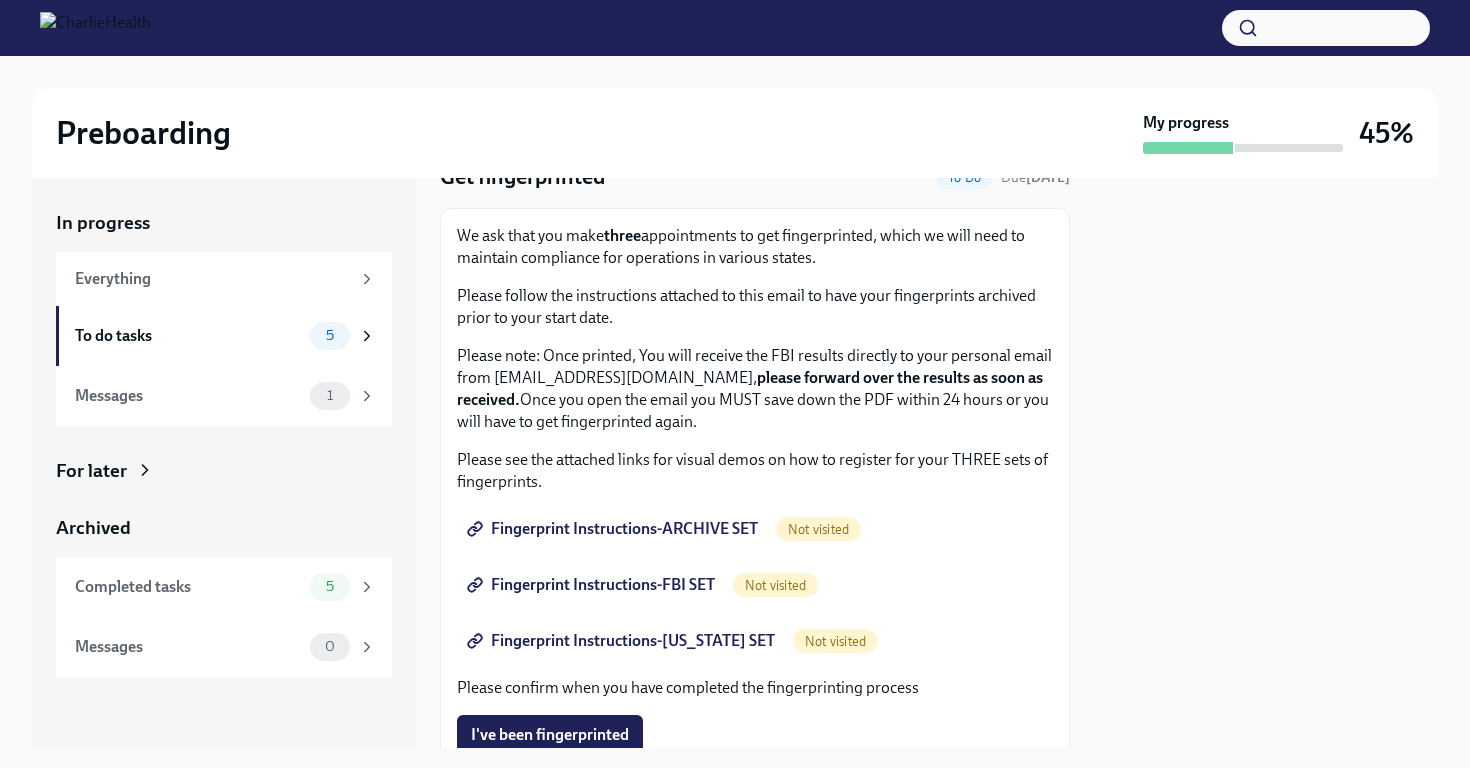 scroll, scrollTop: 95, scrollLeft: 0, axis: vertical 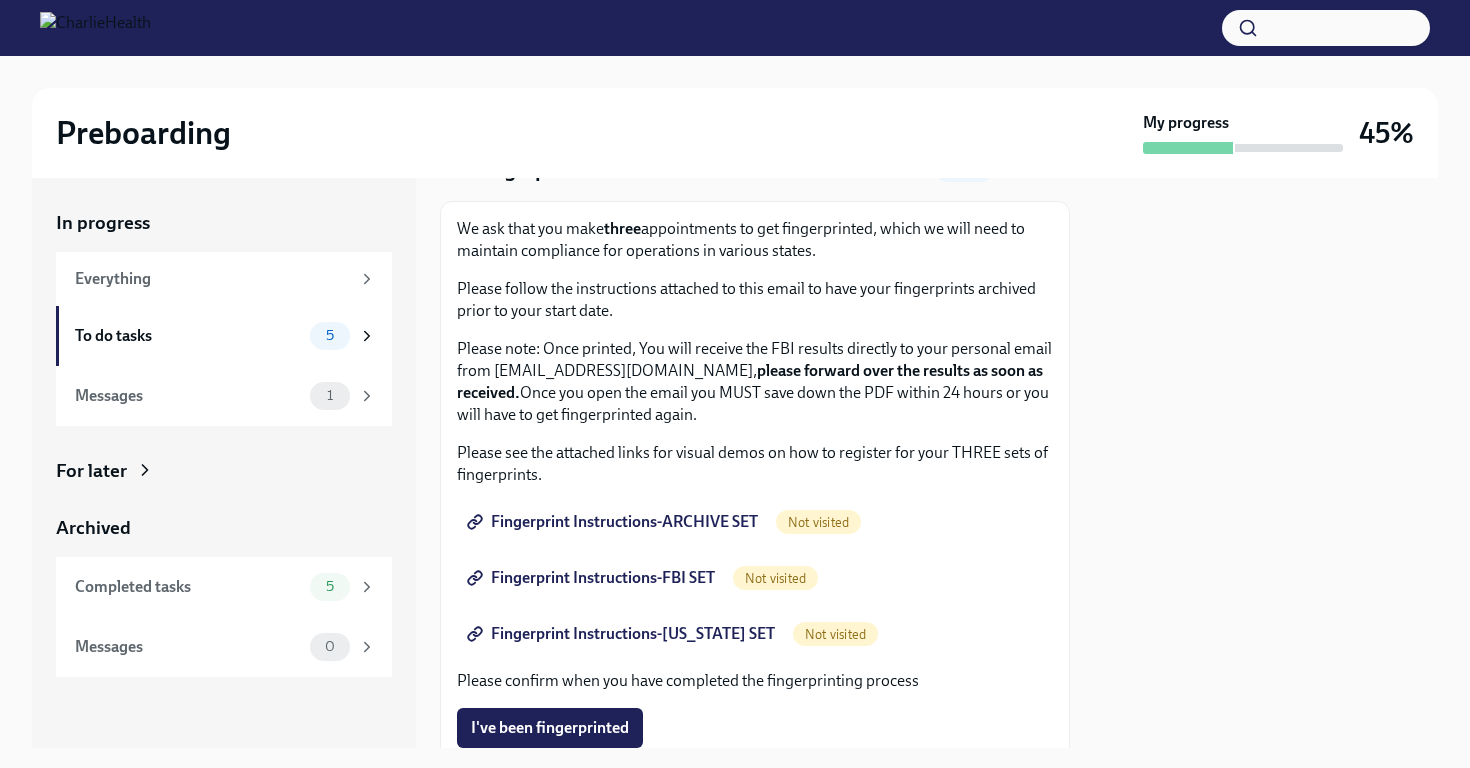 click on "Fingerprint Instructions-ARCHIVE SET" at bounding box center (614, 522) 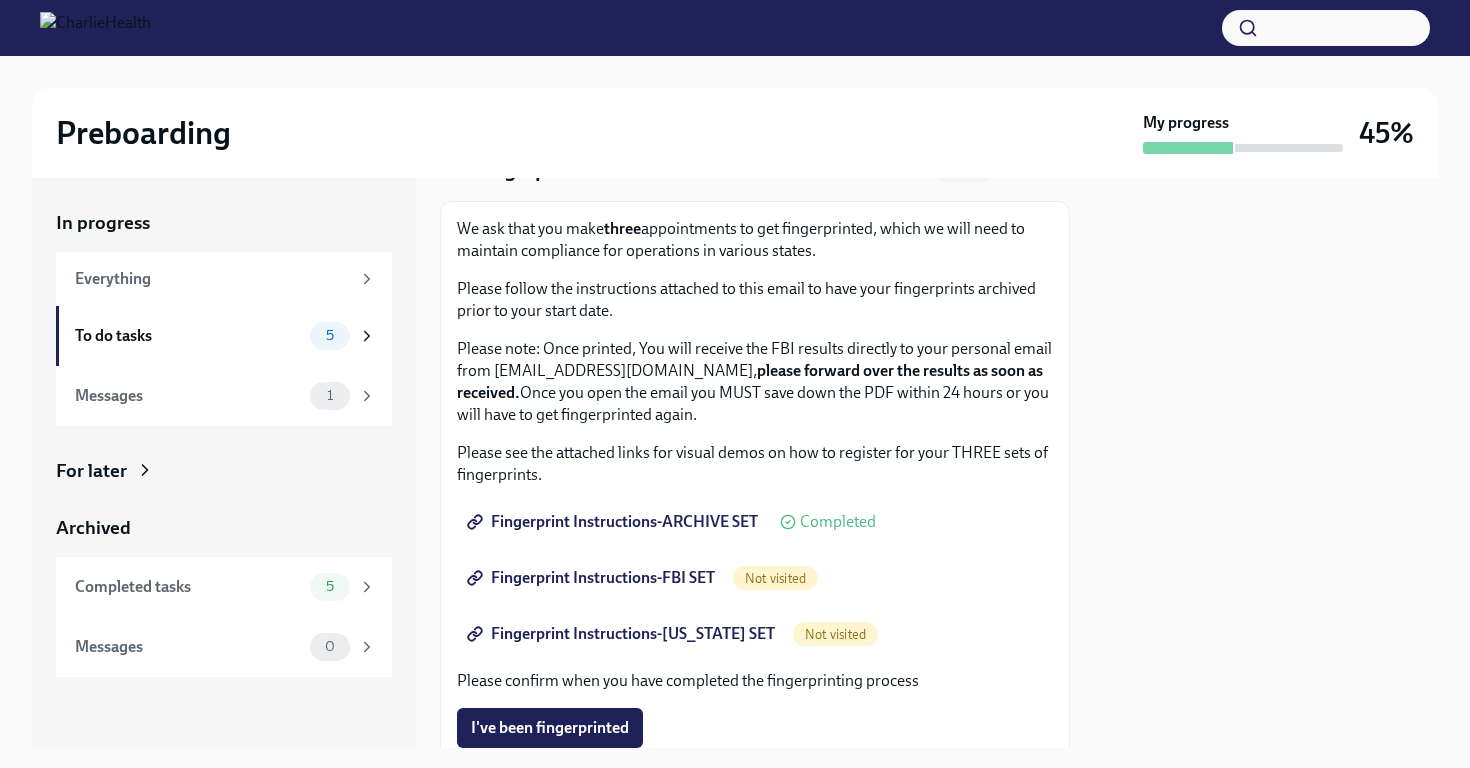 scroll, scrollTop: 227, scrollLeft: 0, axis: vertical 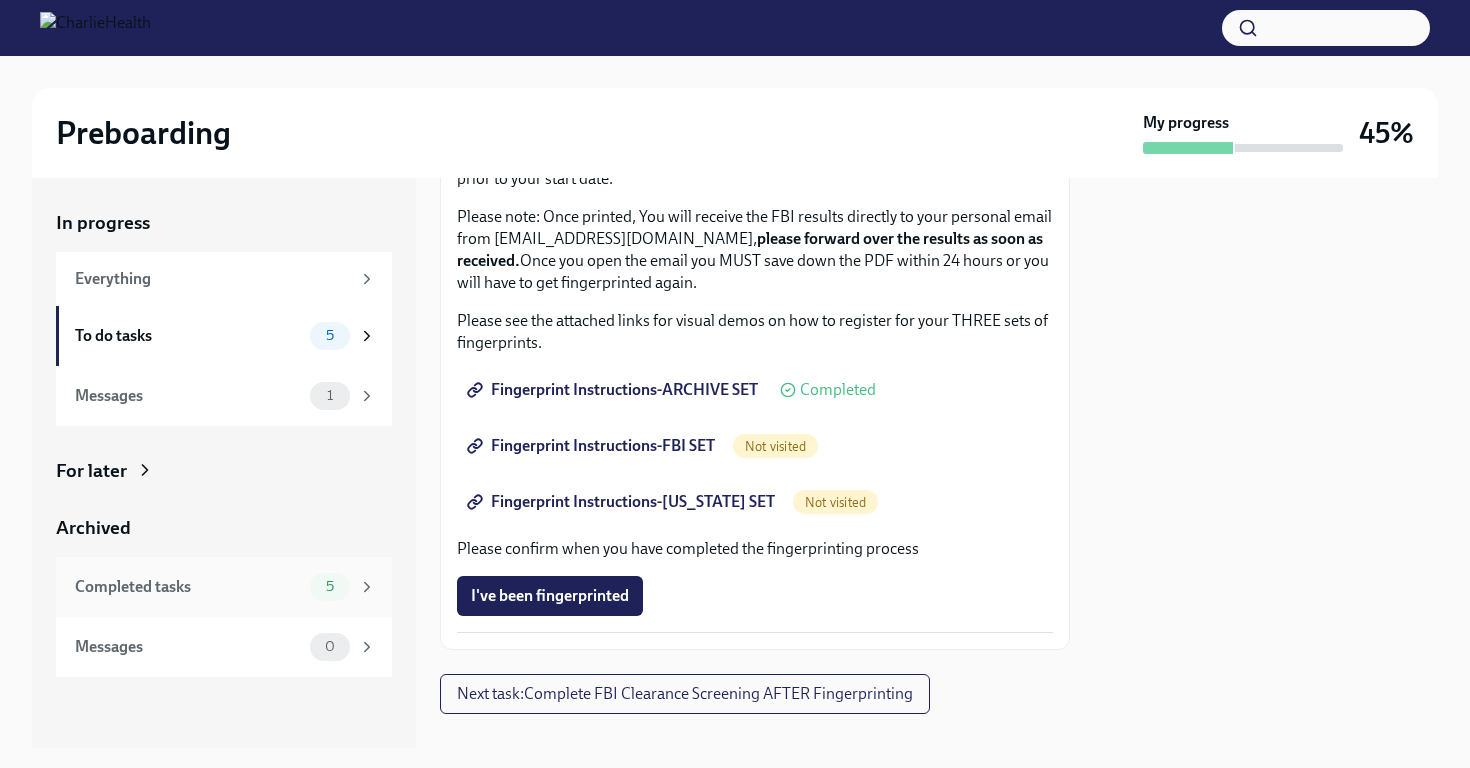 click on "Completed tasks" at bounding box center (188, 587) 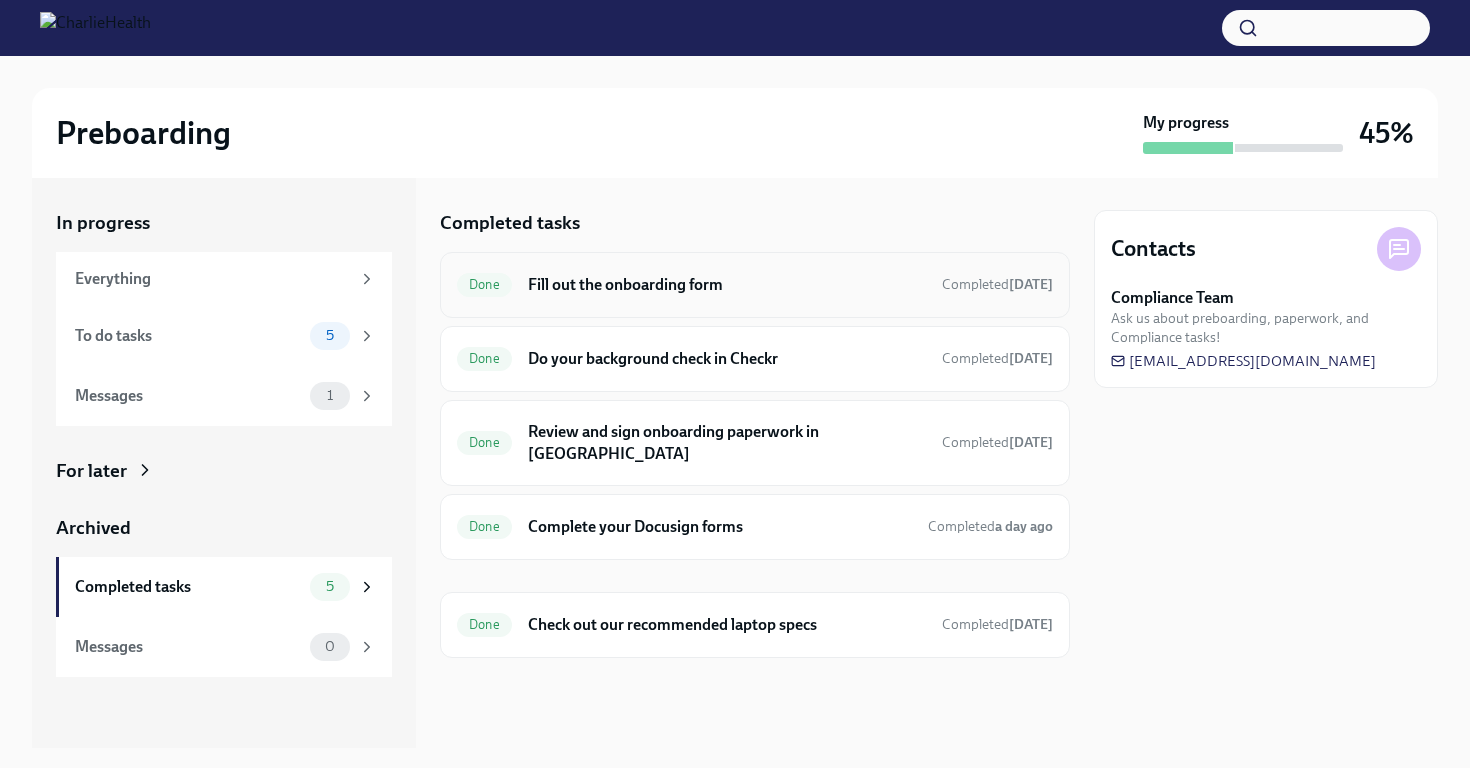 click on "Done Fill out the onboarding form Completed  [DATE]" at bounding box center [755, 285] 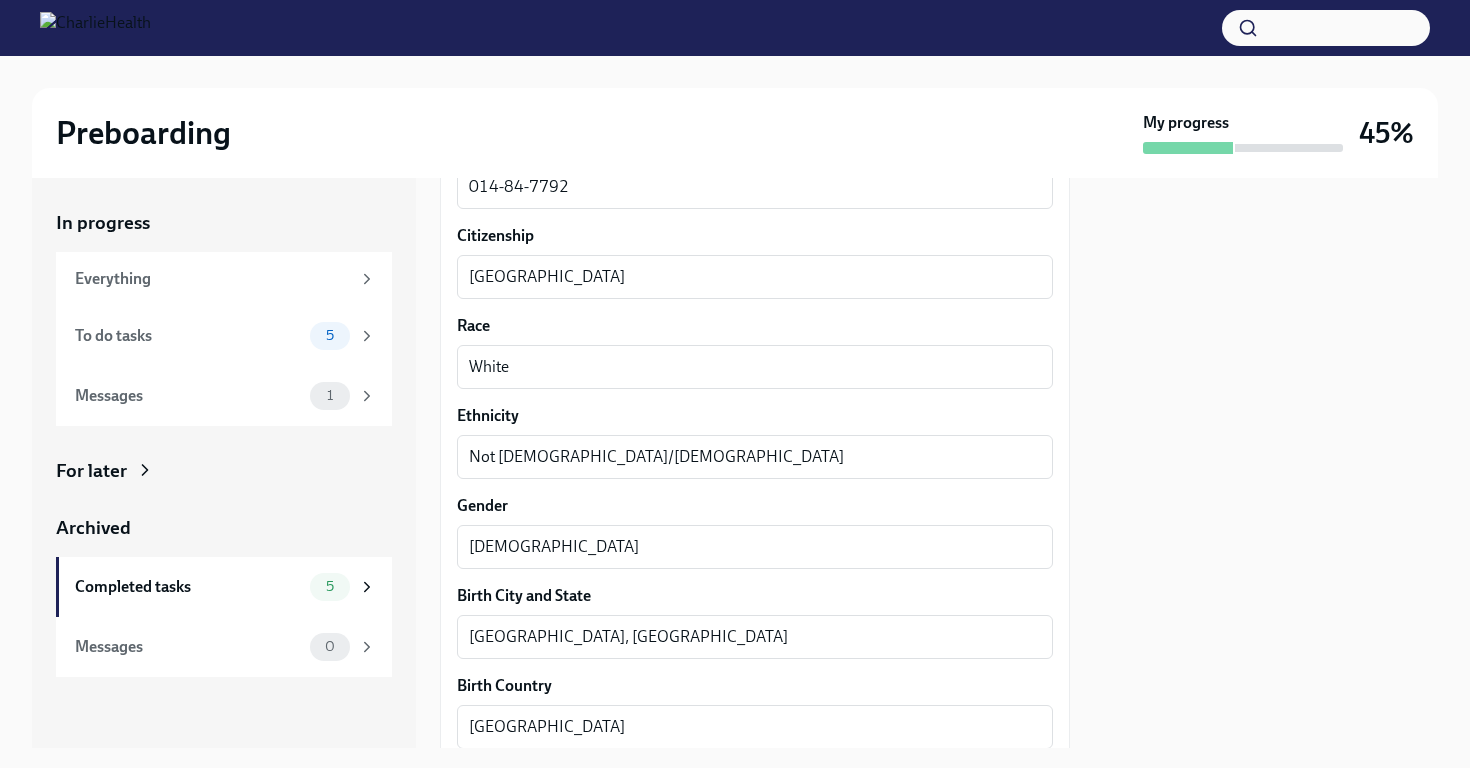scroll, scrollTop: 1195, scrollLeft: 0, axis: vertical 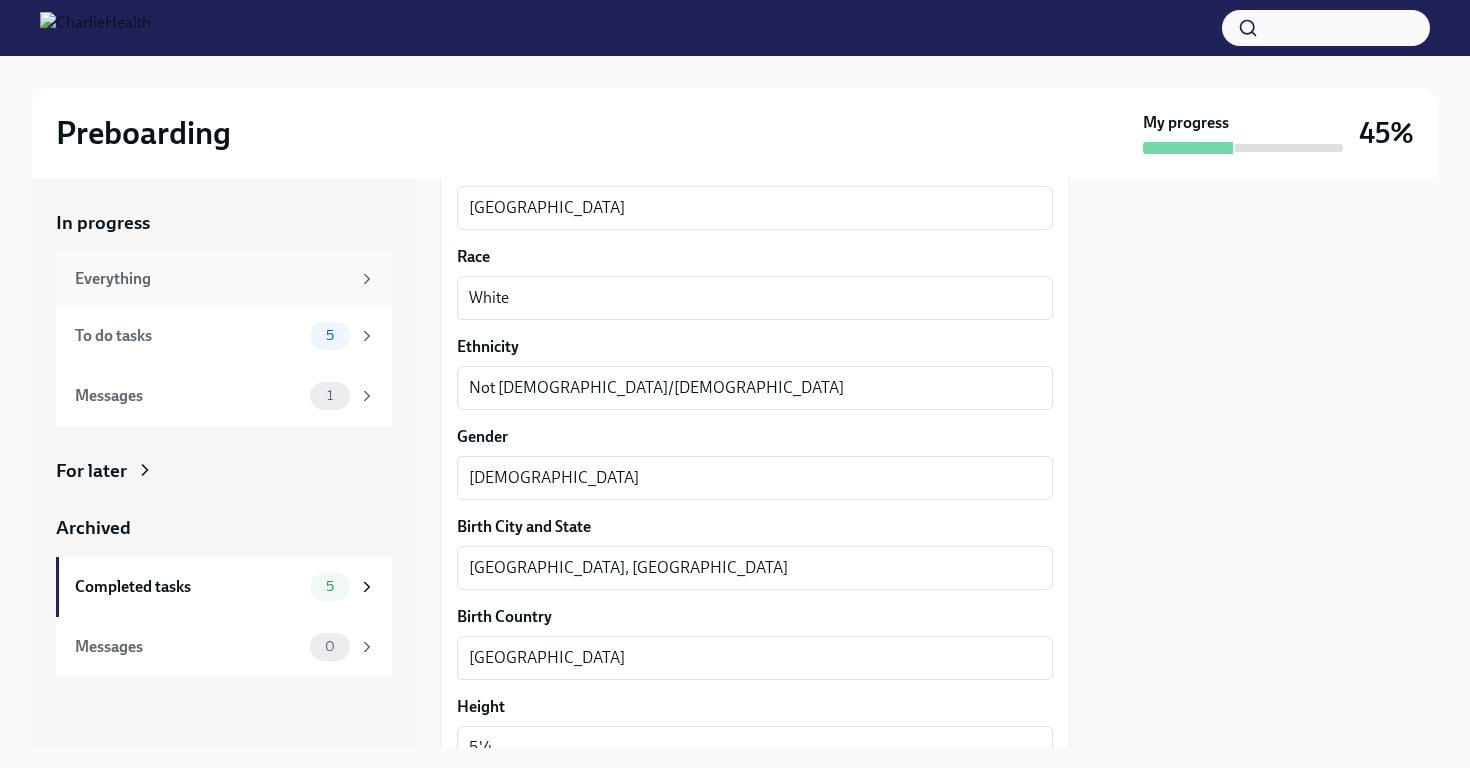 click on "Everything" at bounding box center (212, 279) 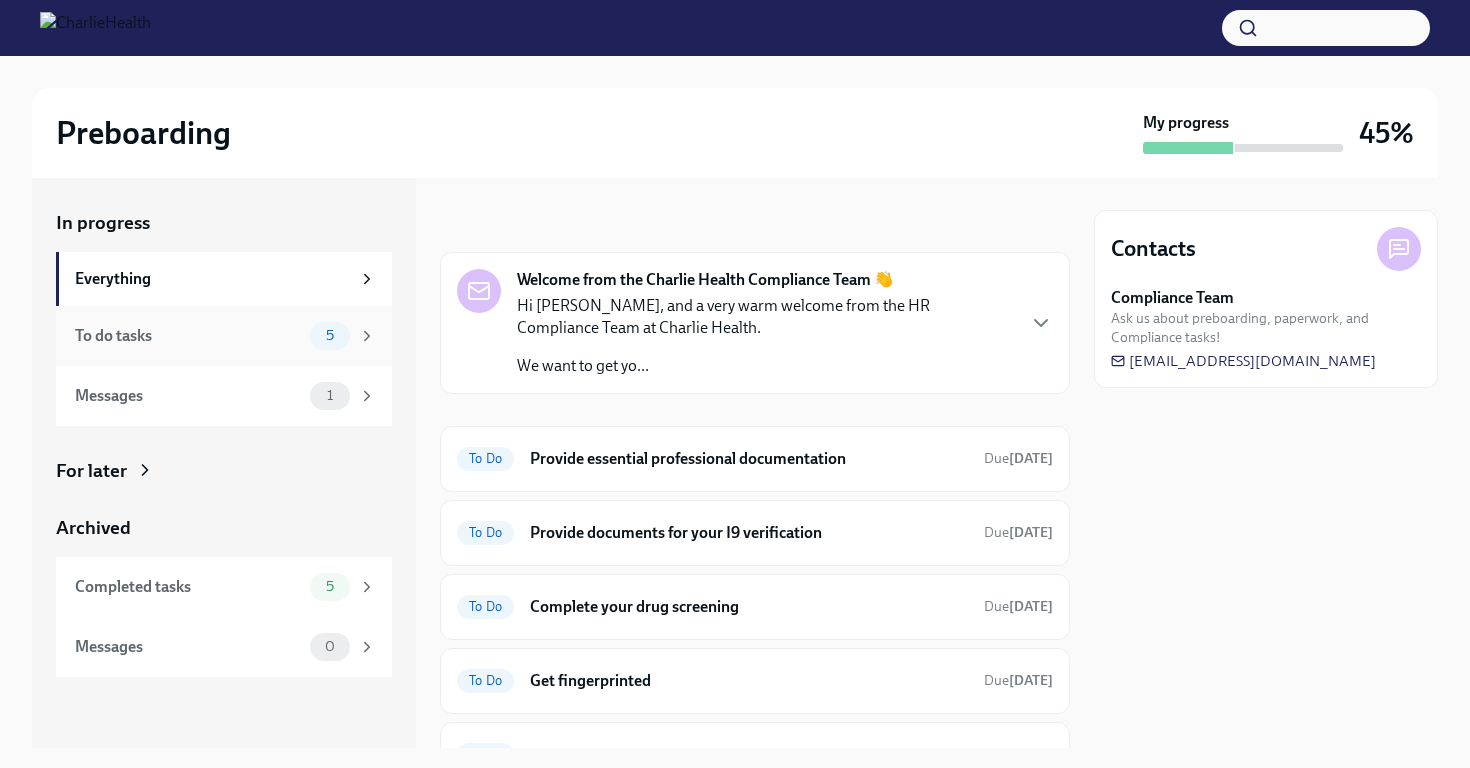 click on "To do tasks" at bounding box center (188, 336) 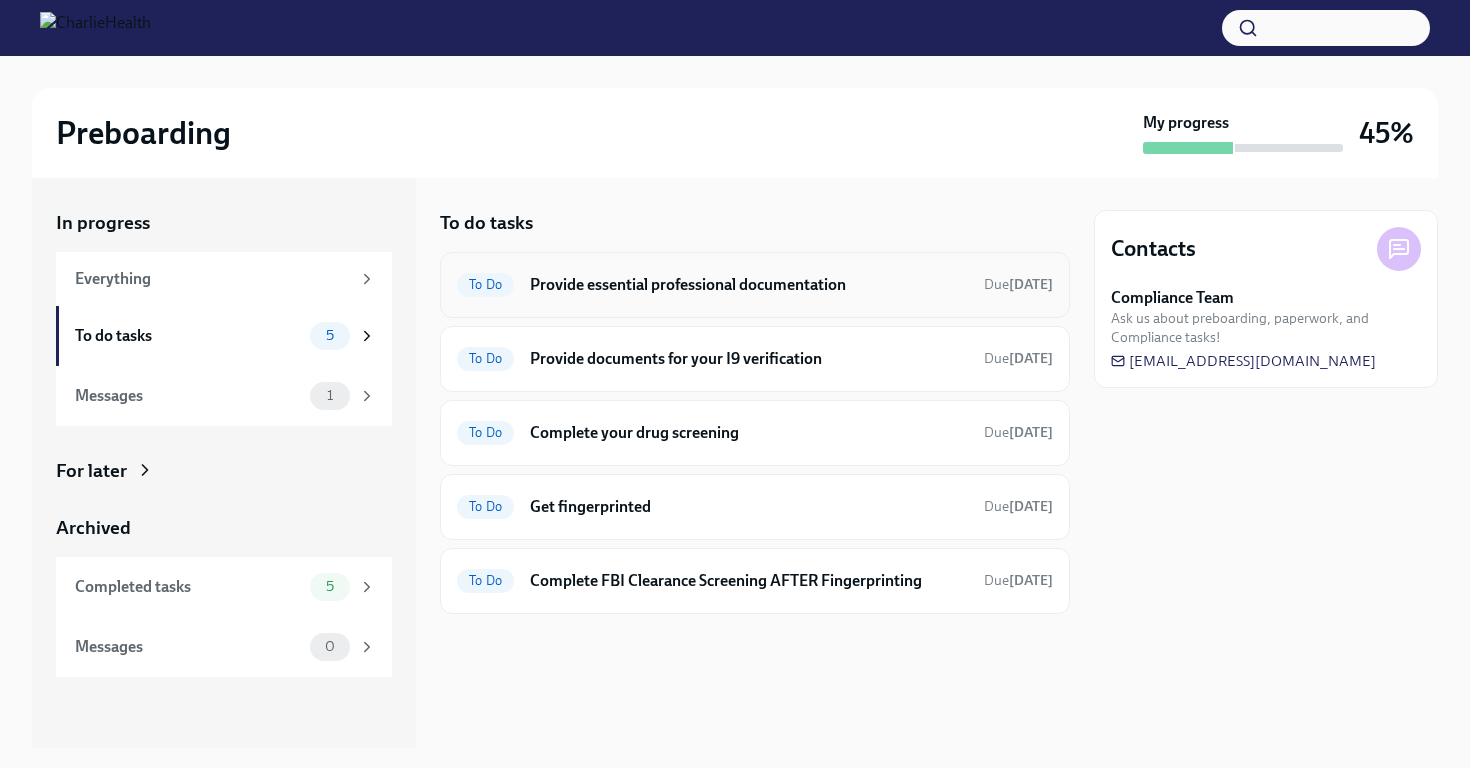 click on "Provide essential professional documentation" at bounding box center [749, 285] 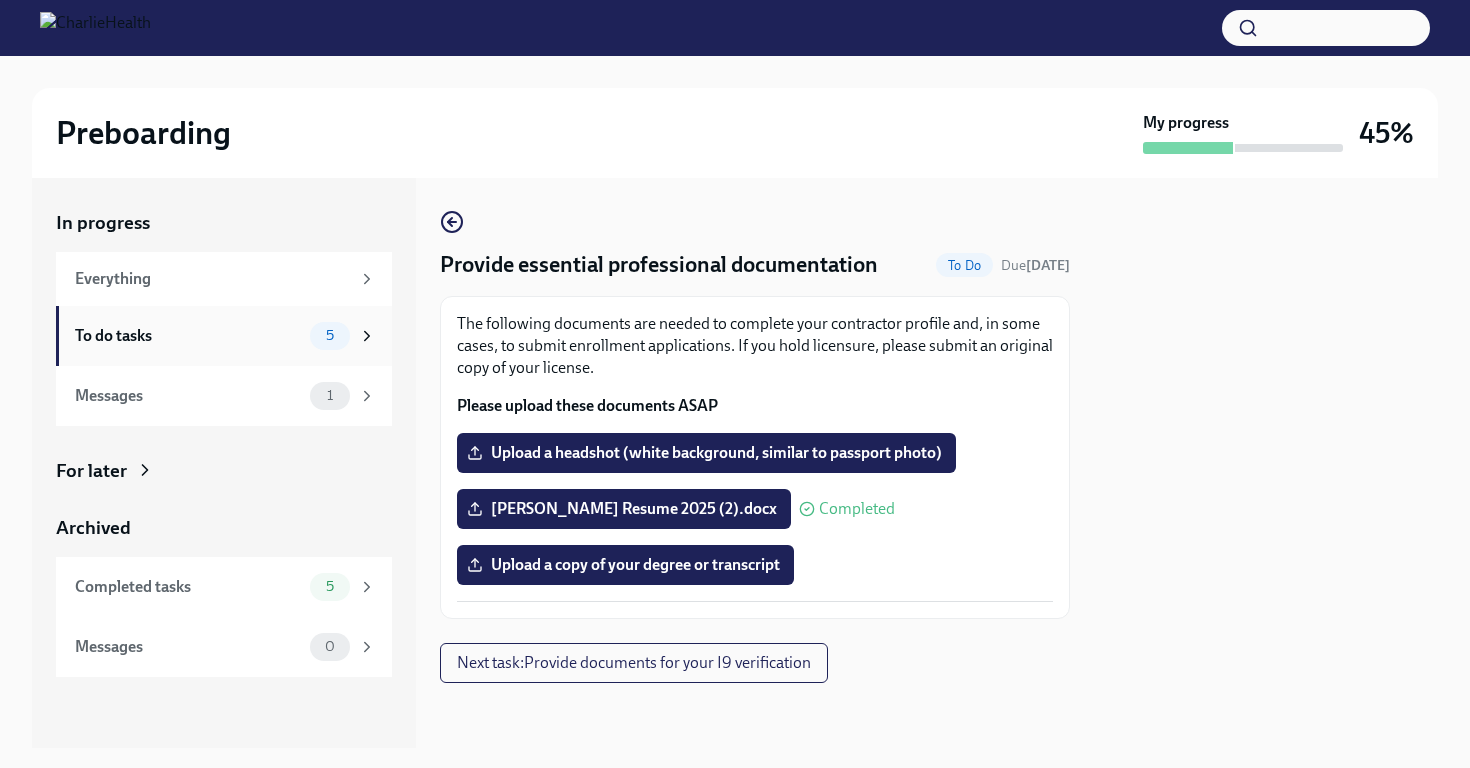 click on "To do tasks" at bounding box center (188, 336) 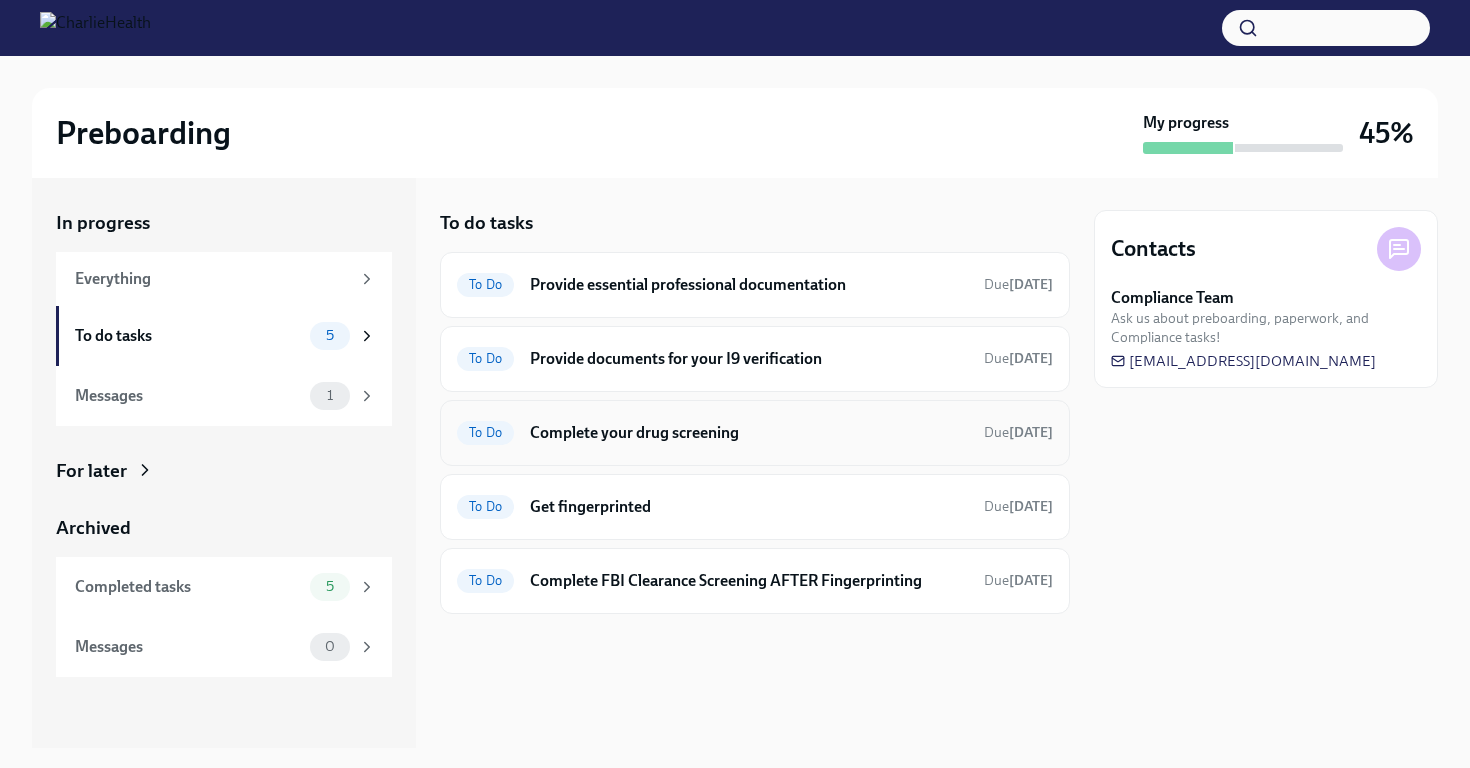 click on "Complete your drug screening" at bounding box center (749, 433) 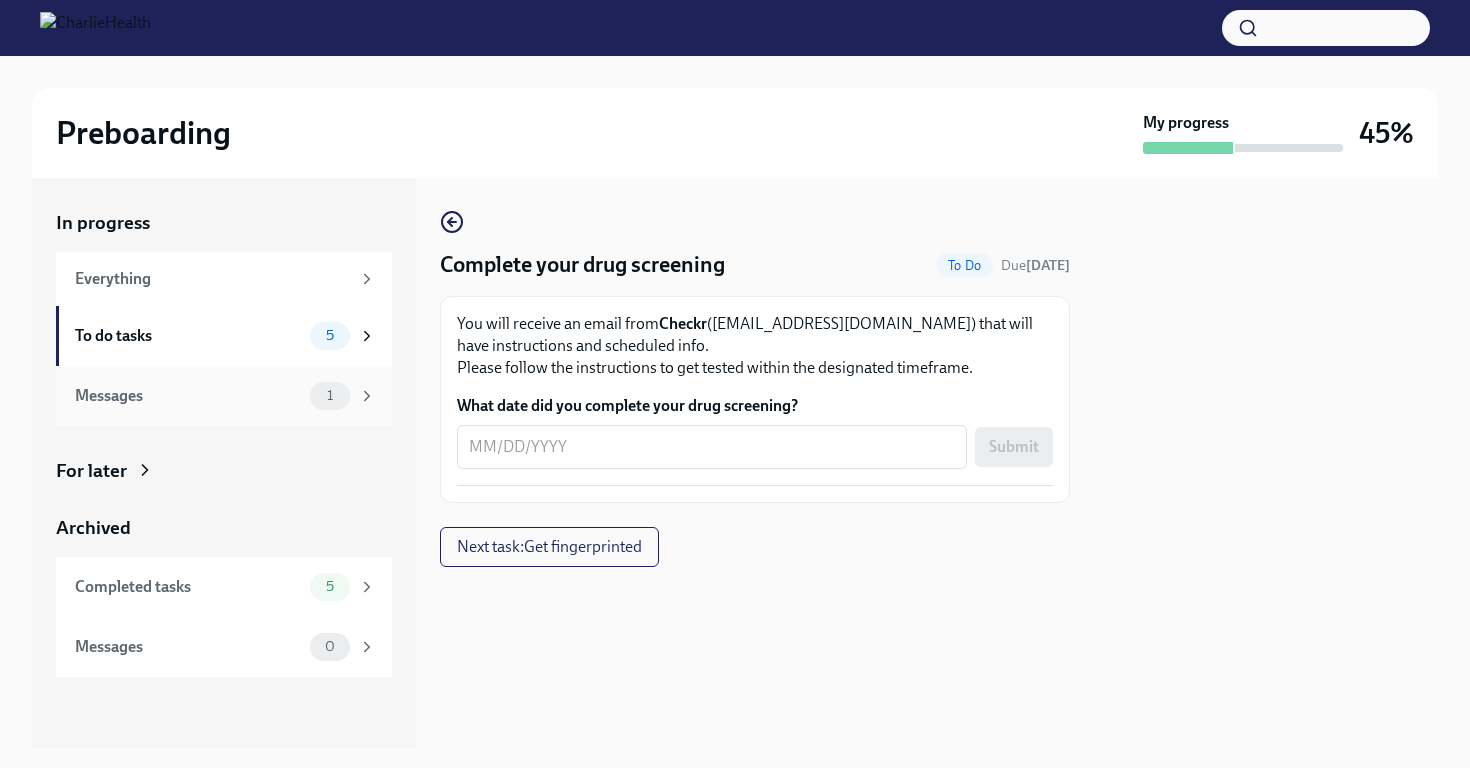 click on "1" at bounding box center [330, 395] 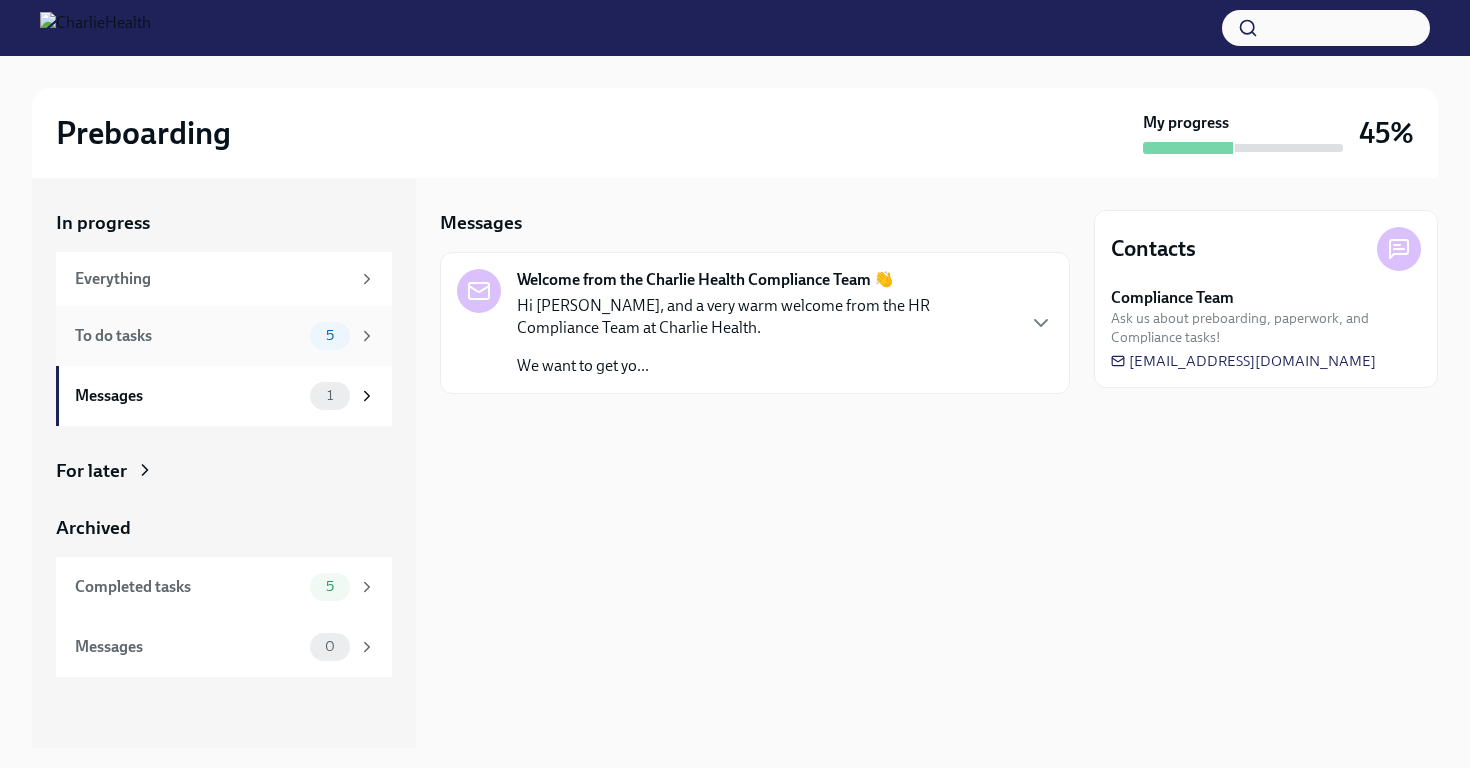 click on "5" at bounding box center (330, 335) 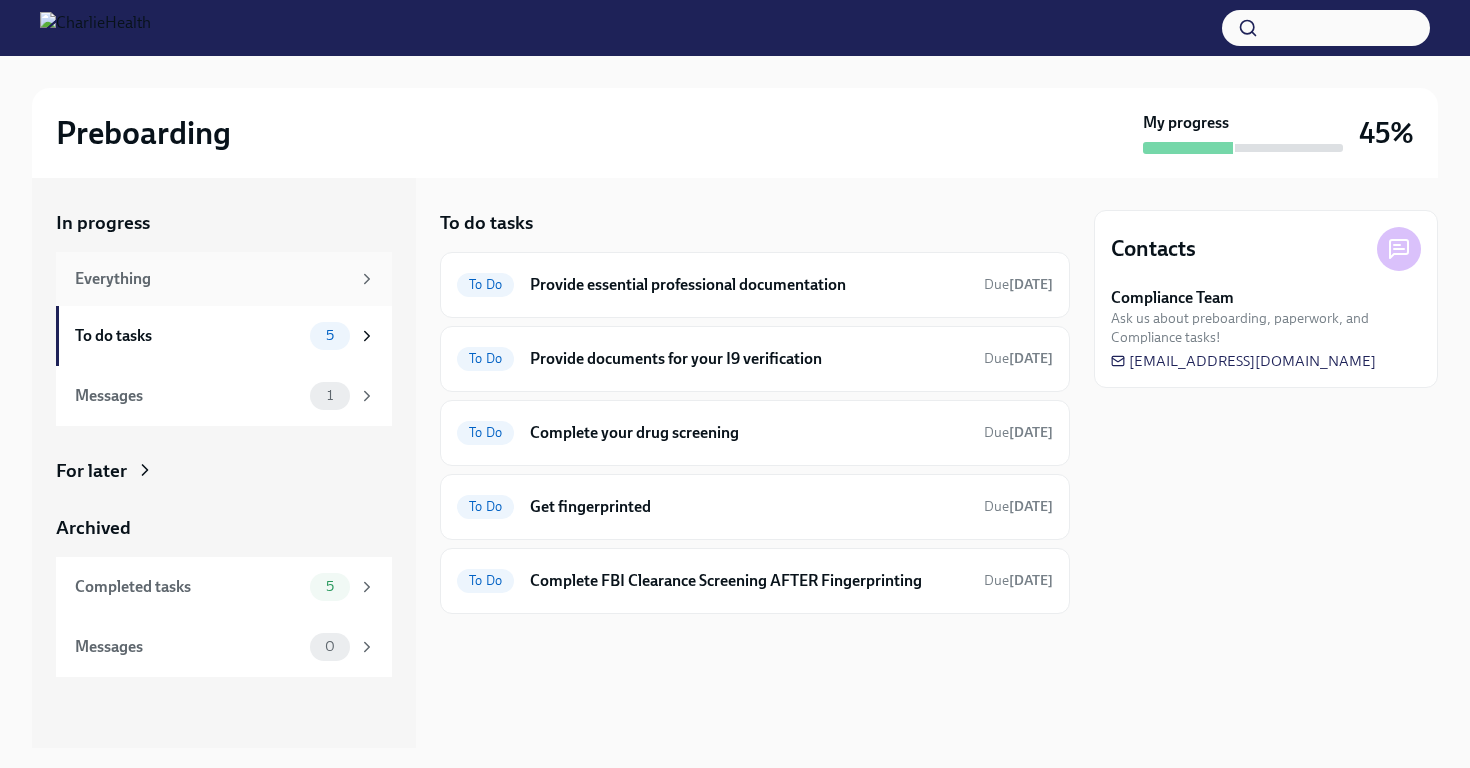 click on "Everything" at bounding box center (224, 279) 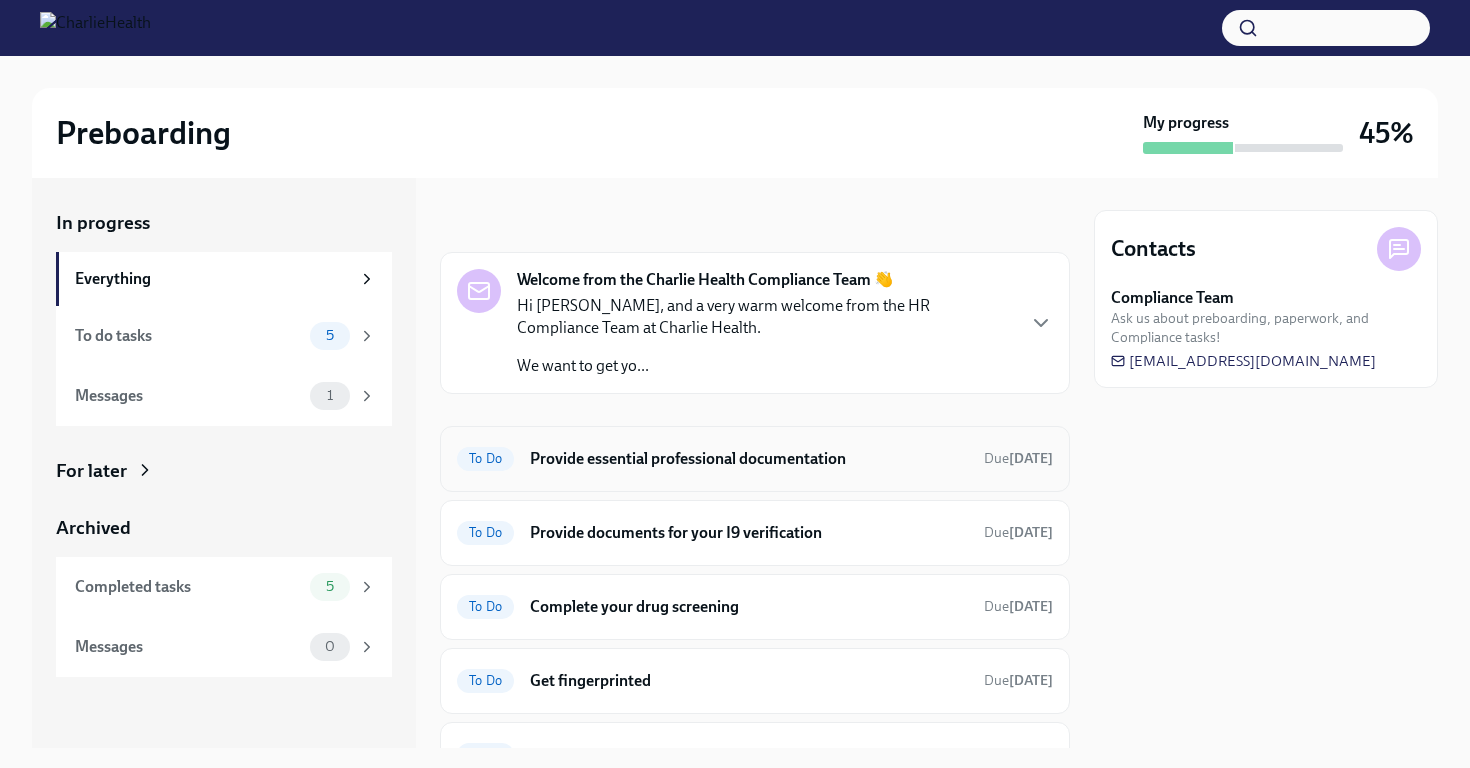 scroll, scrollTop: 103, scrollLeft: 0, axis: vertical 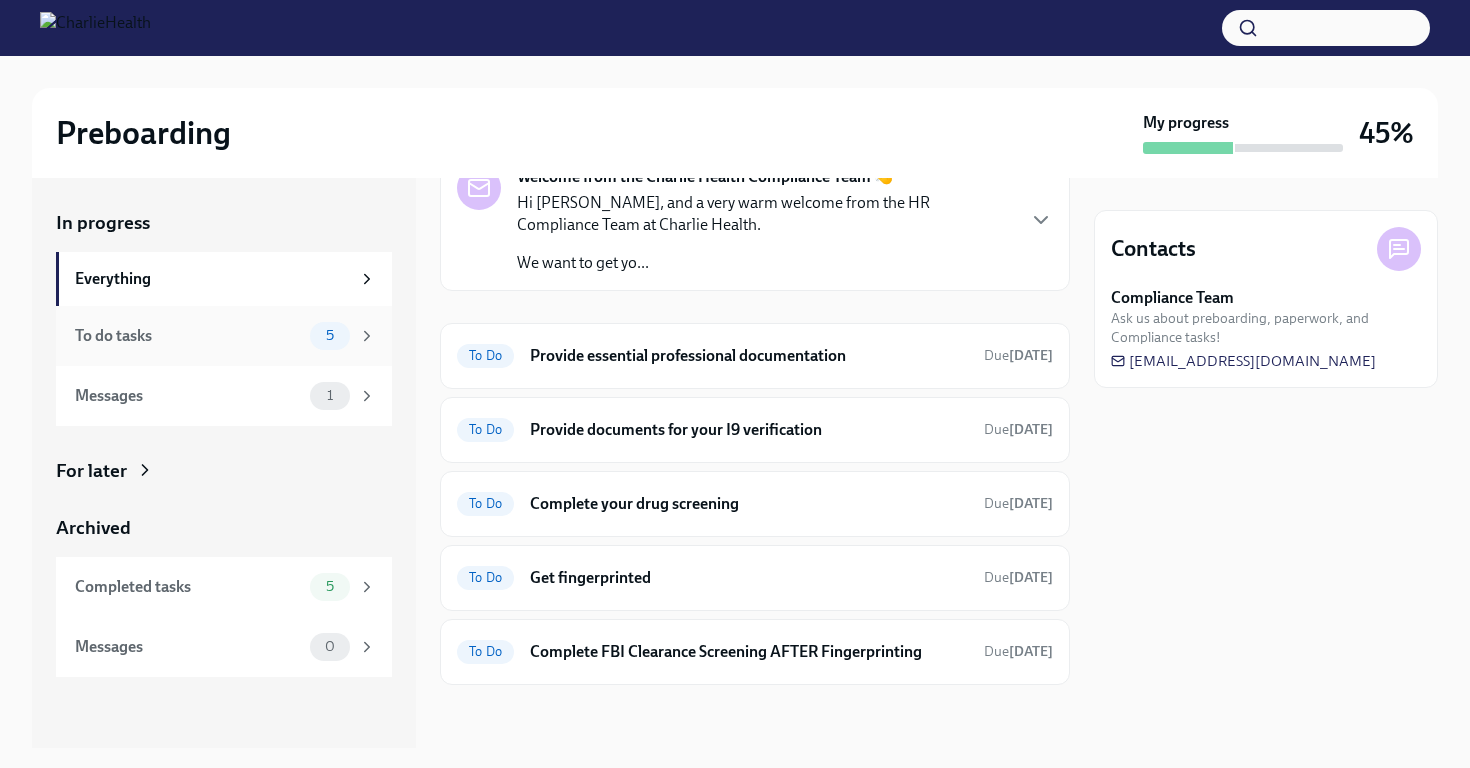 click on "To do tasks 5" at bounding box center [224, 336] 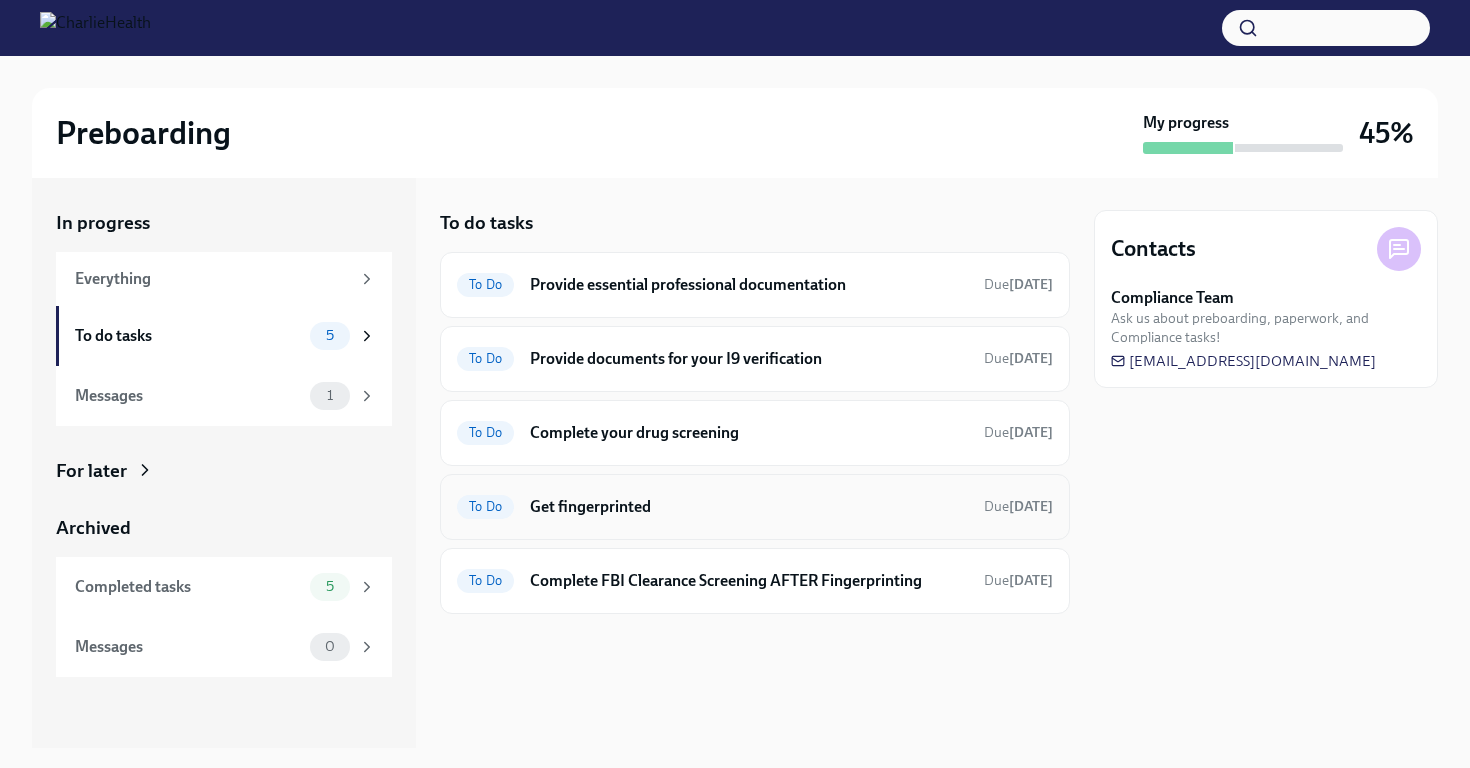 click on "Get fingerprinted" at bounding box center [749, 507] 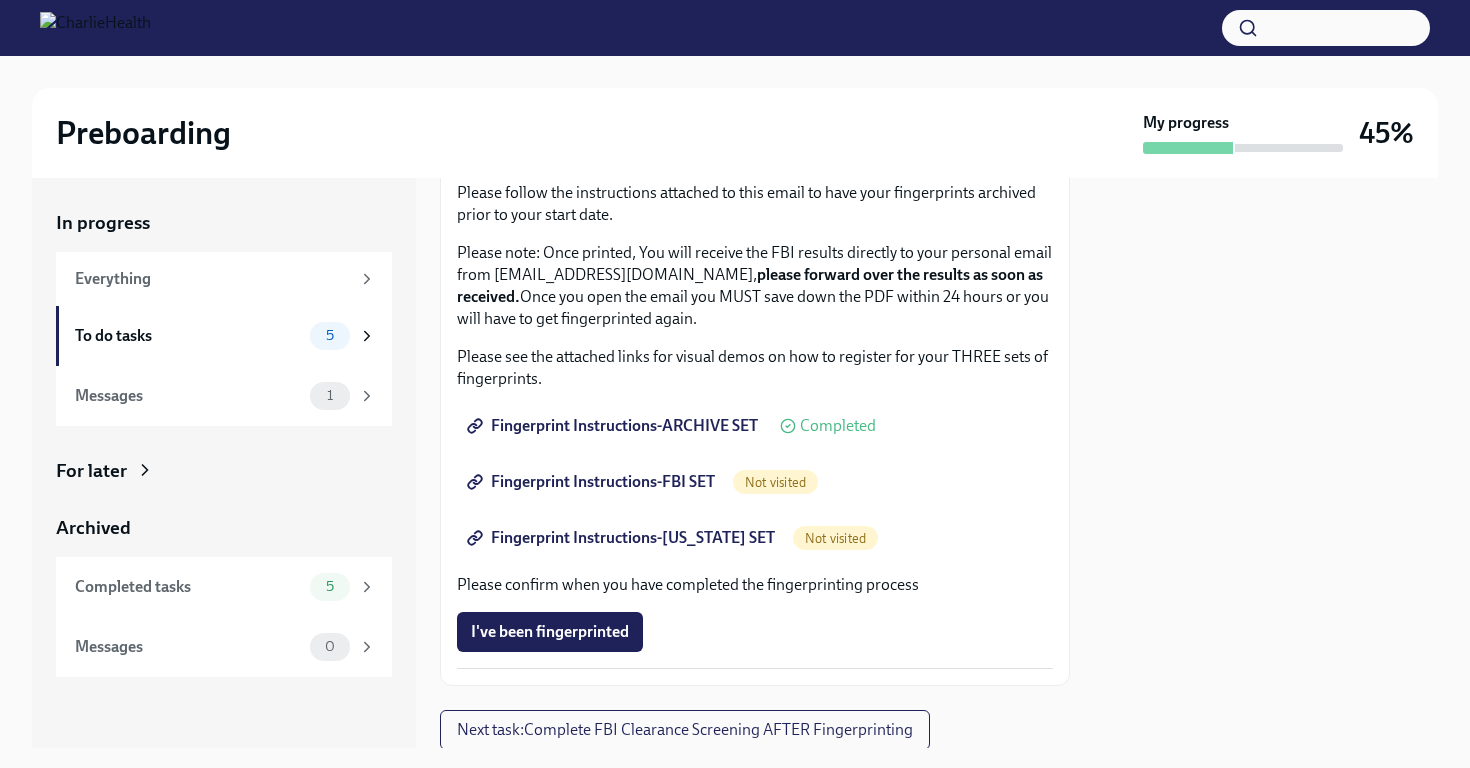 scroll, scrollTop: 195, scrollLeft: 0, axis: vertical 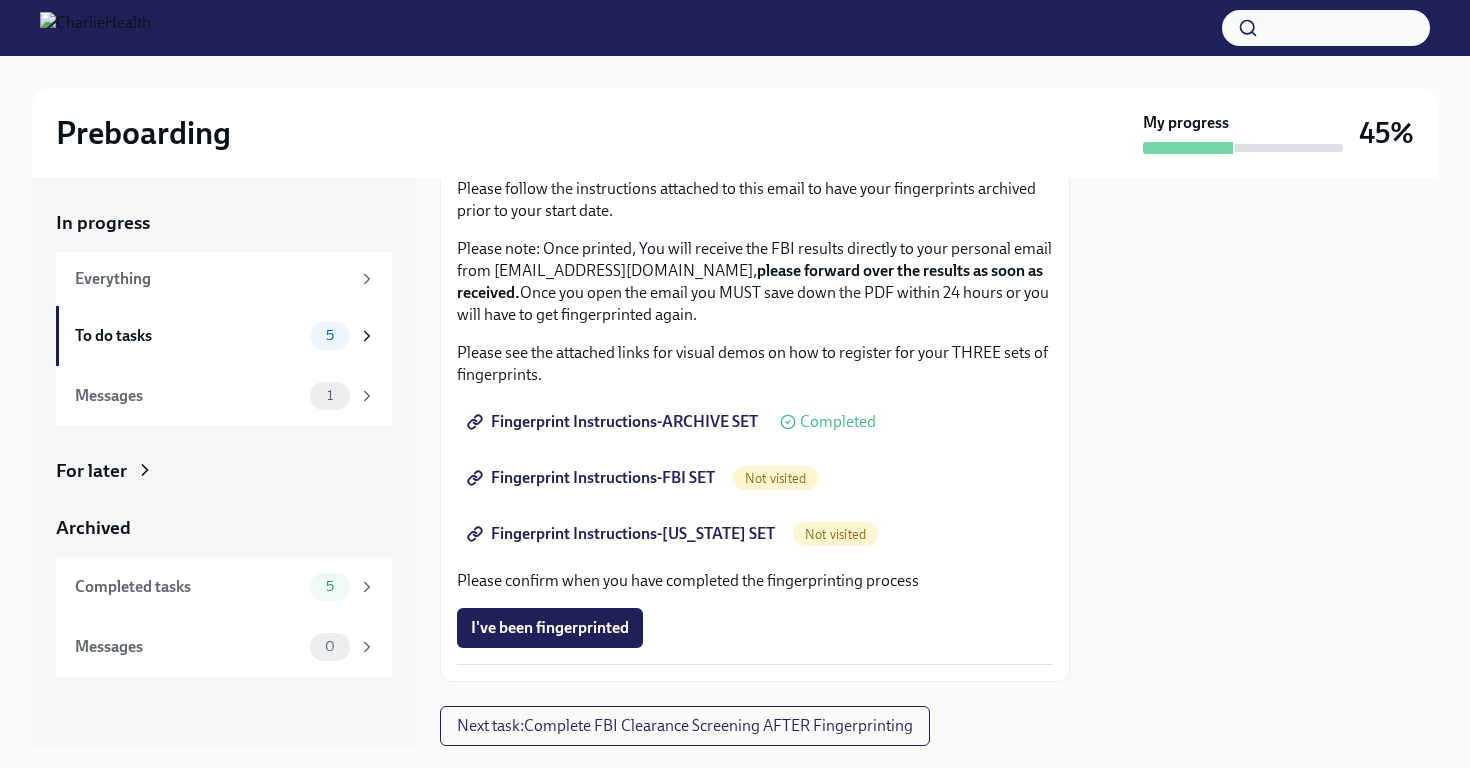 click on "Fingerprint Instructions-FBI SET" at bounding box center [593, 478] 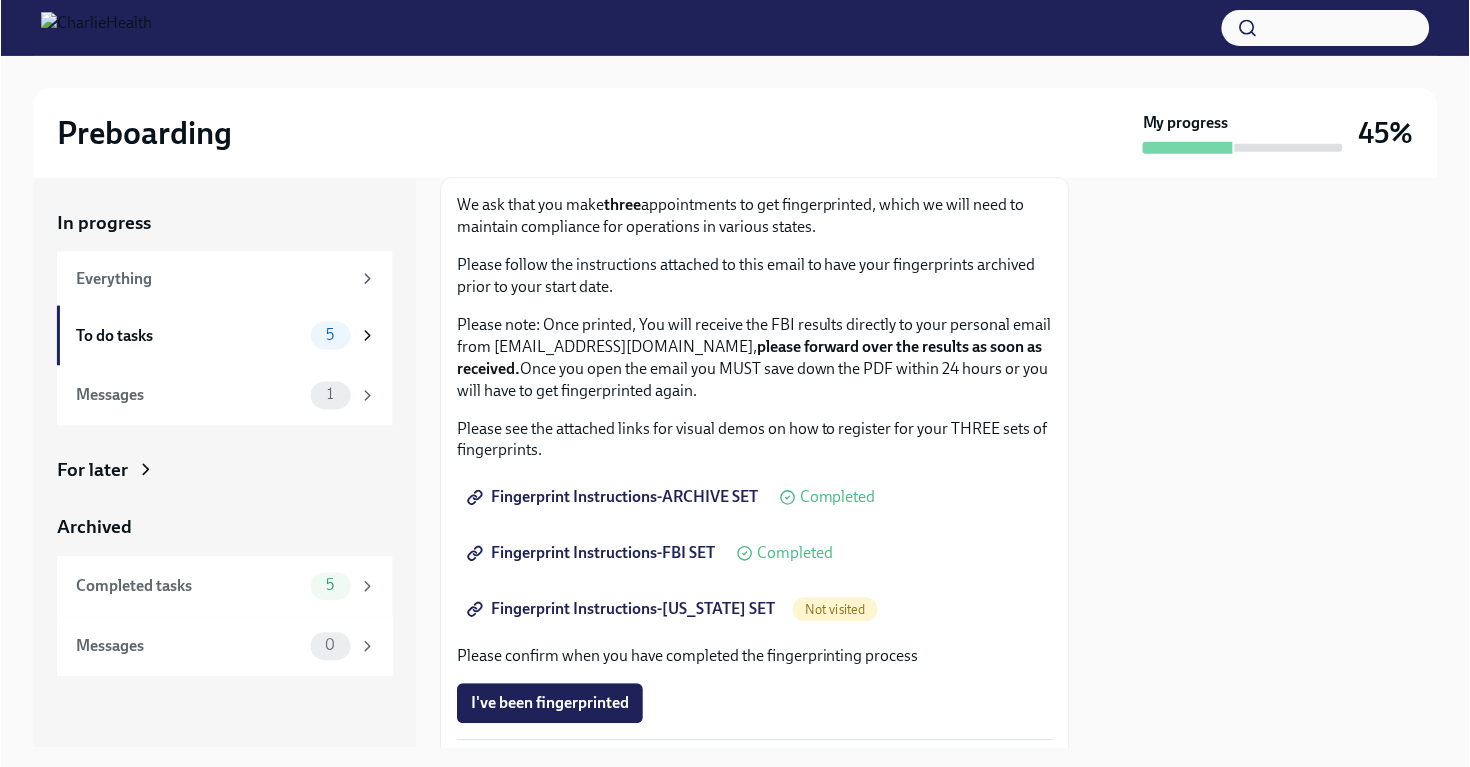 scroll, scrollTop: 183, scrollLeft: 0, axis: vertical 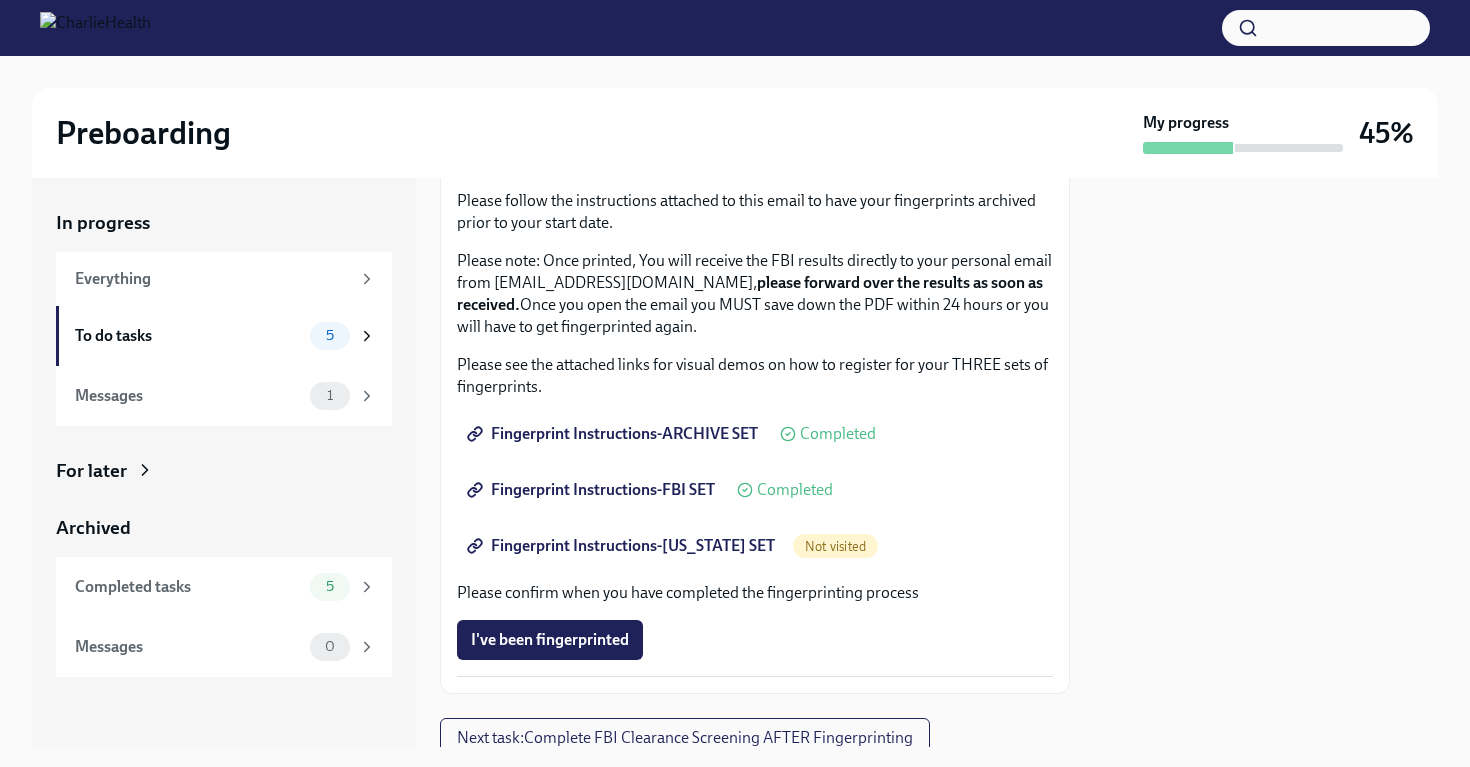 click on "Fingerprint Instructions-[US_STATE] SET" at bounding box center [623, 546] 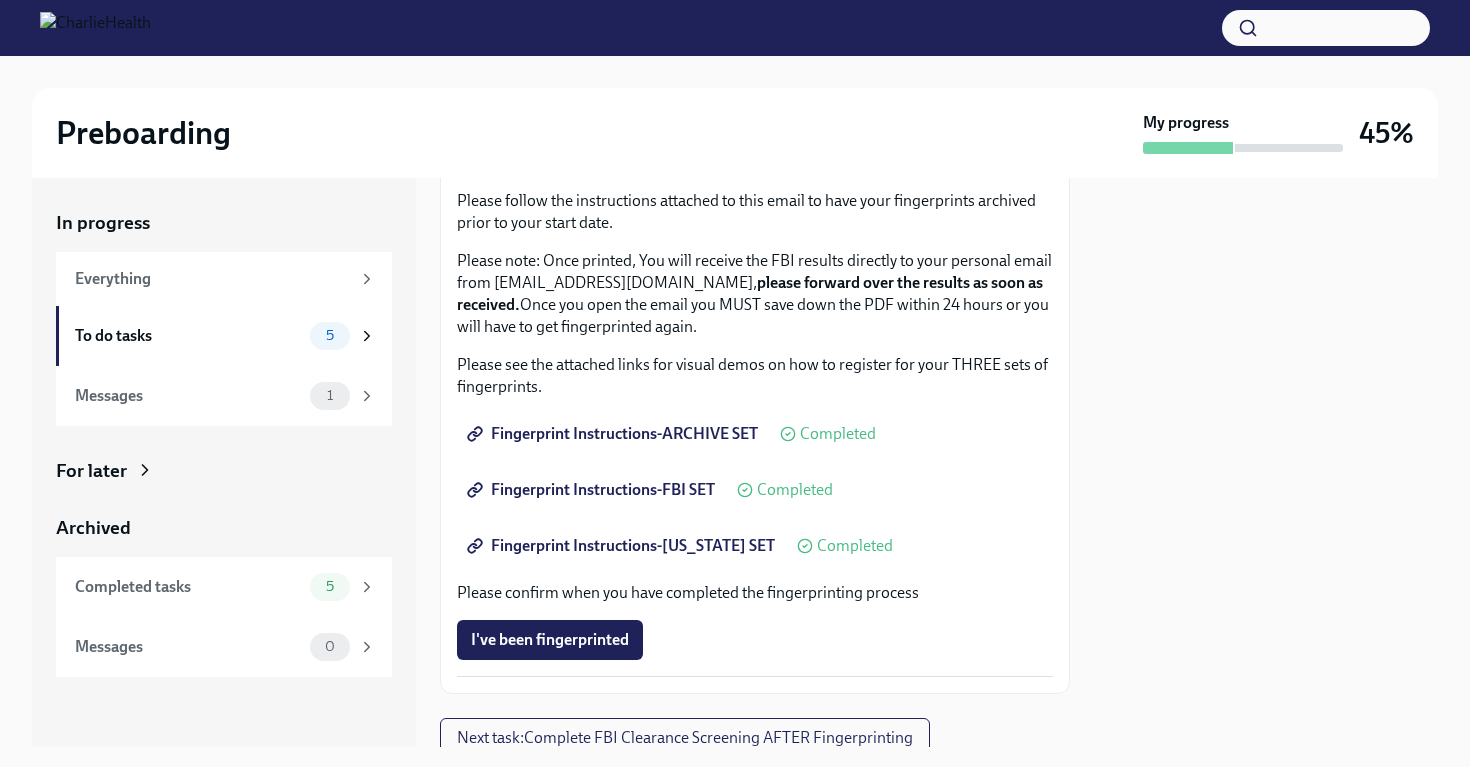 scroll, scrollTop: 258, scrollLeft: 0, axis: vertical 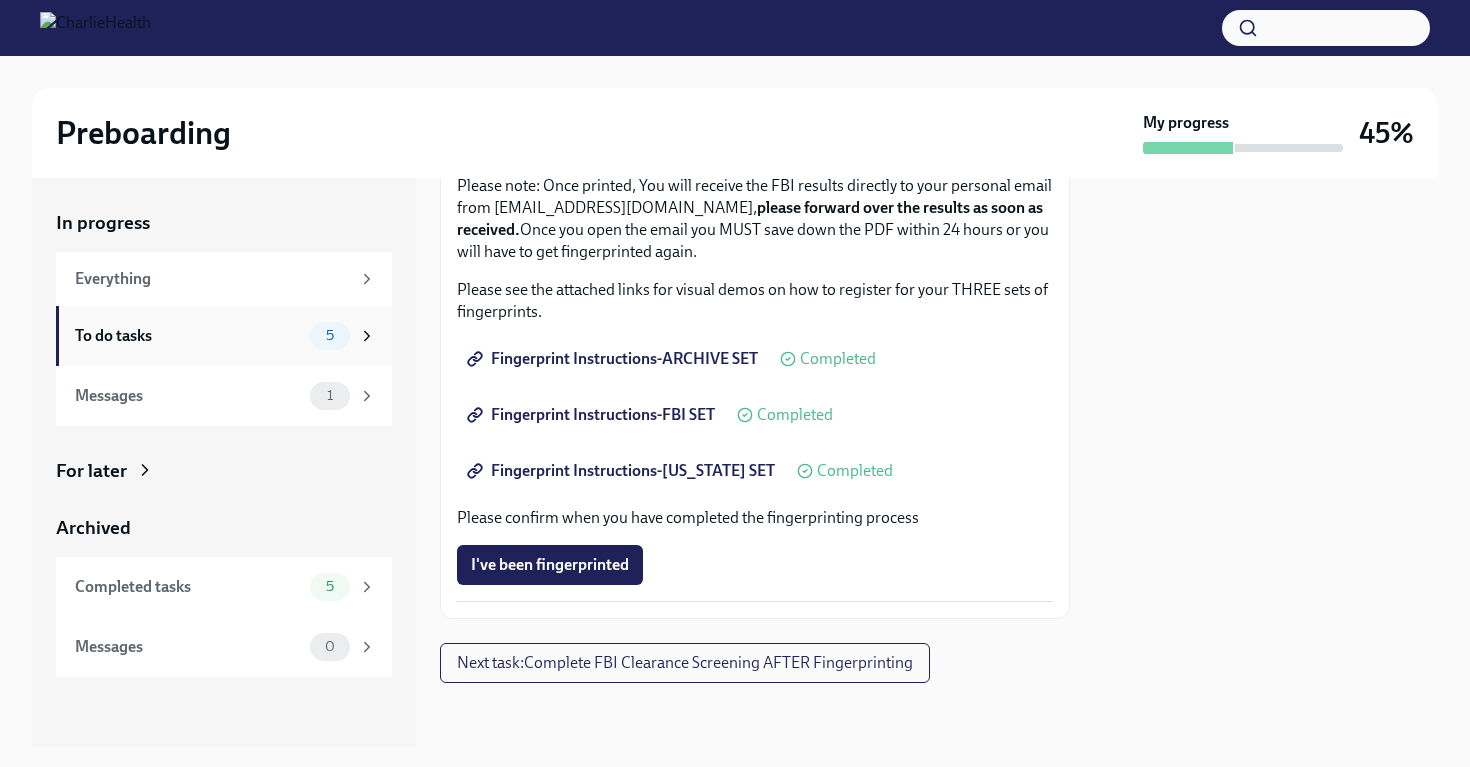 click on "To do tasks" at bounding box center (188, 336) 